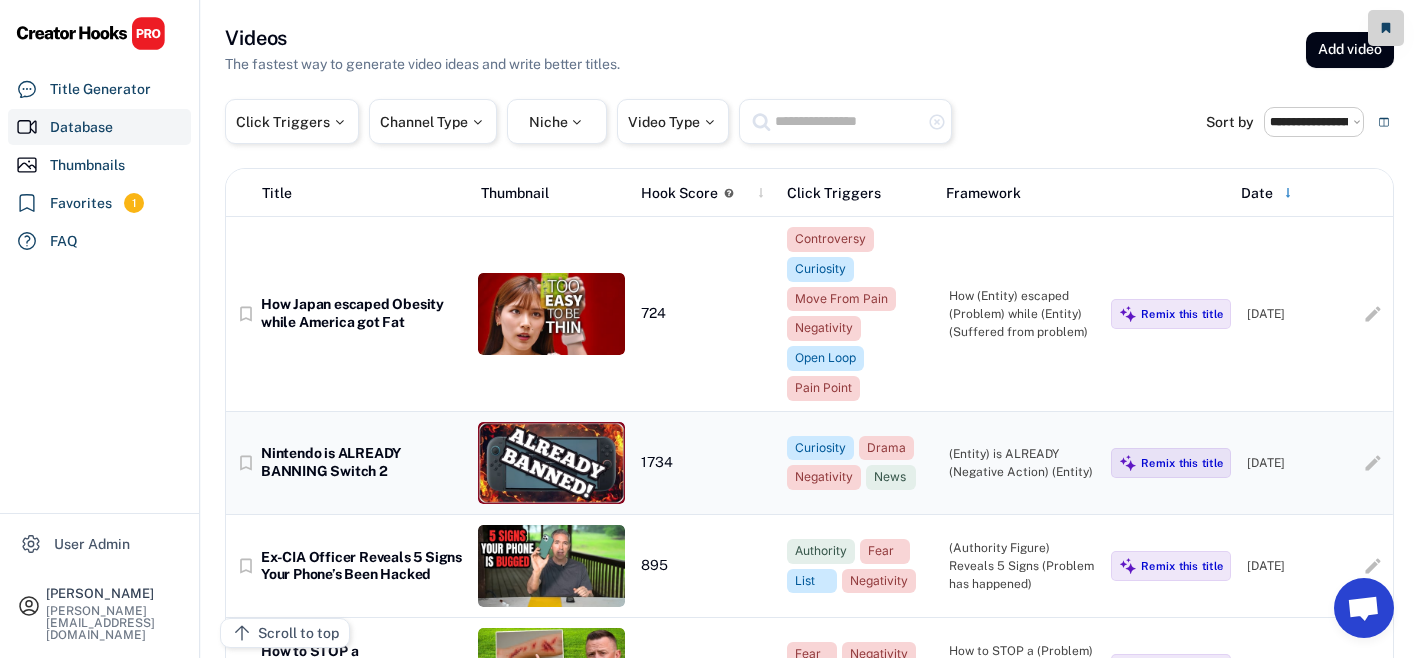 select on "**********" 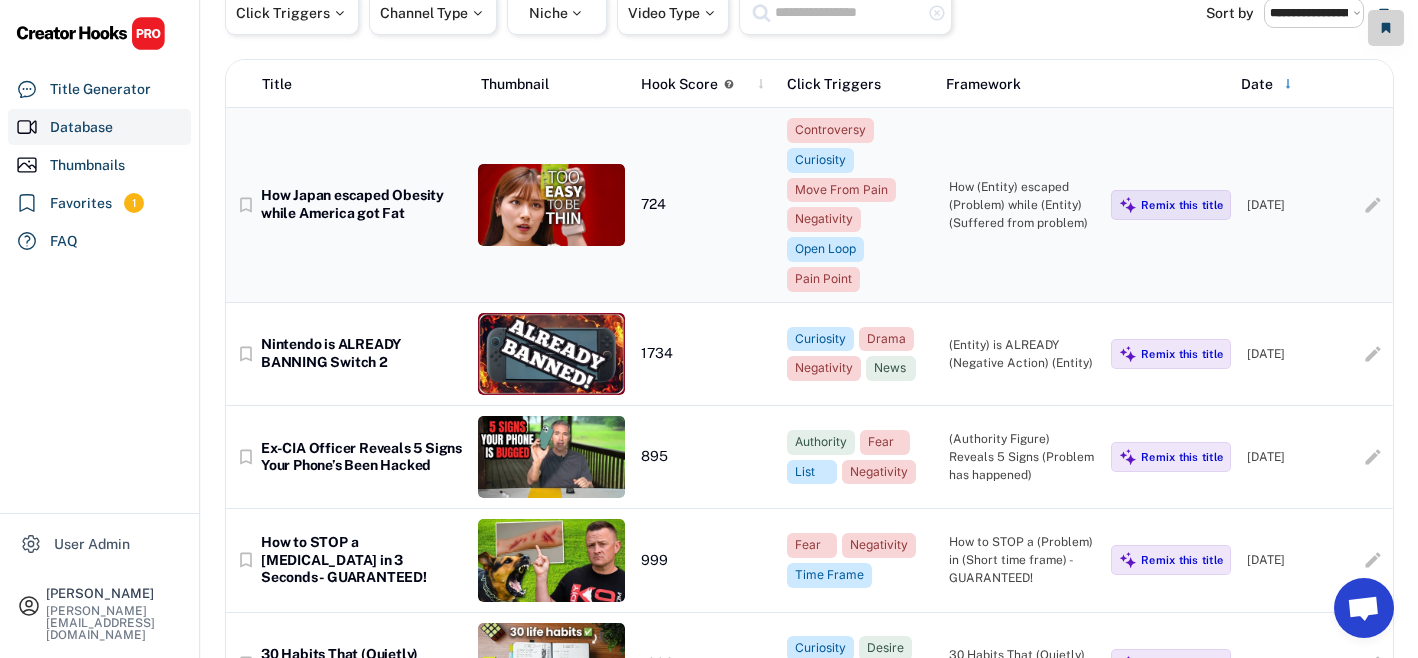 scroll, scrollTop: 0, scrollLeft: 0, axis: both 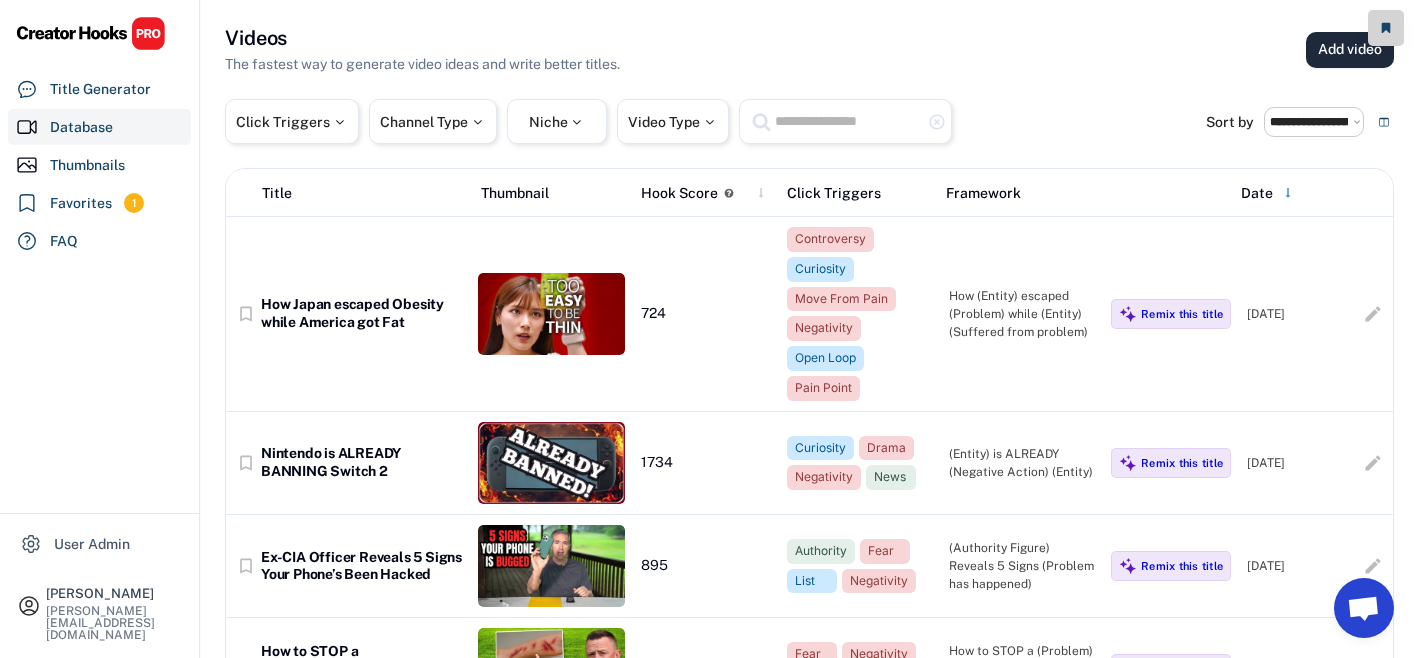 click on "Add video" at bounding box center (1350, 50) 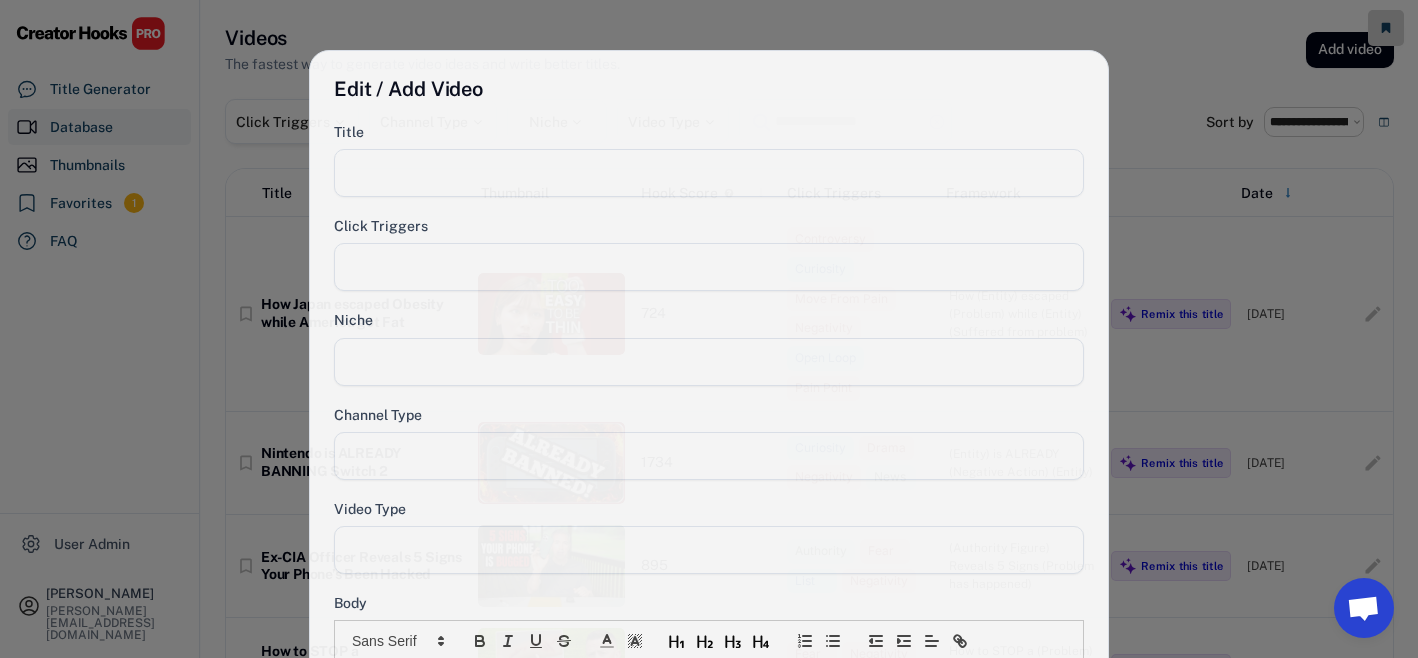 select 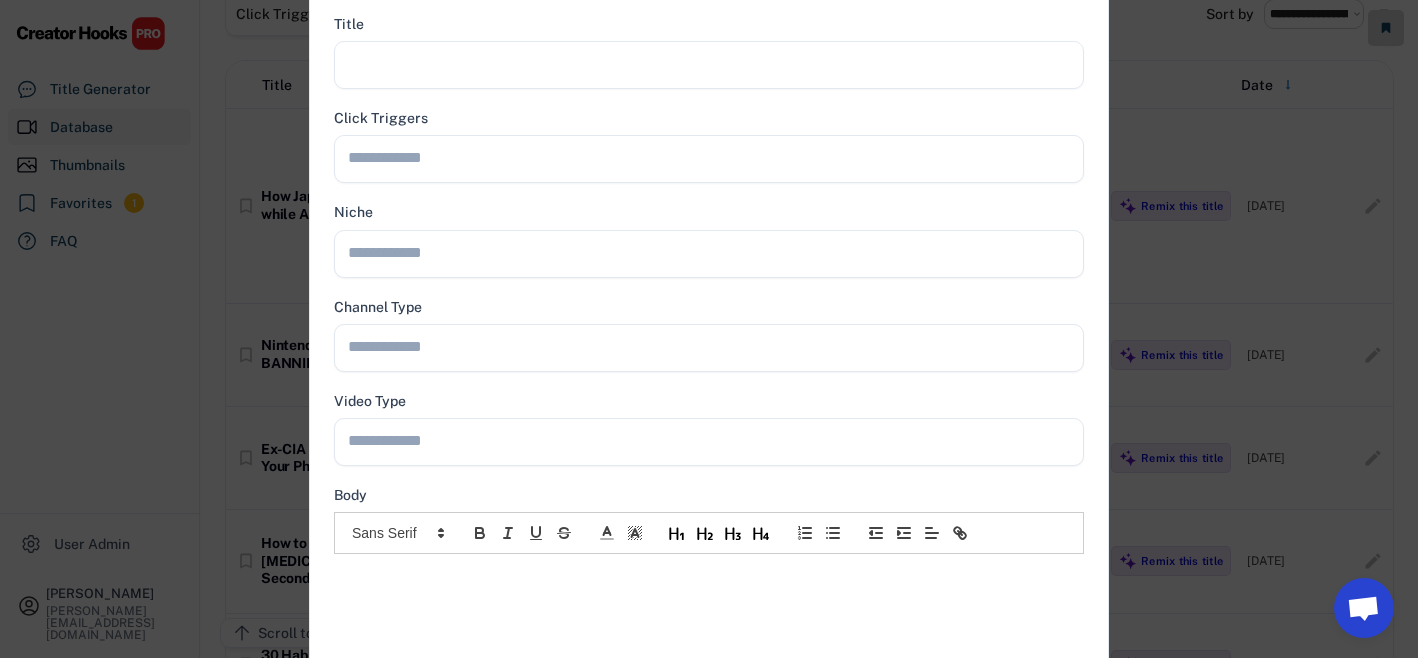 scroll, scrollTop: 270, scrollLeft: 0, axis: vertical 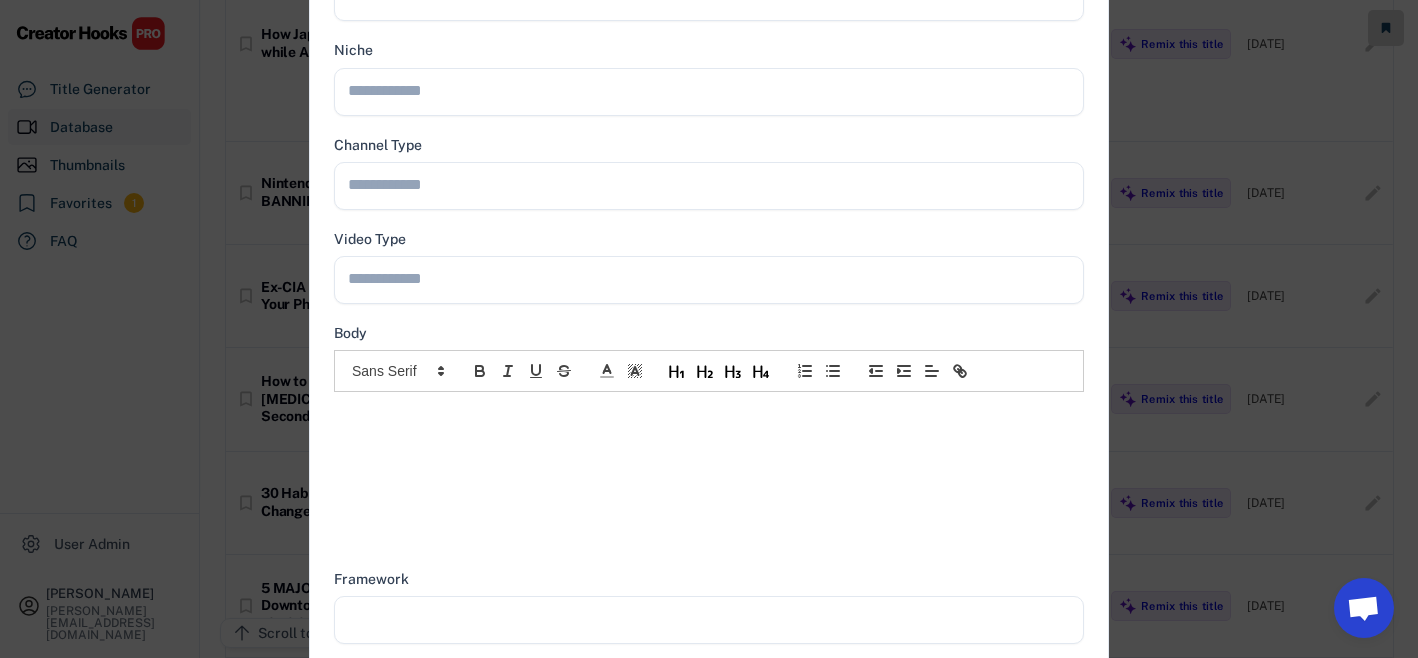 click at bounding box center [709, 413] 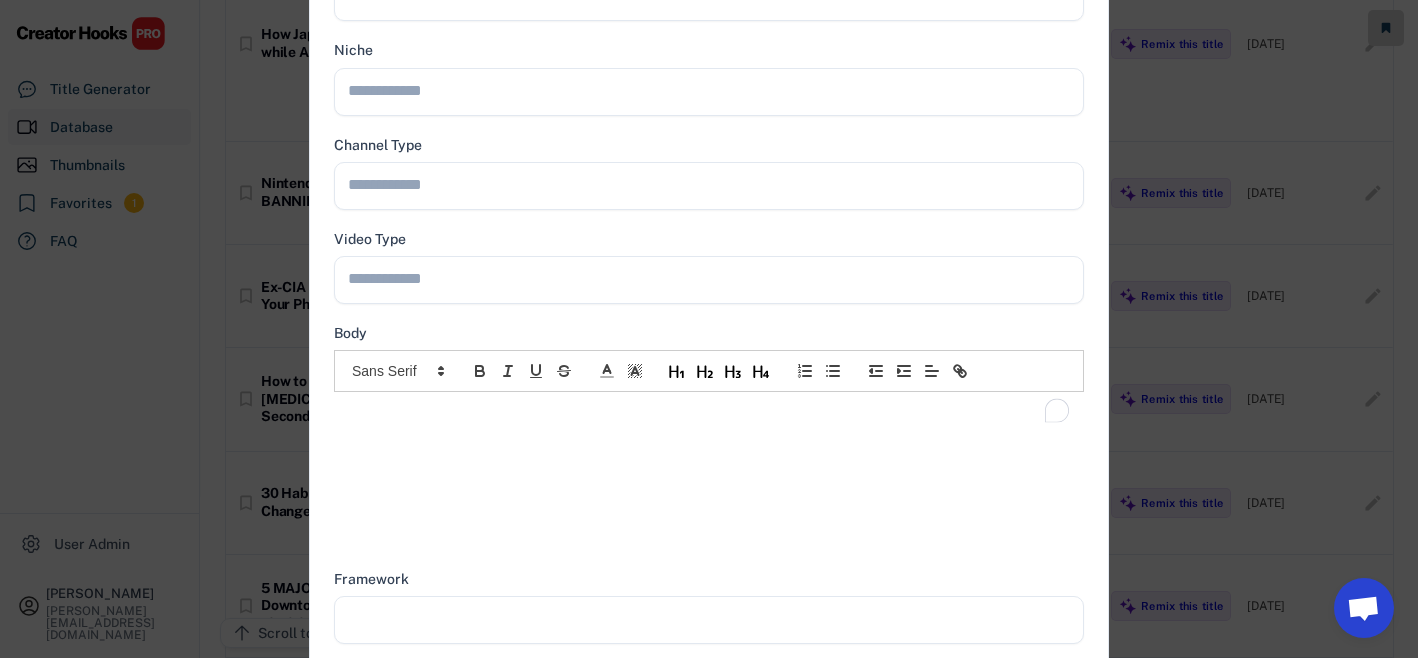 scroll, scrollTop: 0, scrollLeft: 0, axis: both 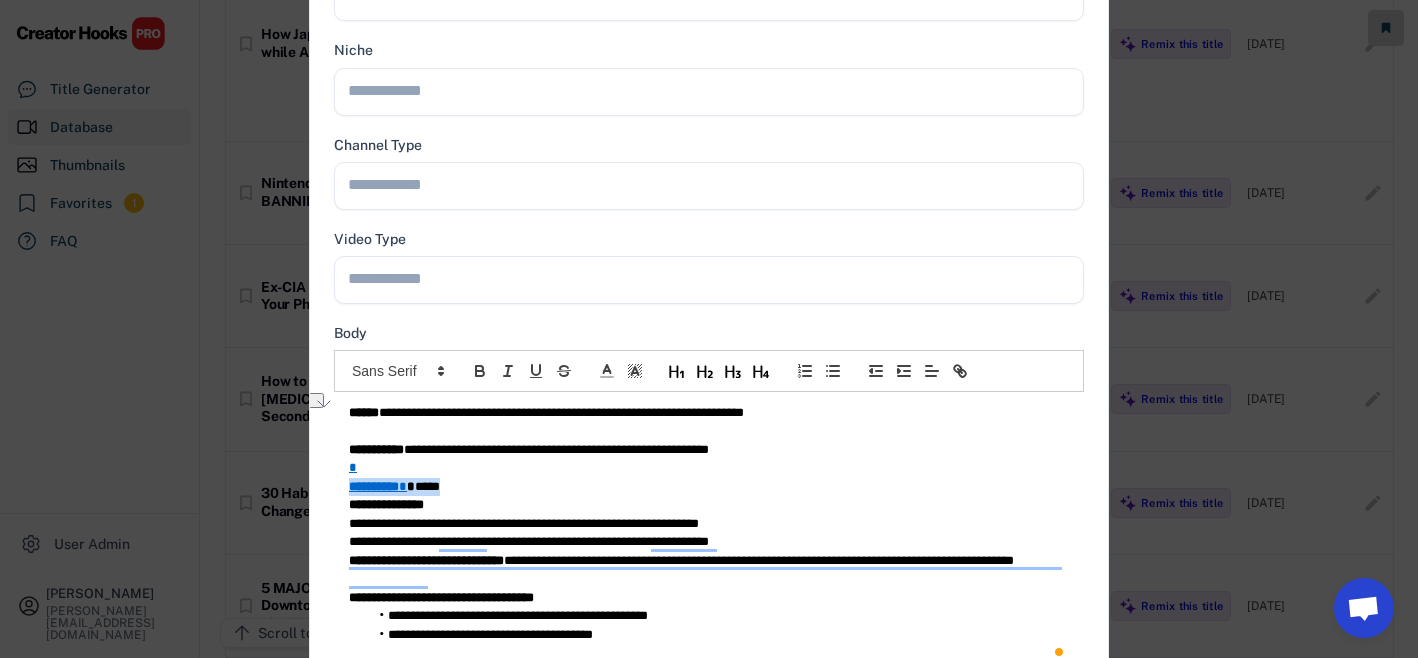 type on "**********" 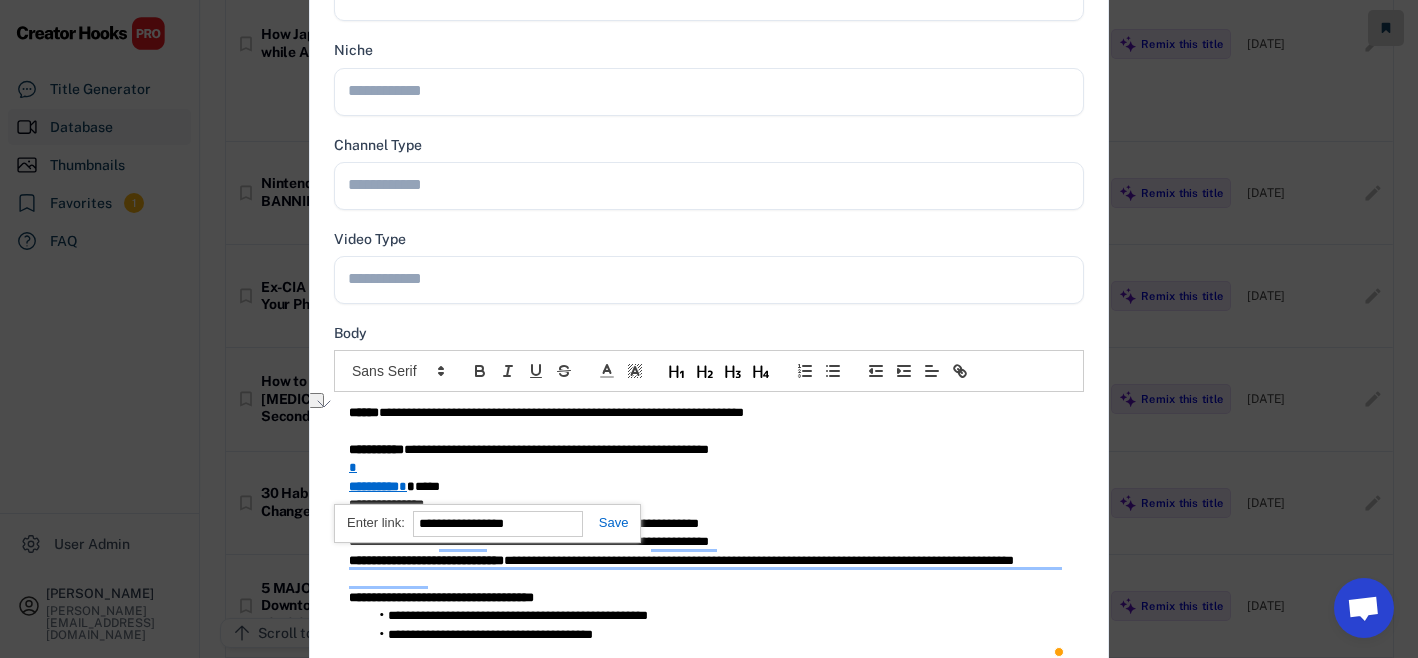 type 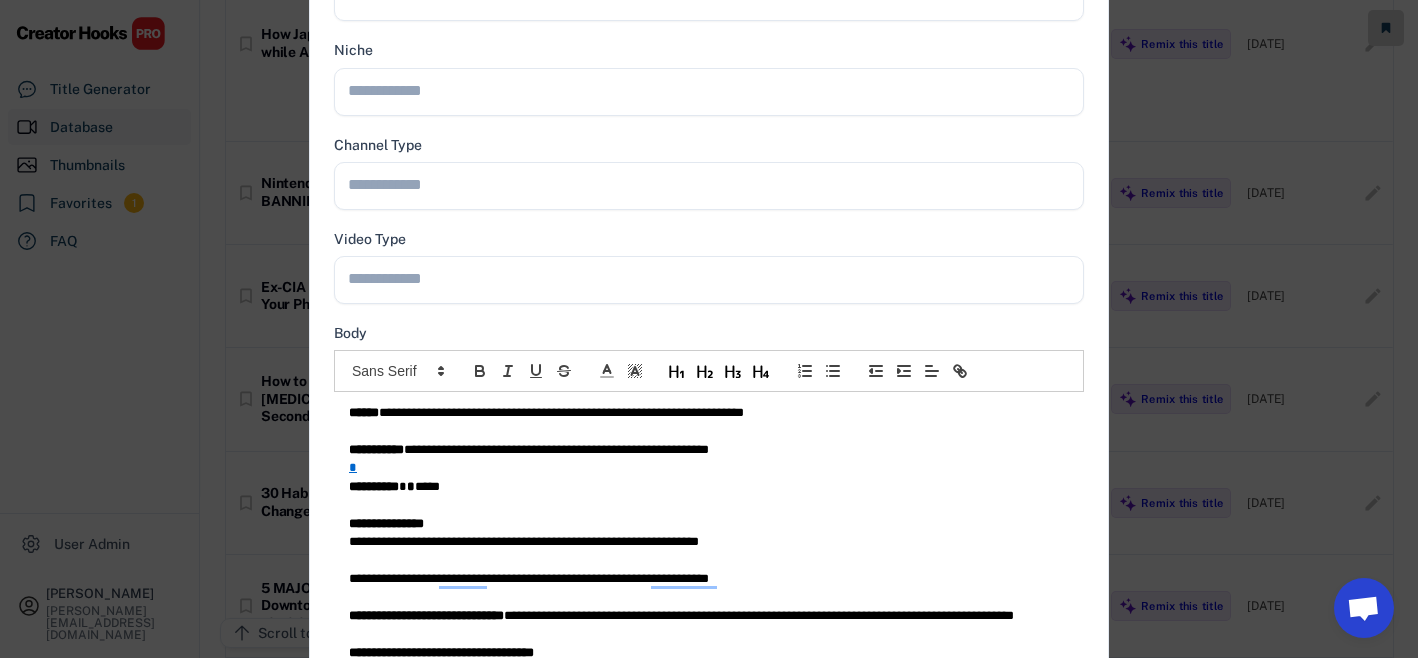 scroll, scrollTop: 273, scrollLeft: 0, axis: vertical 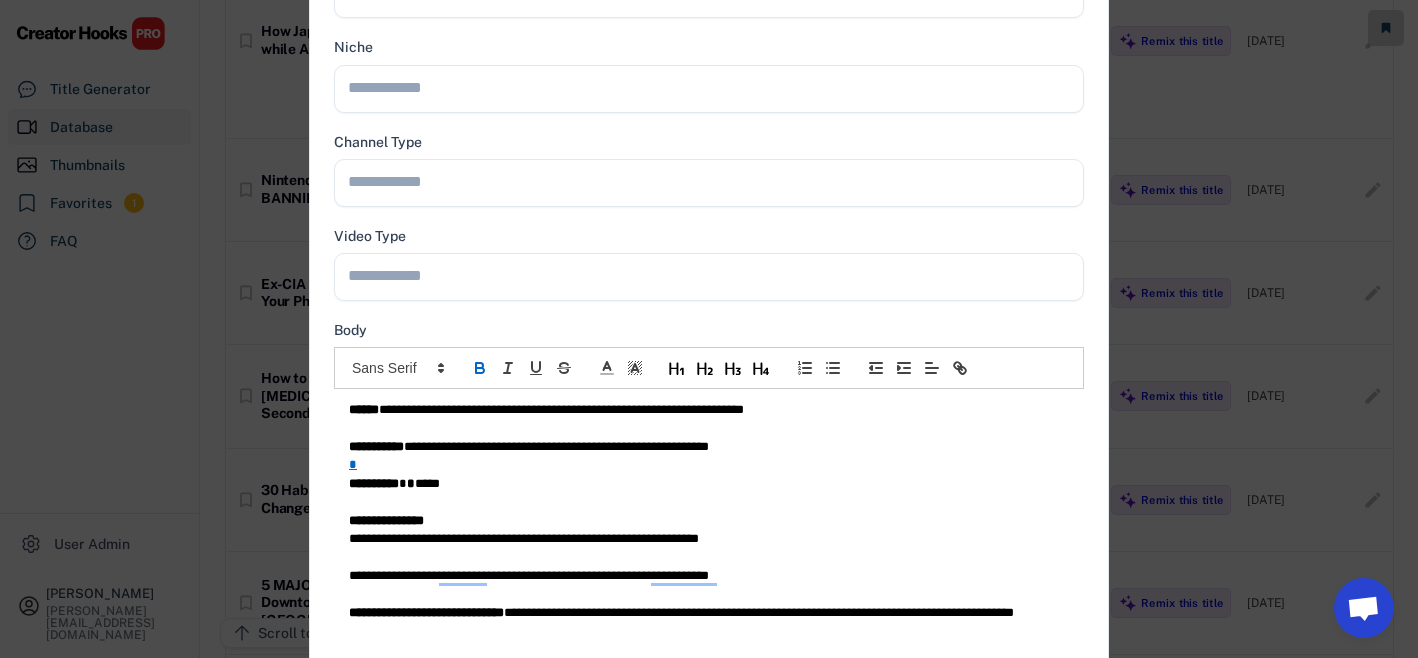 click on "**********" at bounding box center [709, 410] 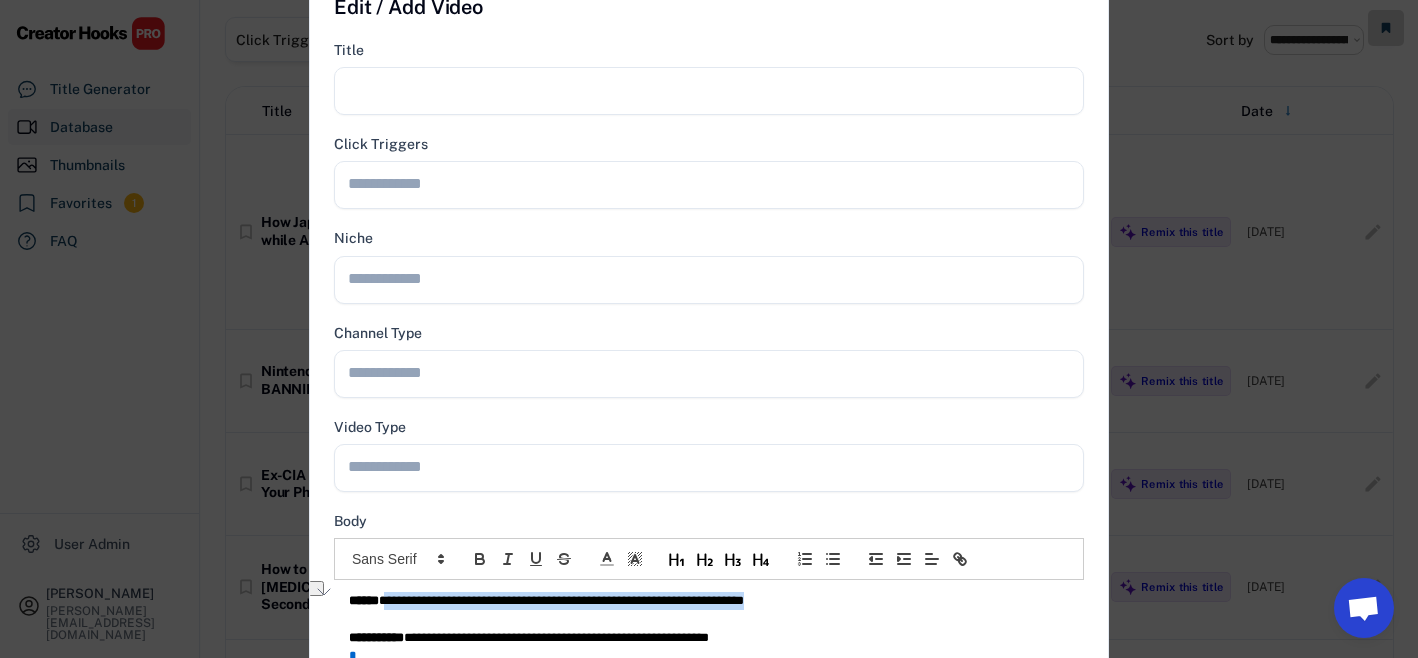scroll, scrollTop: 0, scrollLeft: 0, axis: both 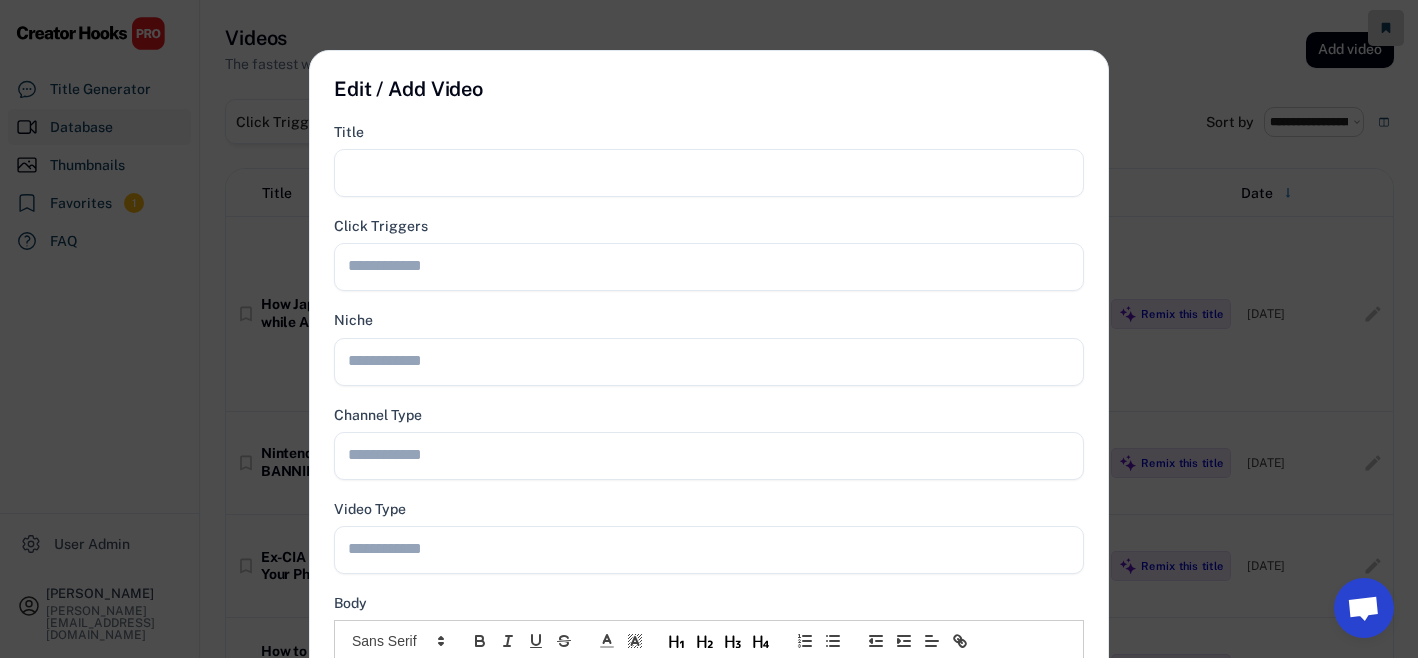 click at bounding box center (709, 173) 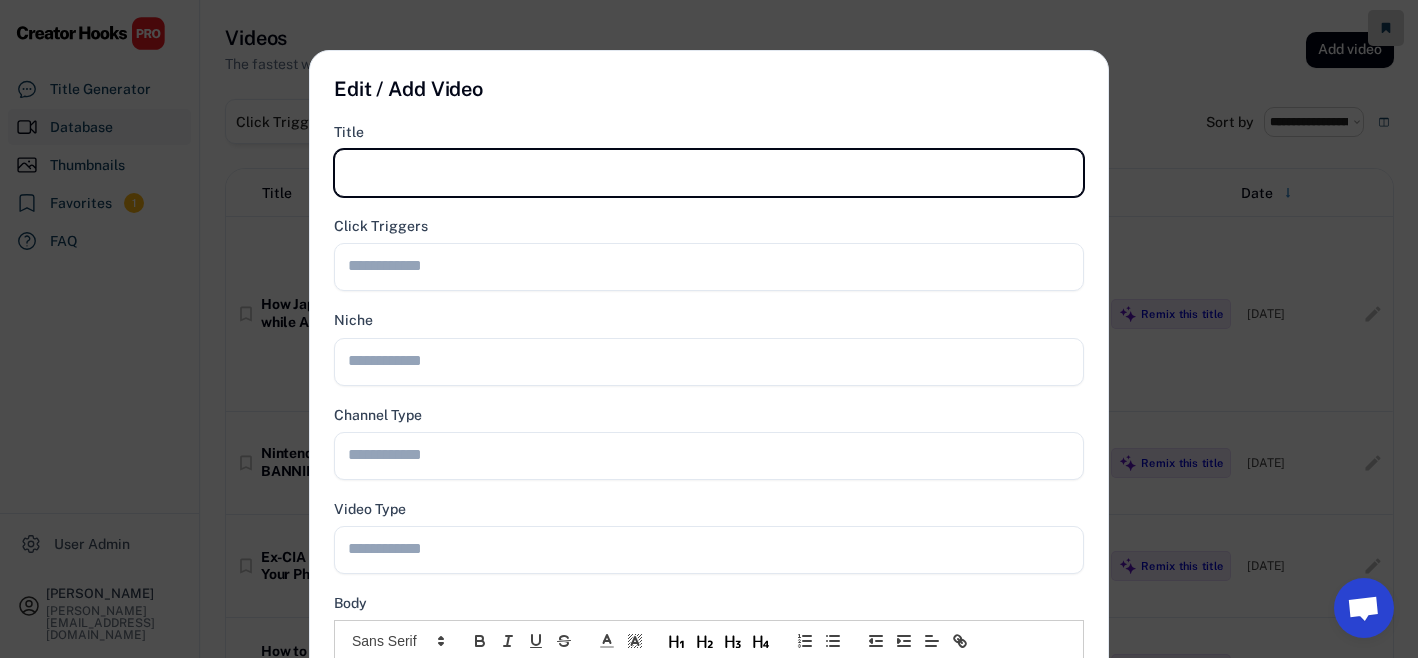 paste on "**********" 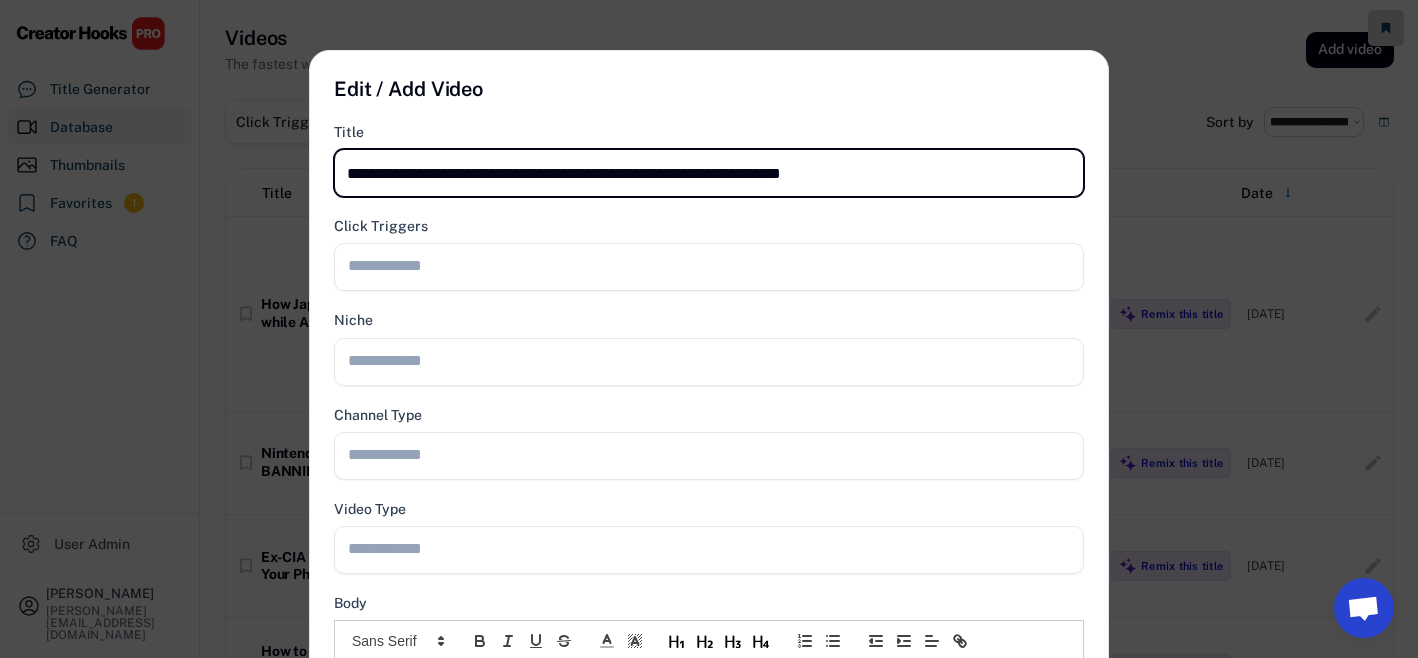 drag, startPoint x: 925, startPoint y: 173, endPoint x: 698, endPoint y: 173, distance: 227 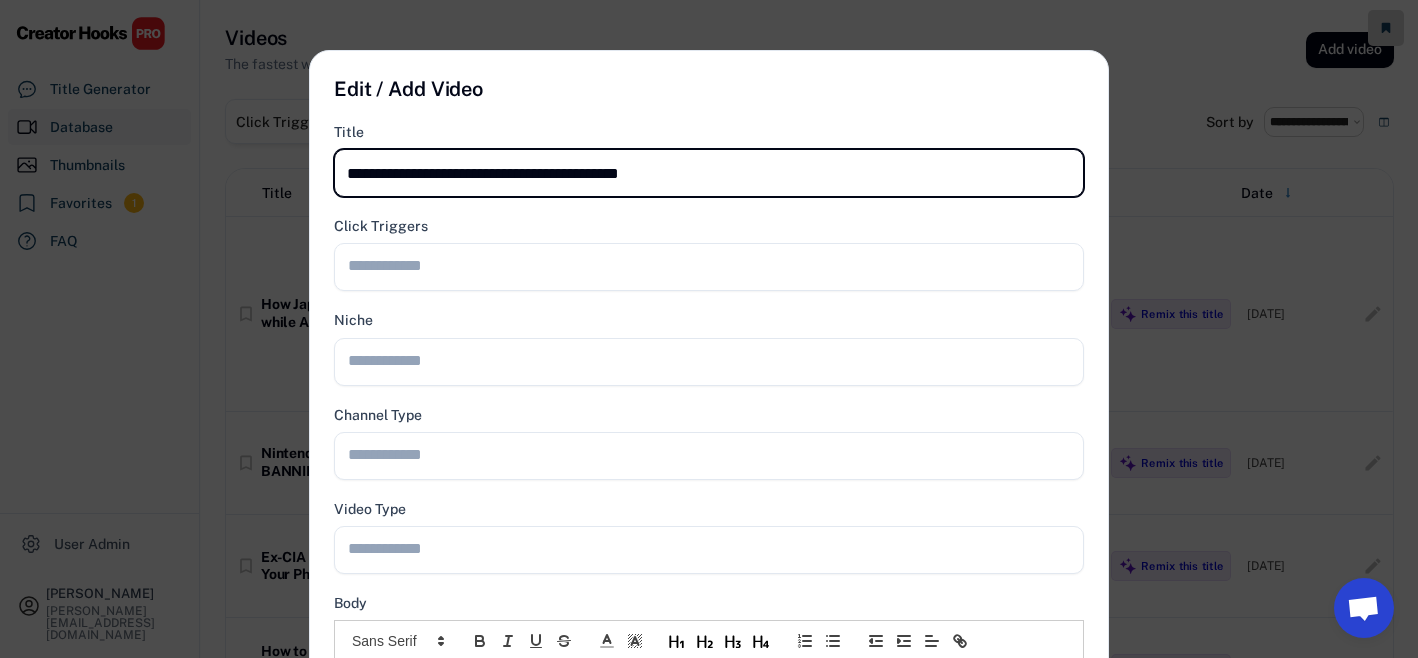 type on "**********" 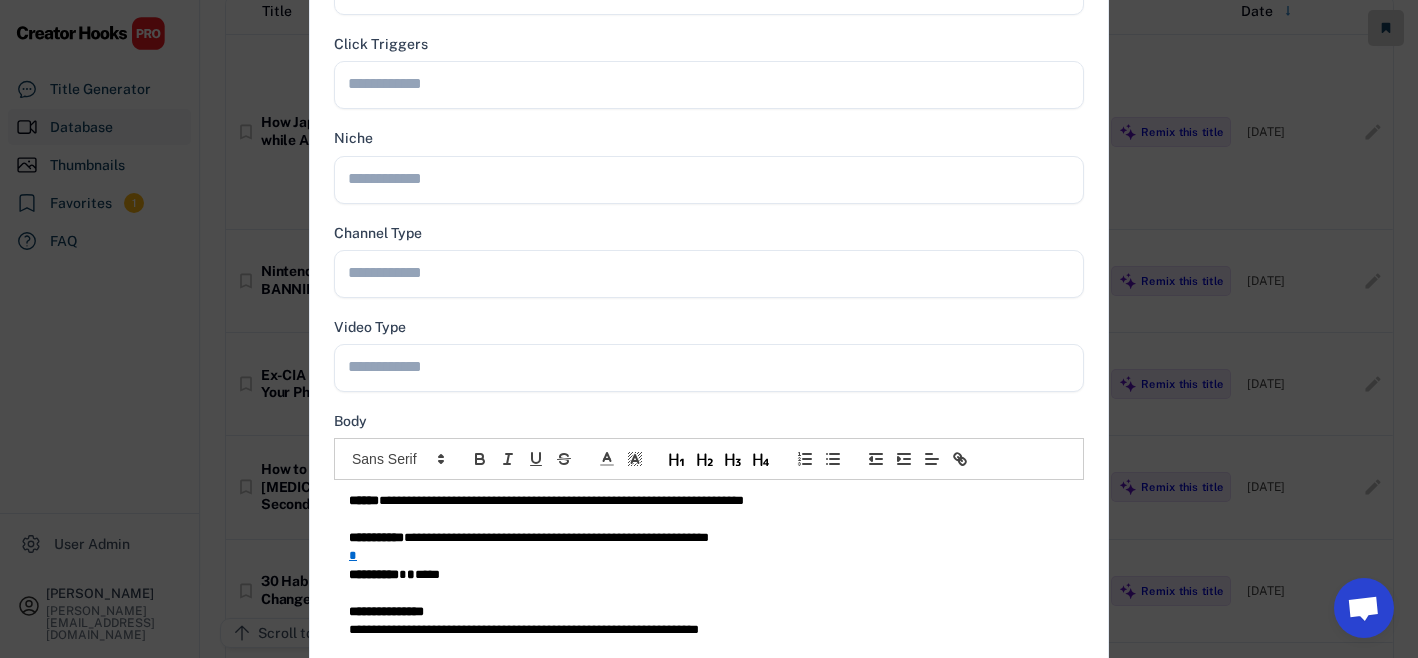 scroll, scrollTop: 461, scrollLeft: 0, axis: vertical 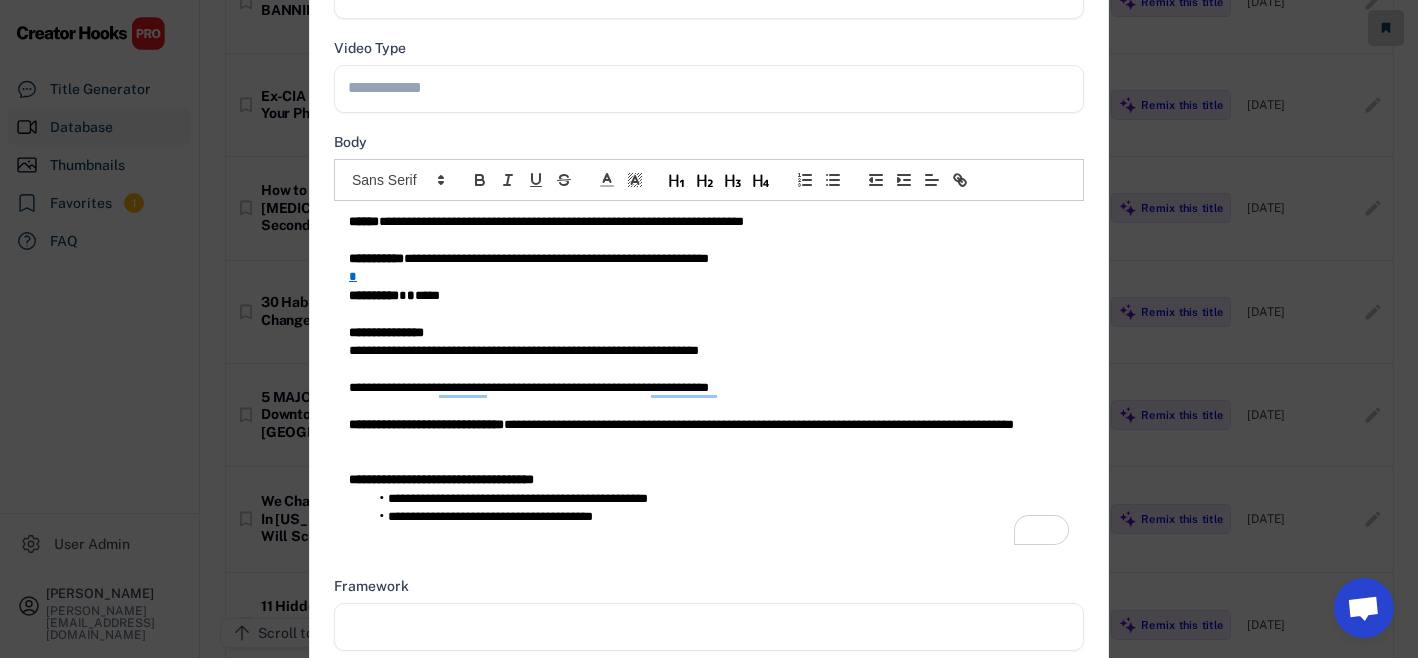 click on "**********" at bounding box center [376, 258] 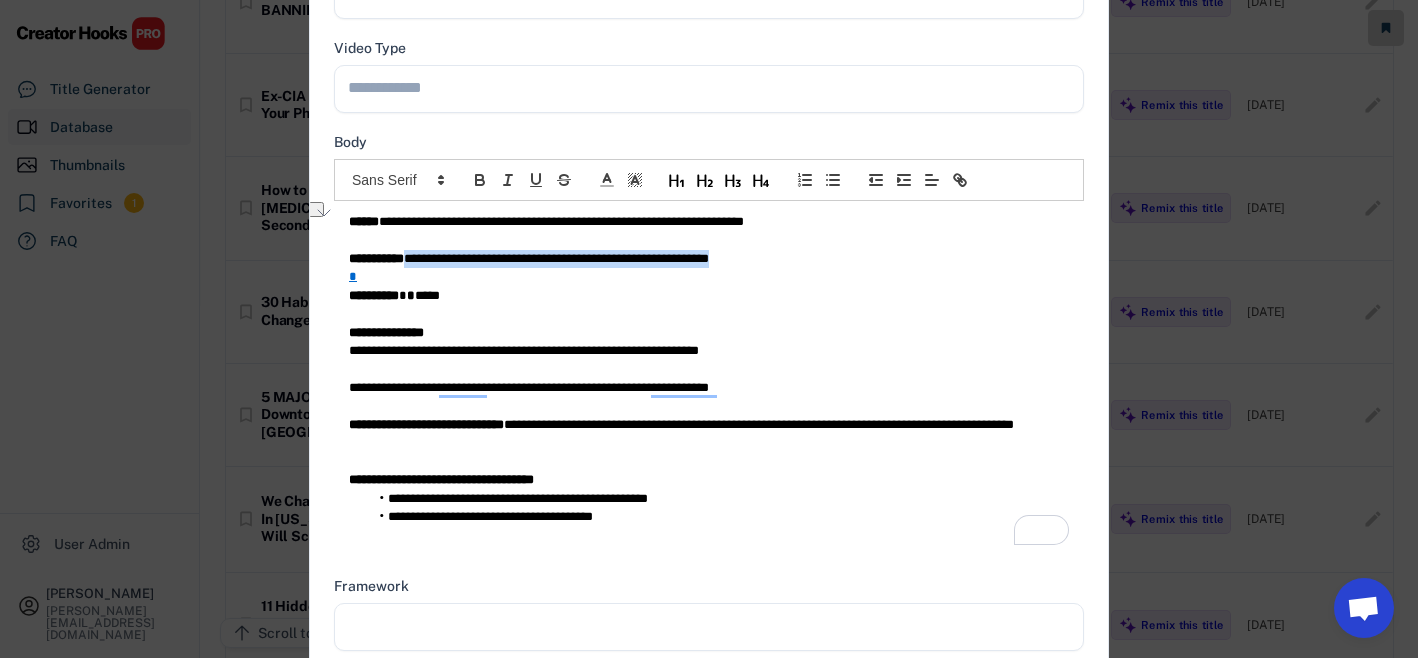 copy on "**********" 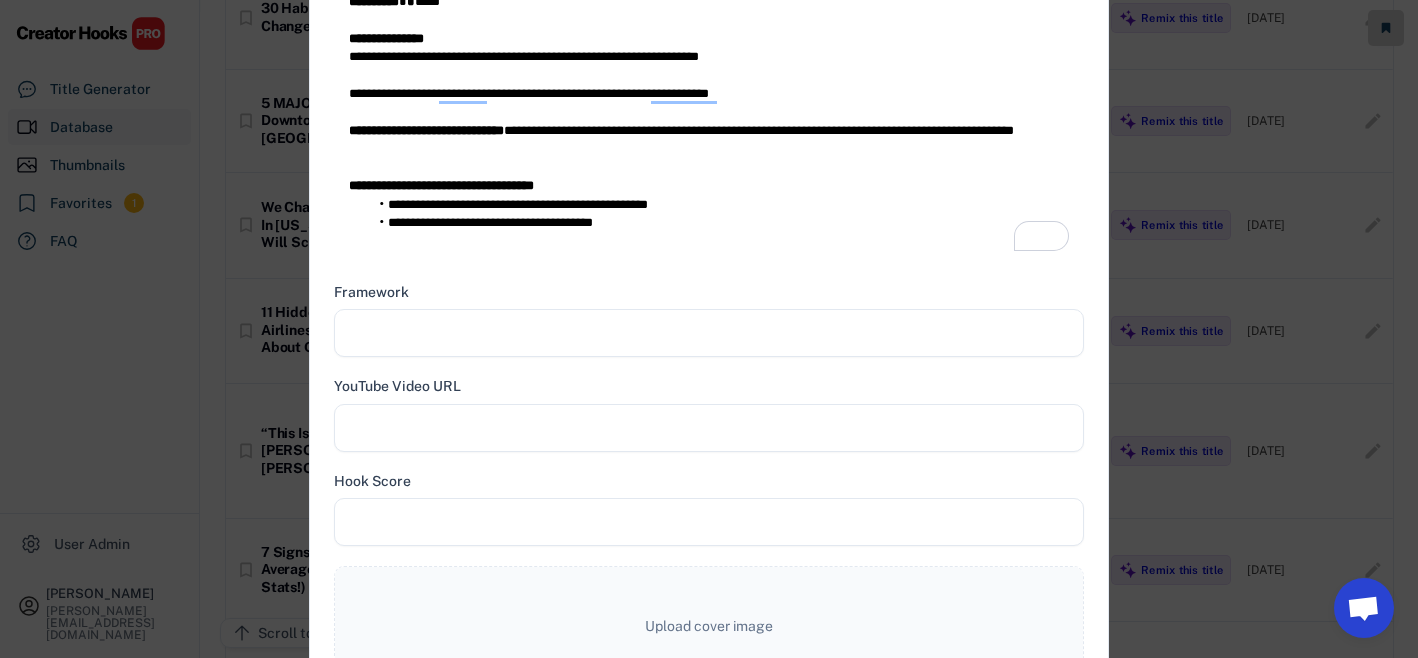 scroll, scrollTop: 907, scrollLeft: 0, axis: vertical 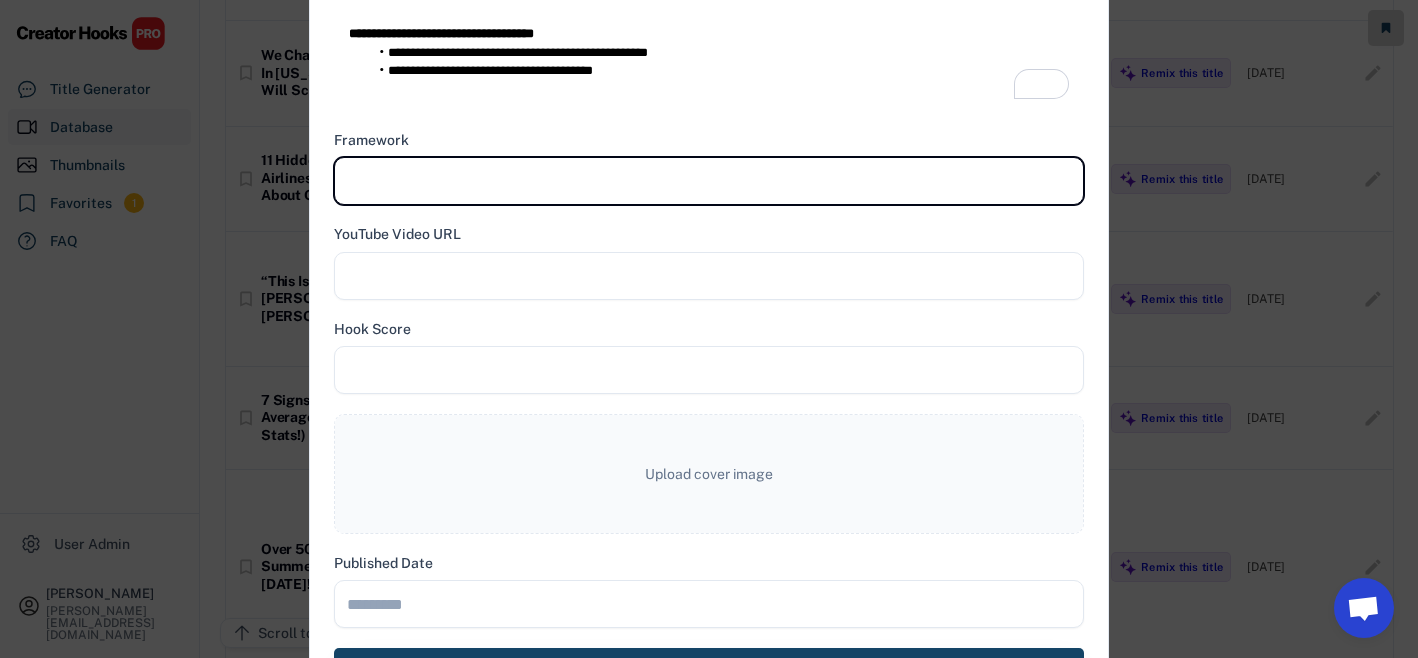 click at bounding box center [709, 181] 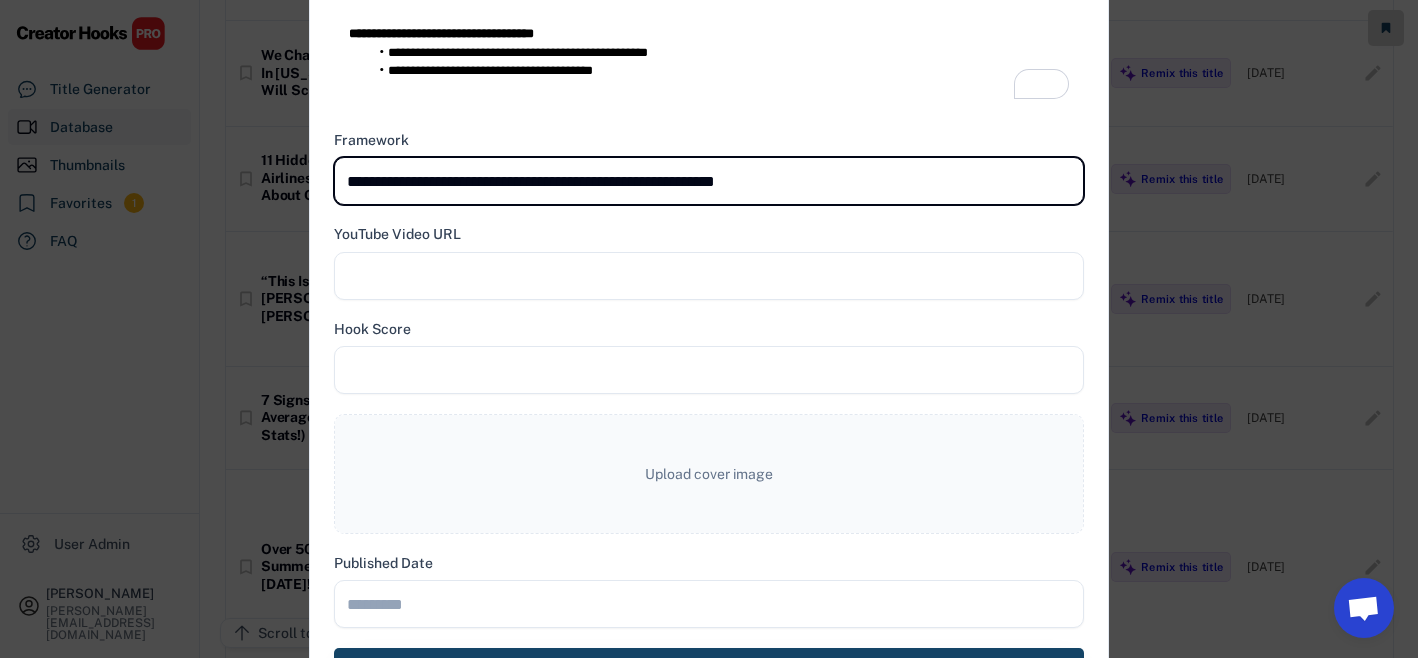 type on "**********" 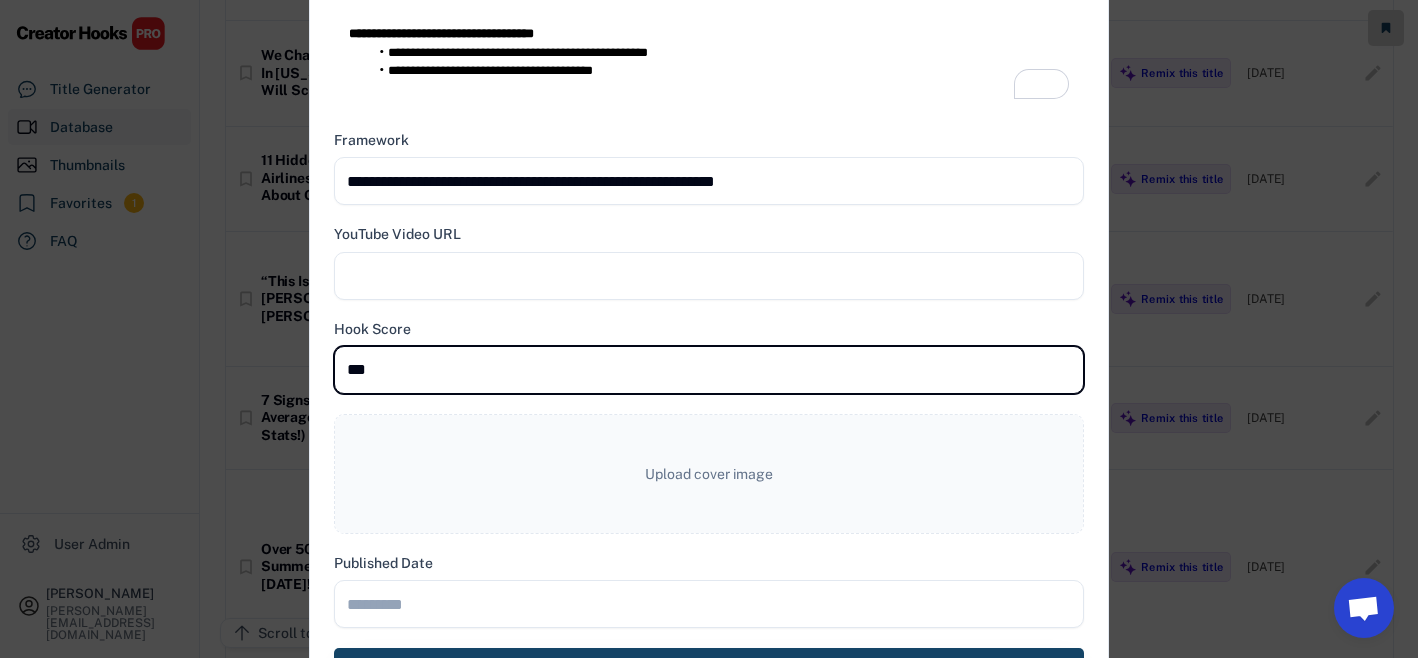 type on "***" 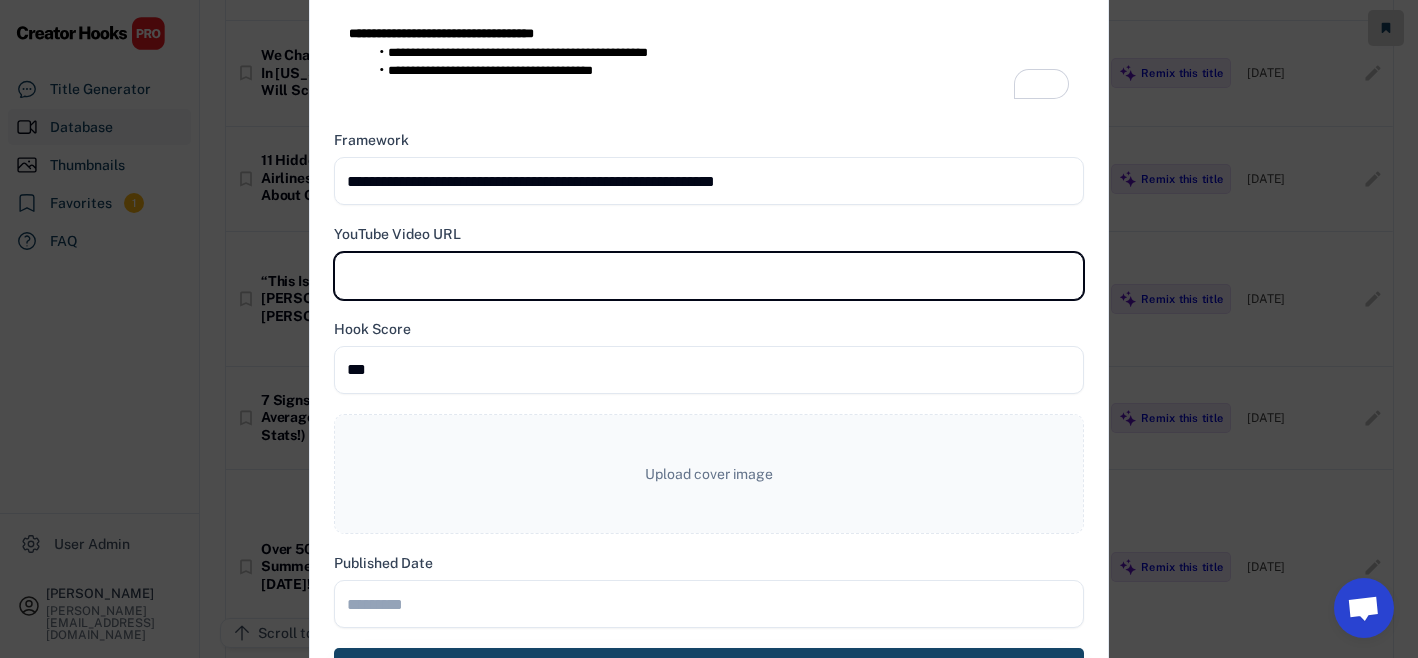 click at bounding box center [709, 276] 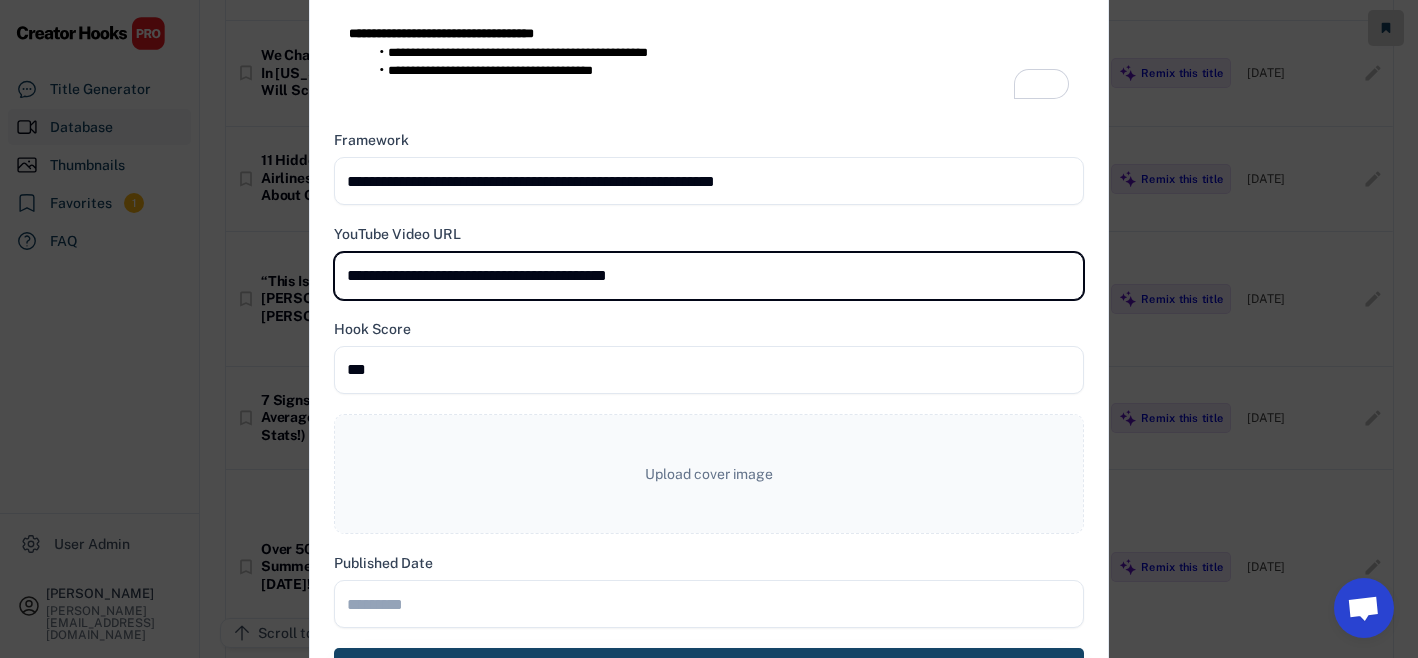 type on "**********" 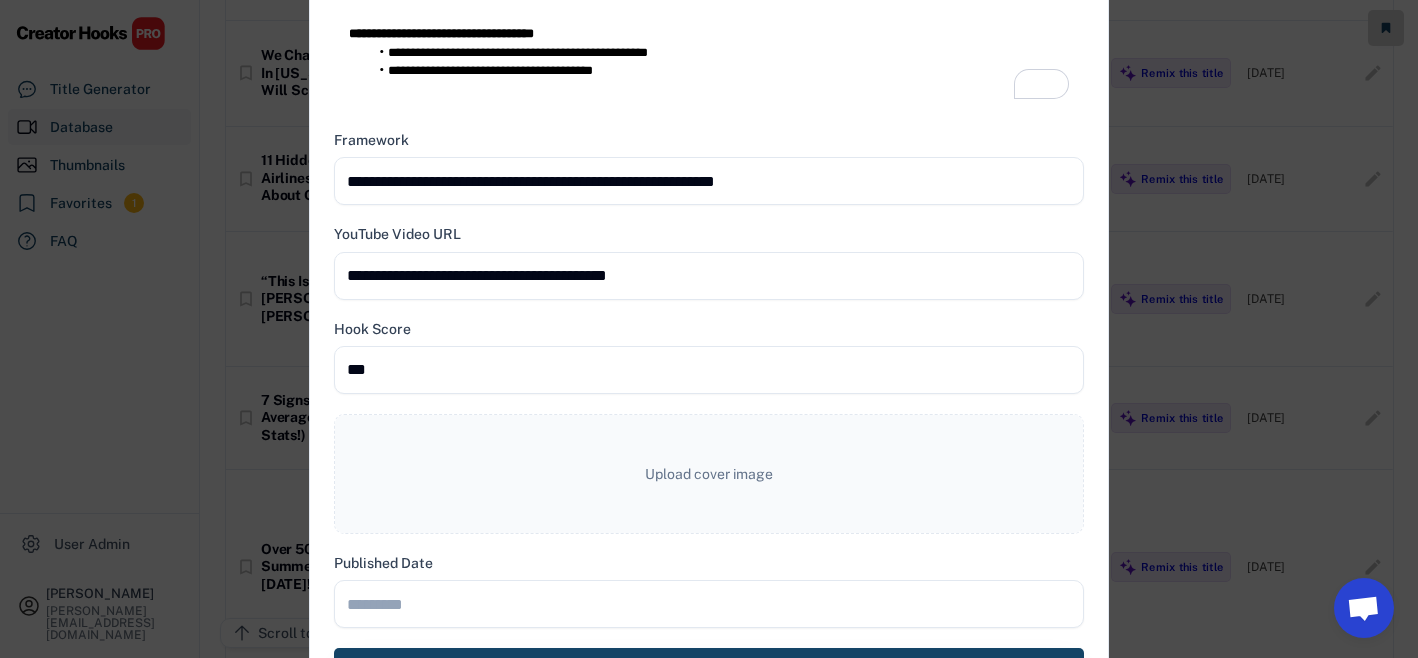 type on "**********" 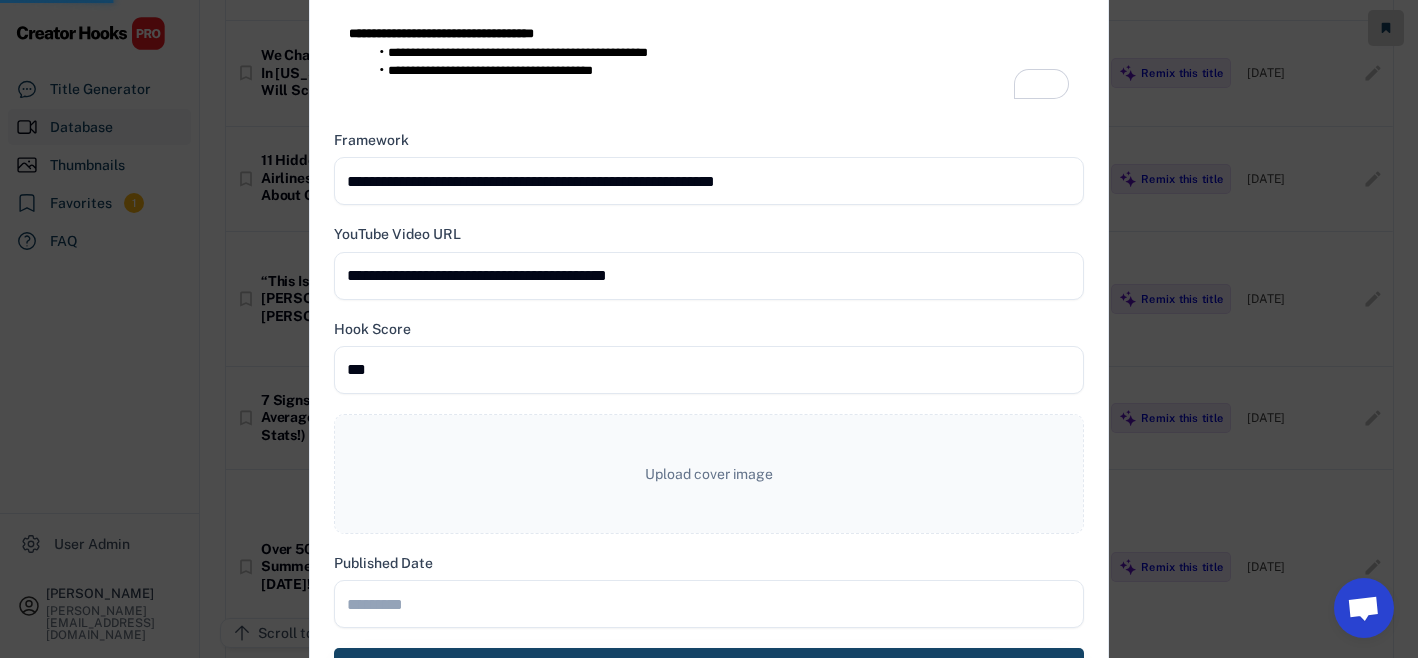 click at bounding box center [709, 604] 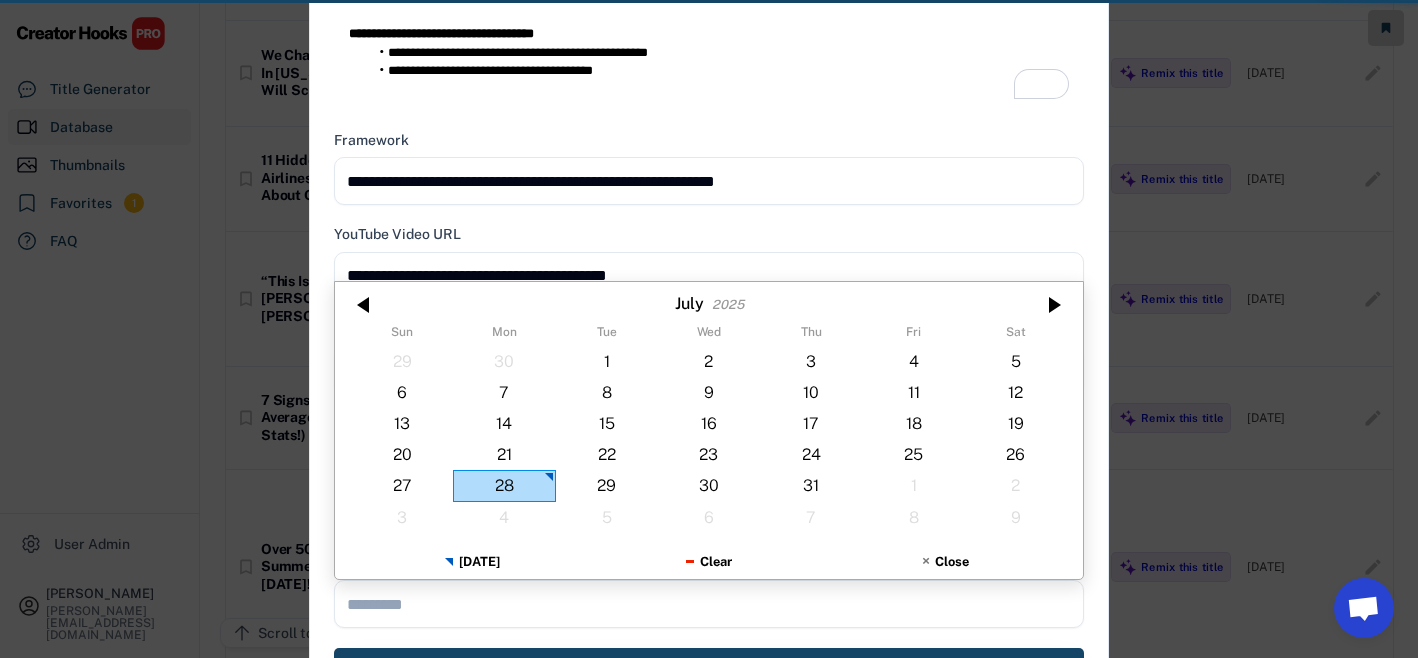 type 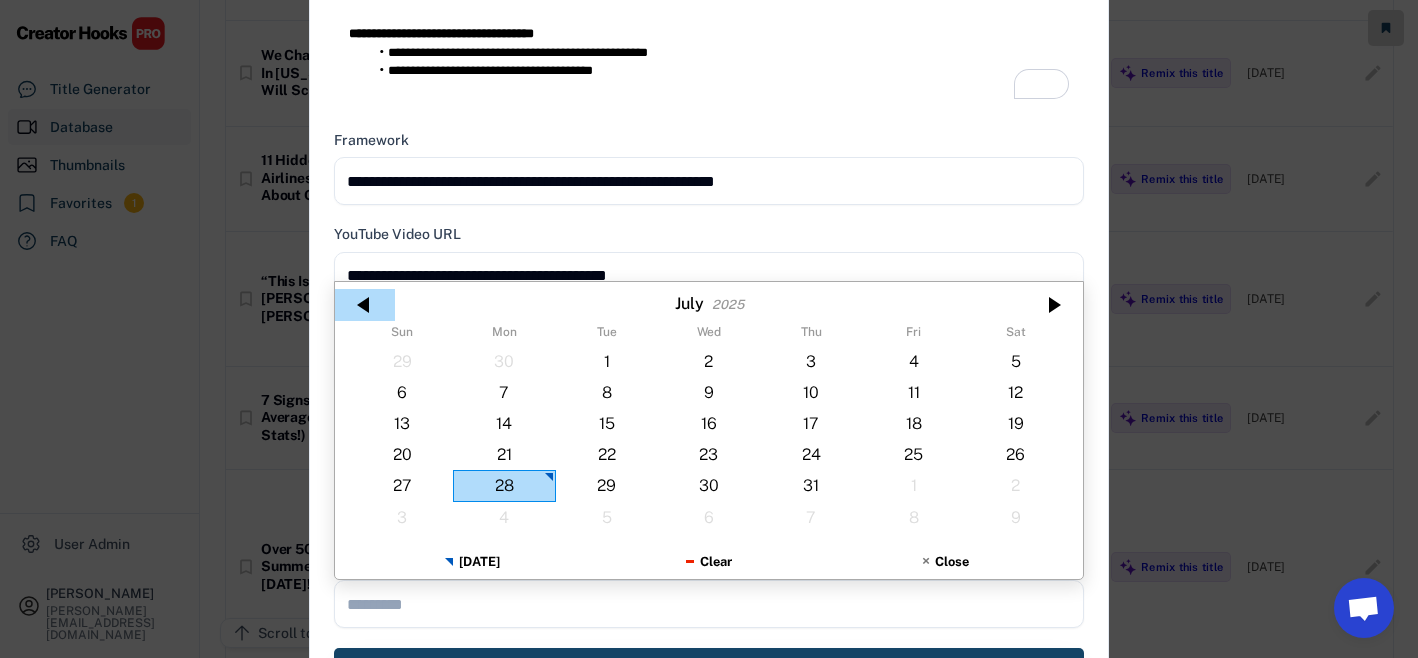 click at bounding box center [365, 305] 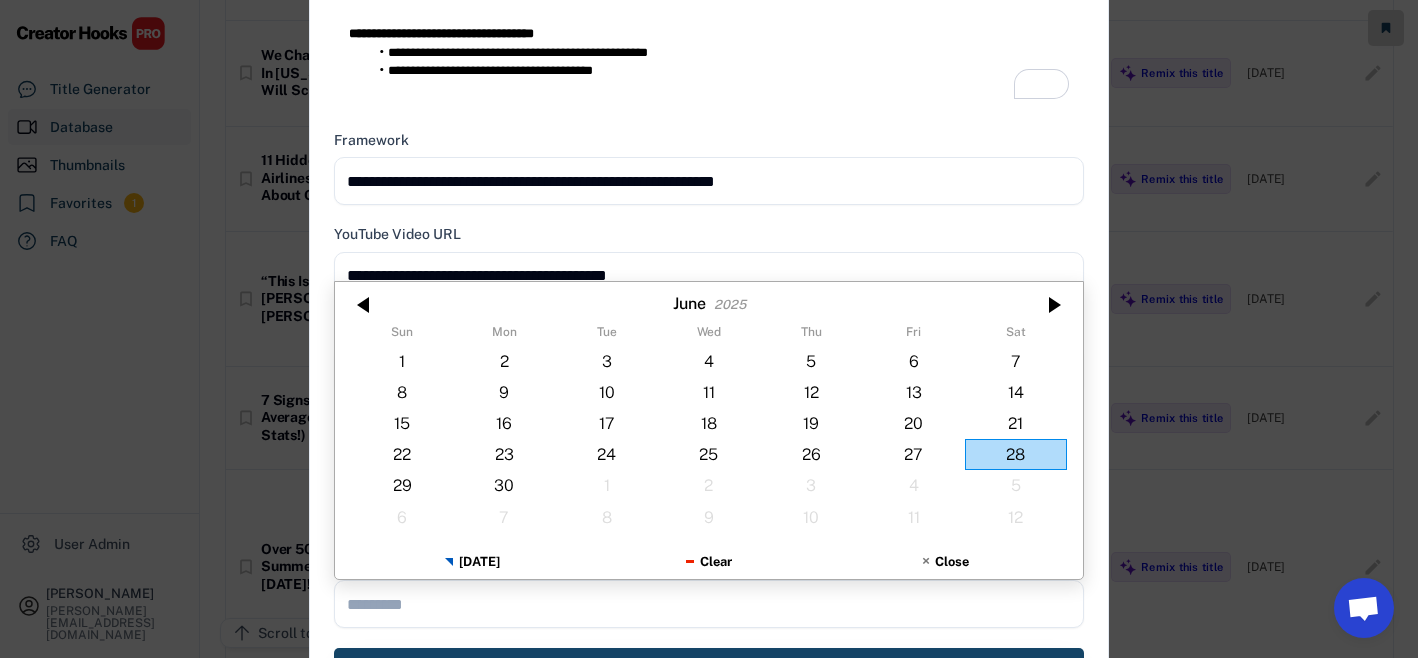 click at bounding box center [365, 305] 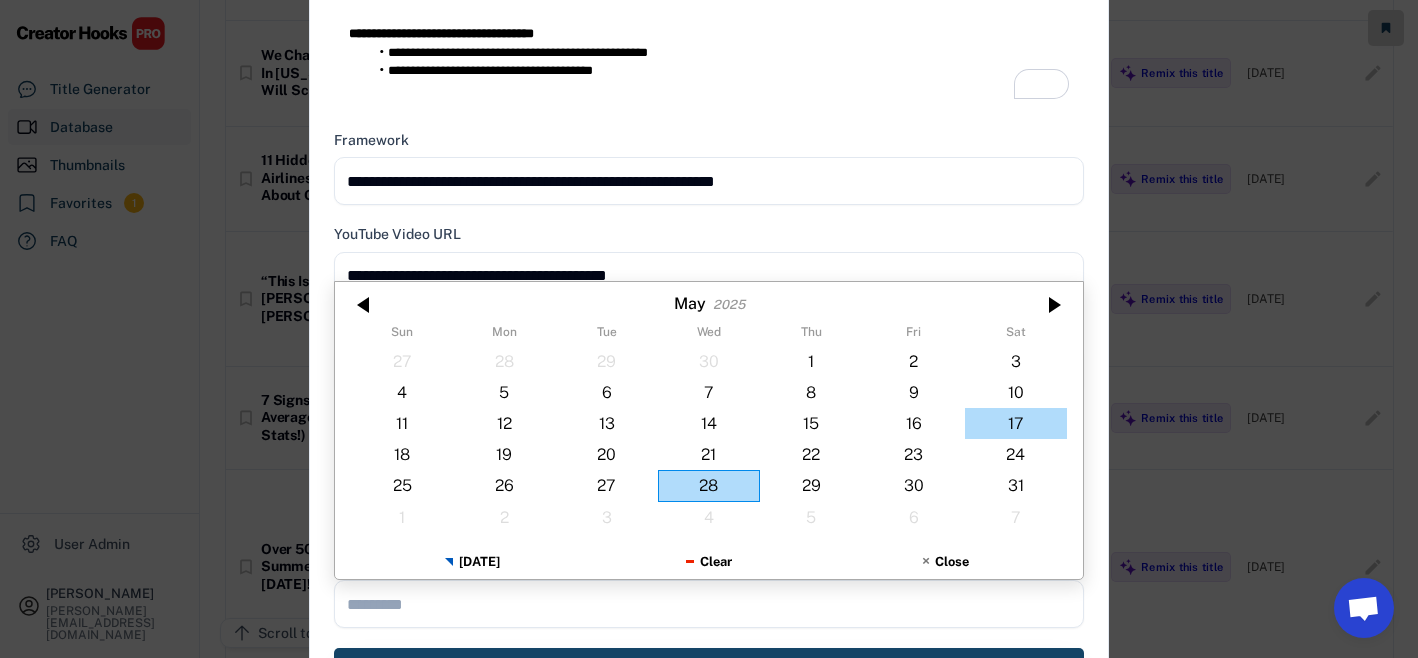 click on "17" at bounding box center [1016, 423] 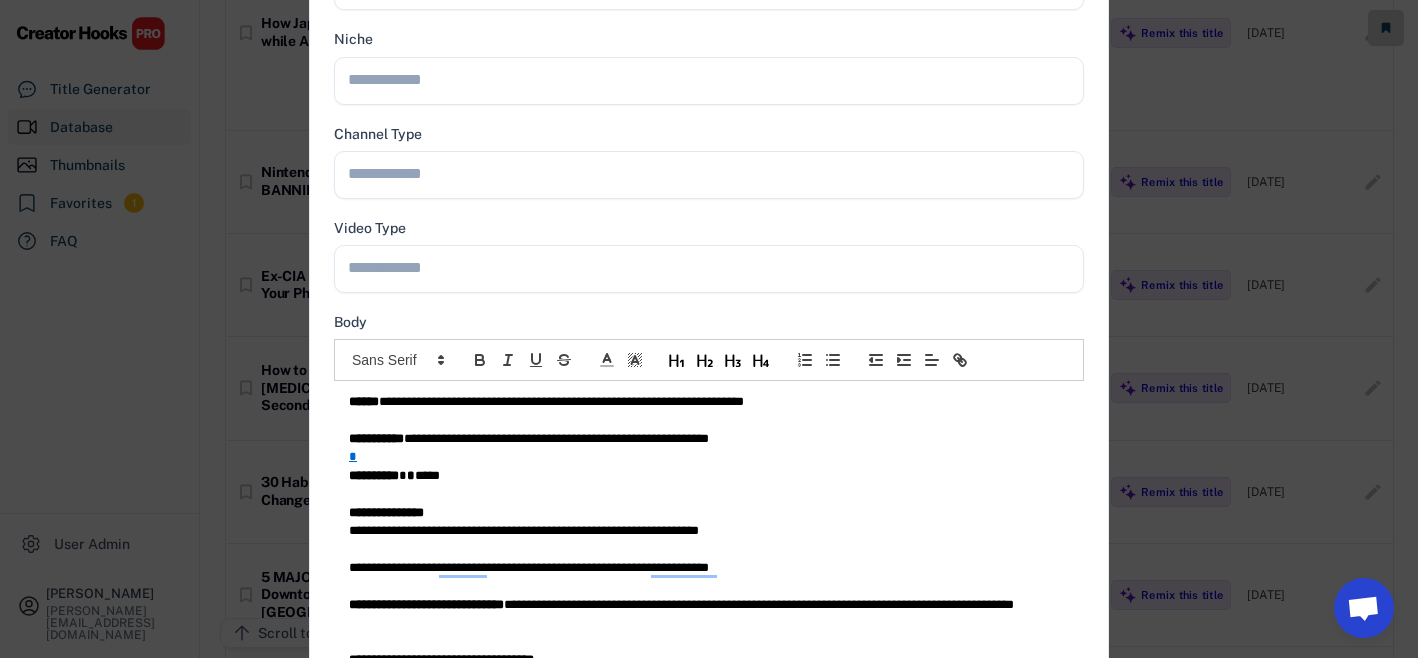 scroll, scrollTop: 22, scrollLeft: 0, axis: vertical 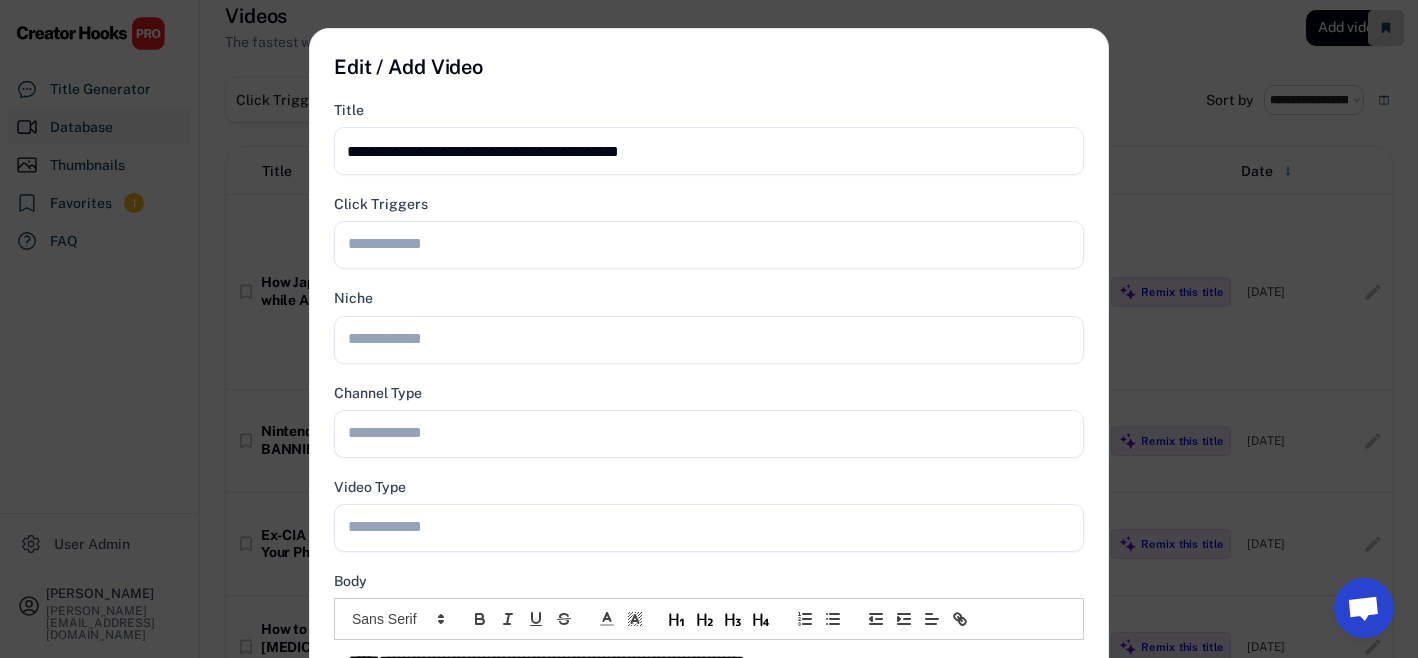 click at bounding box center [714, 526] 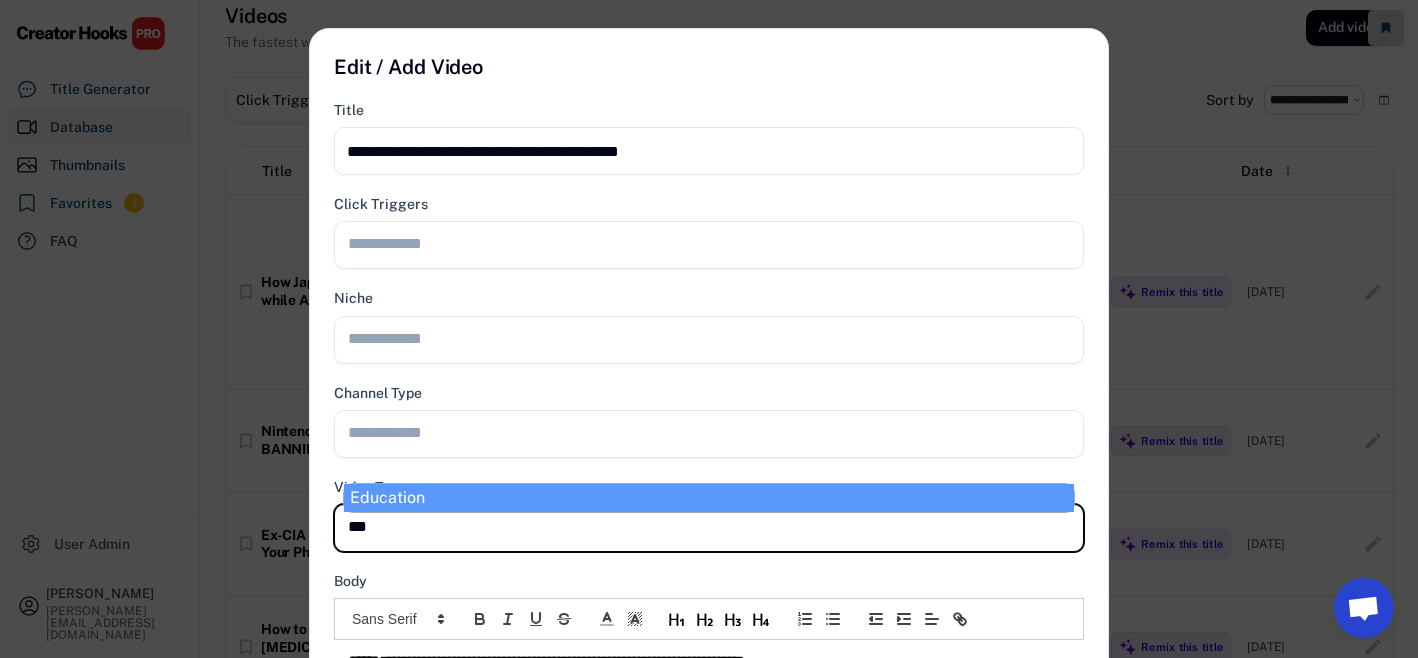 type on "****" 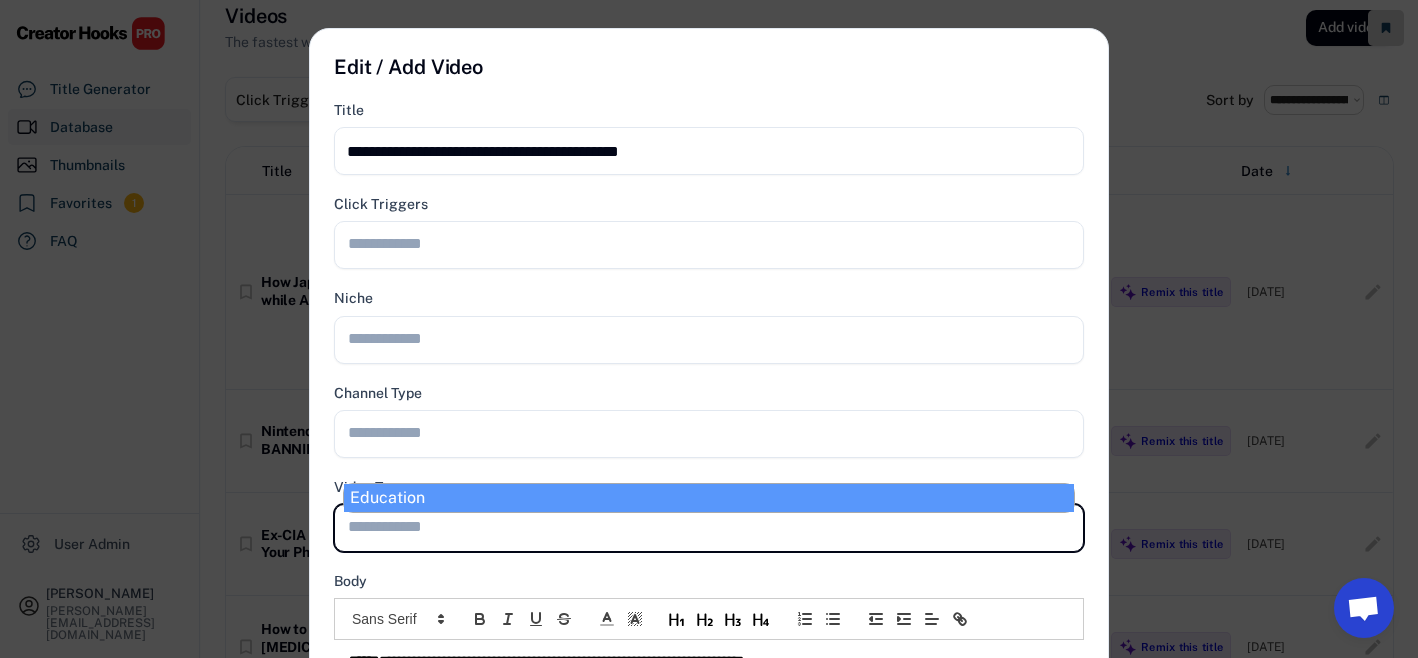 select on "**********" 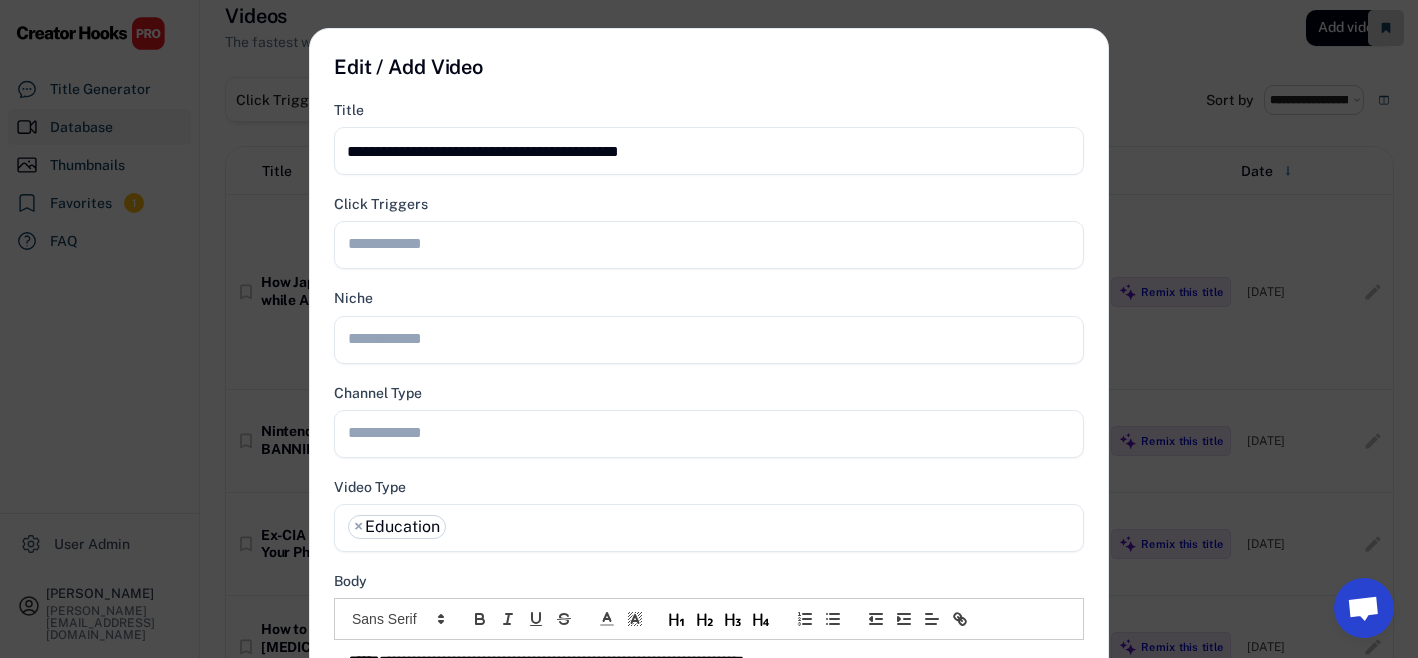 scroll, scrollTop: 0, scrollLeft: 0, axis: both 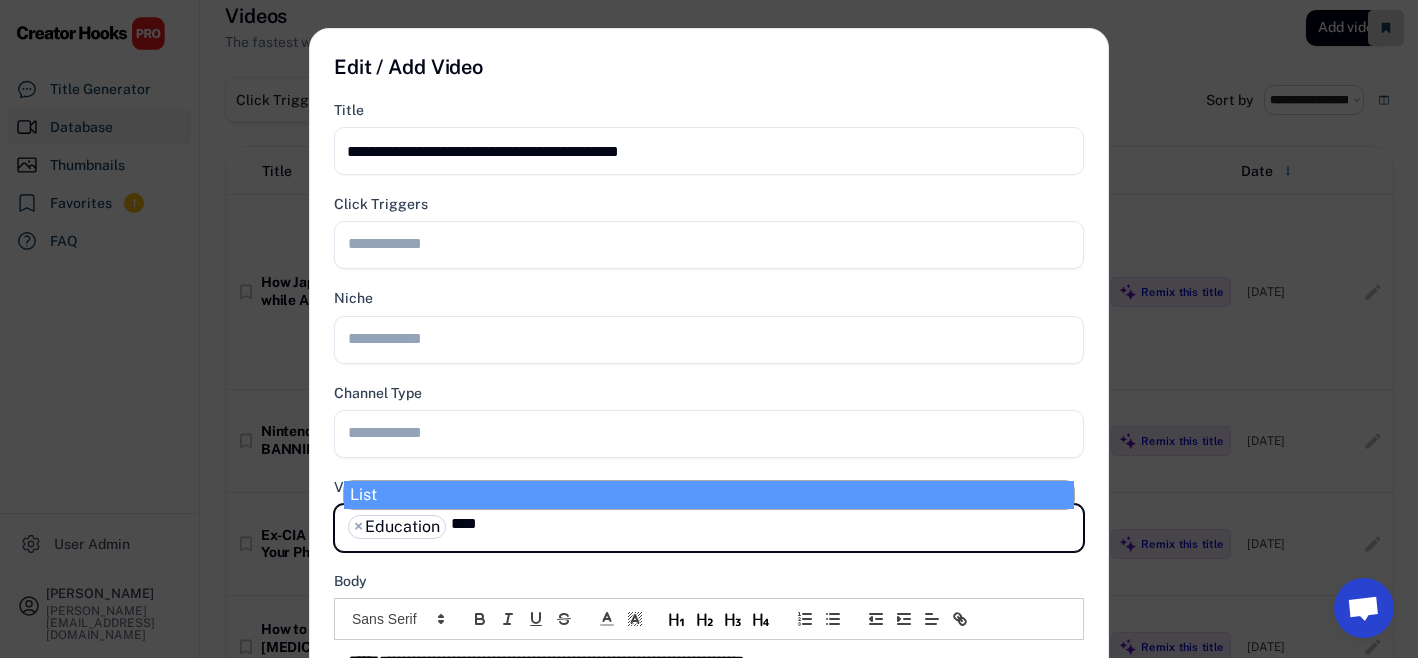 type on "****" 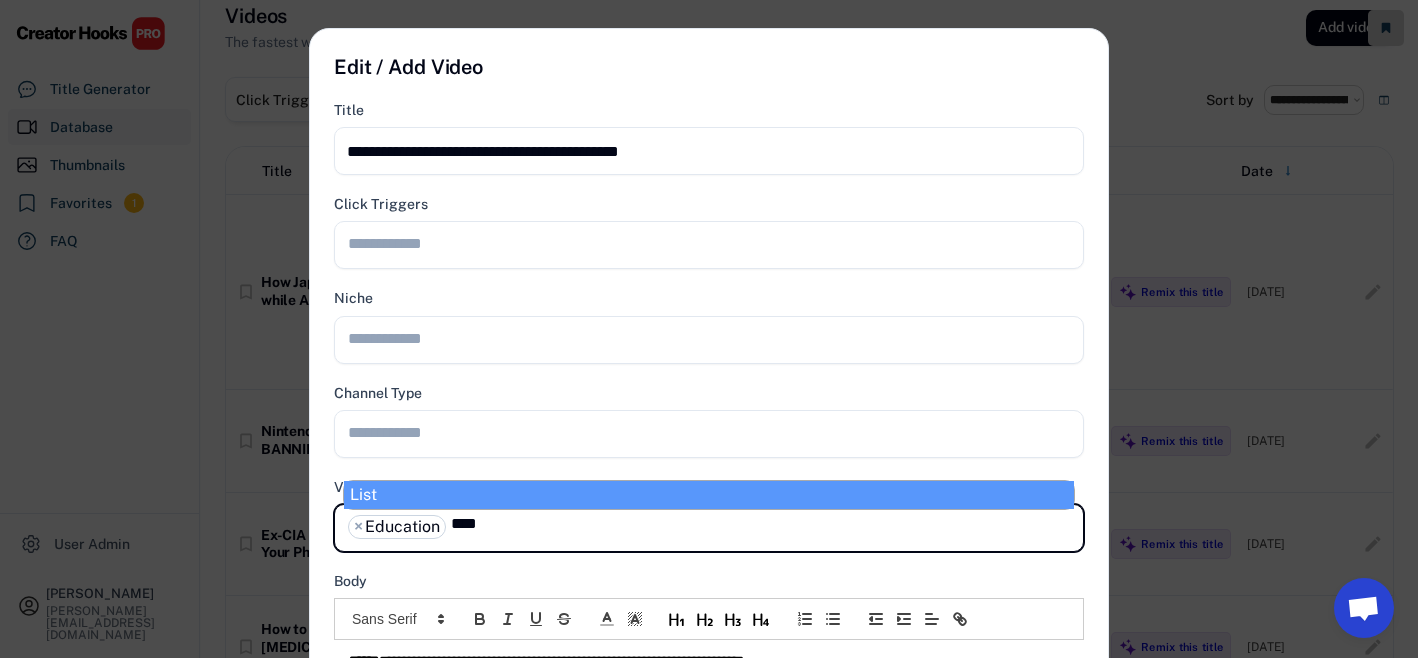 type 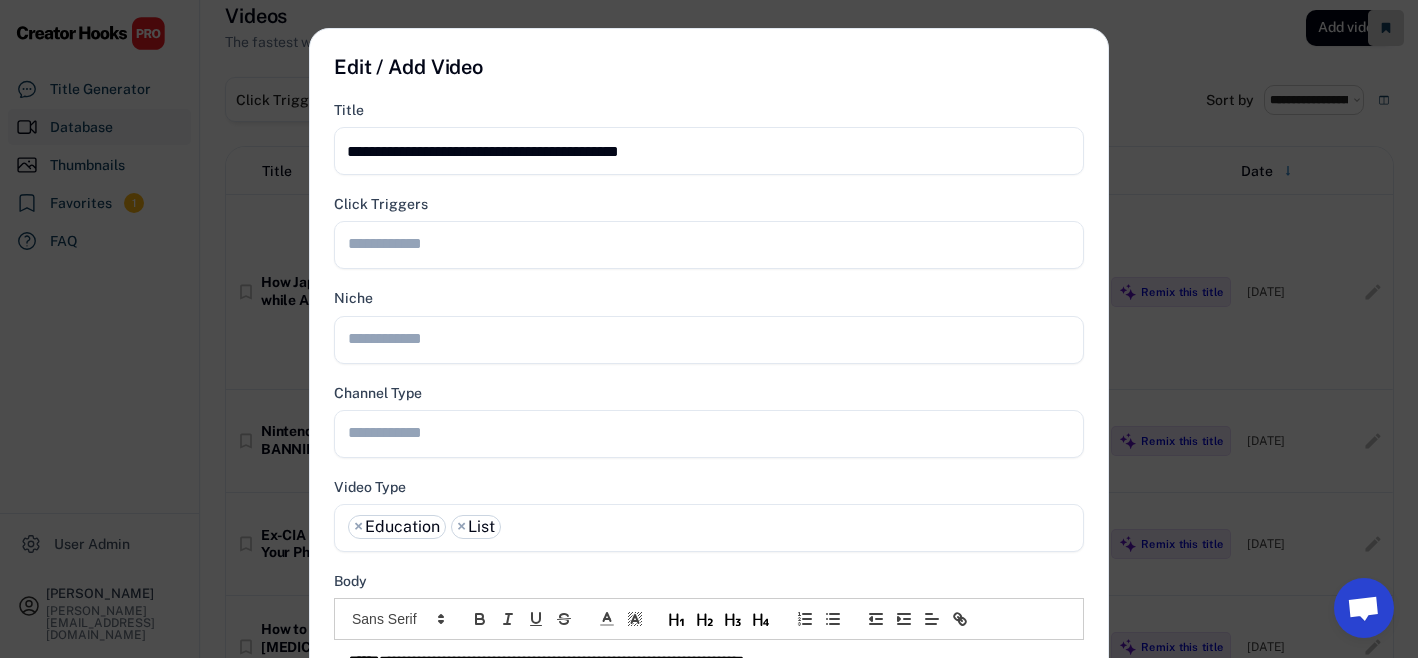 click at bounding box center [714, 432] 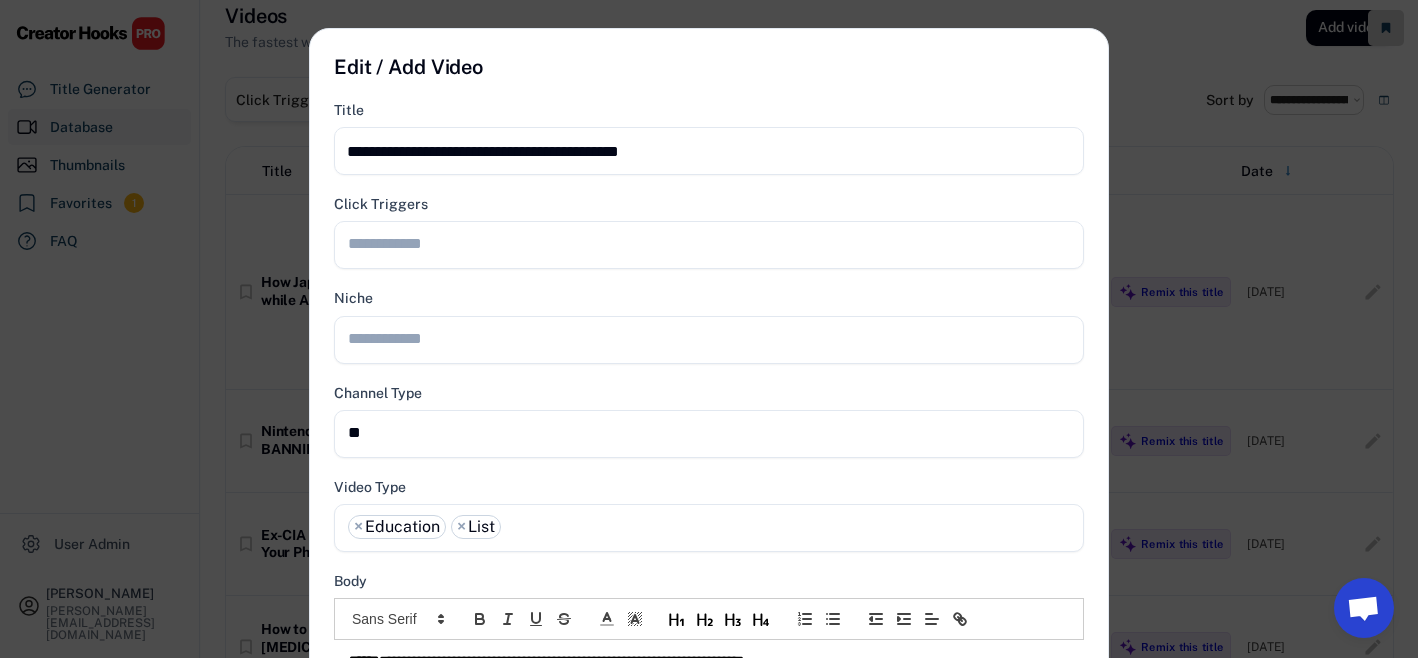 type on "***" 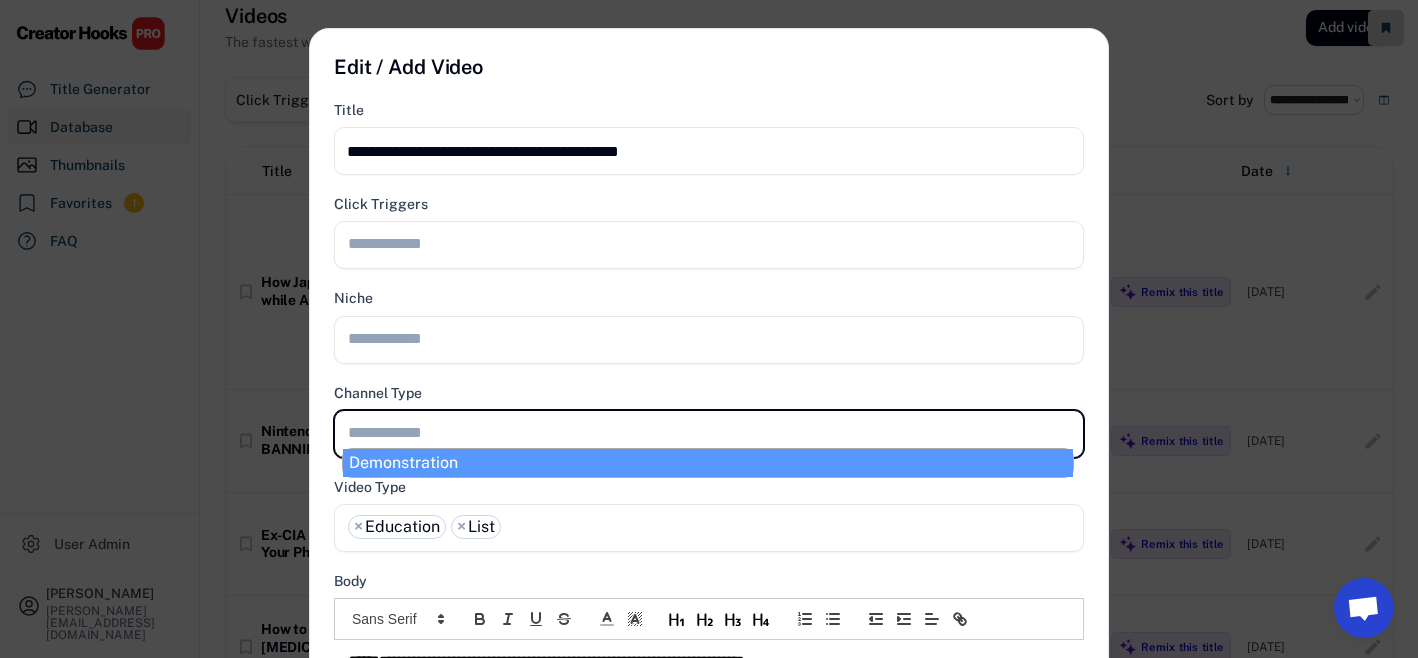 select on "**********" 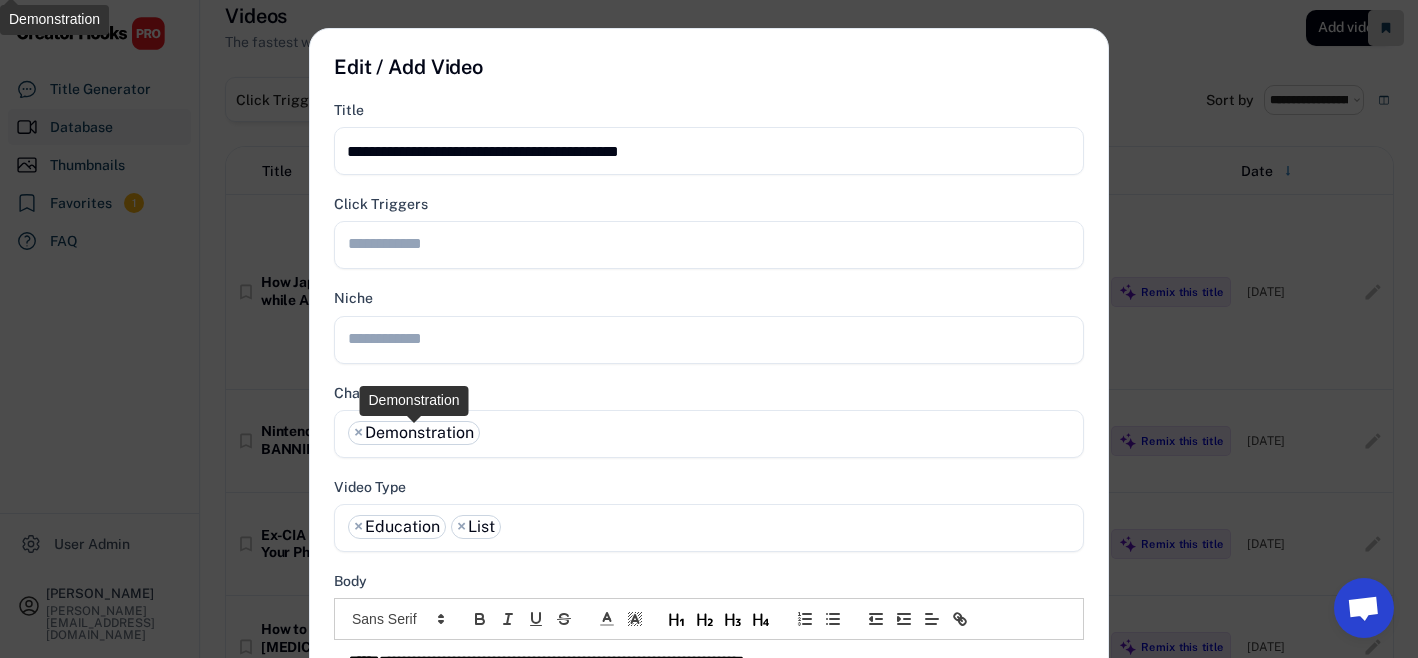 scroll, scrollTop: 0, scrollLeft: 0, axis: both 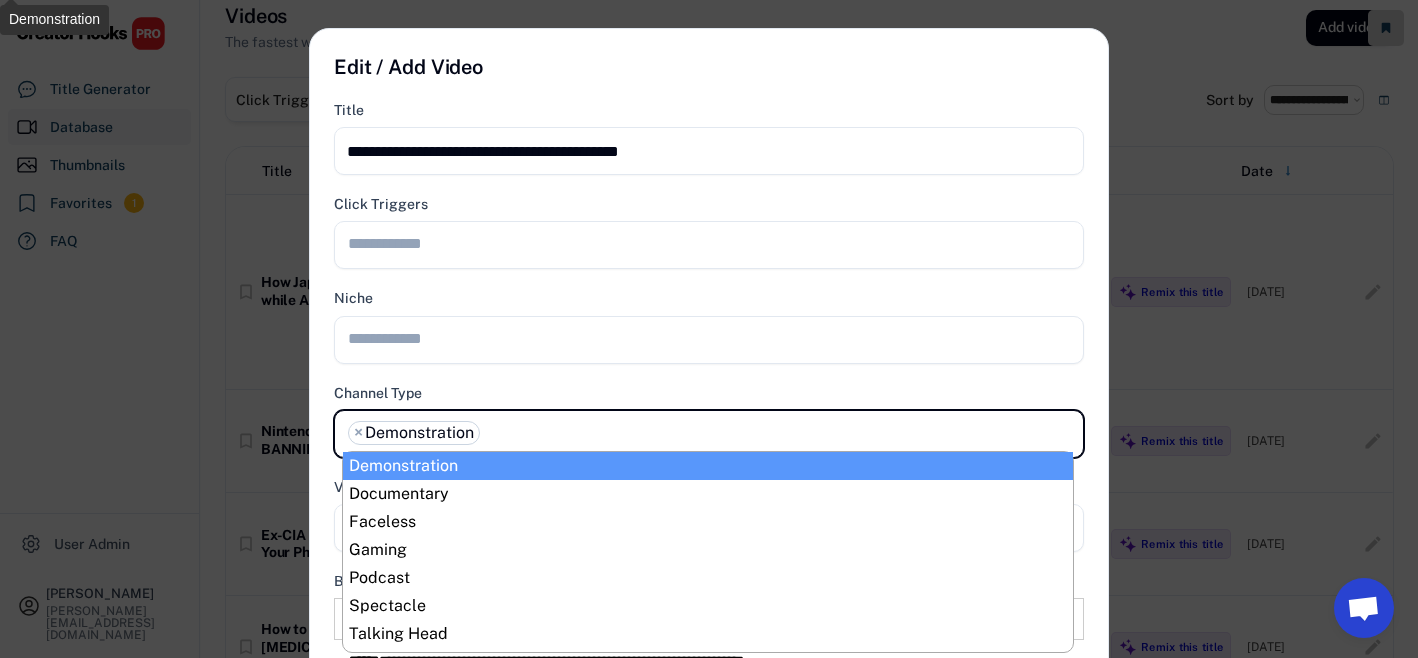 click at bounding box center [714, 338] 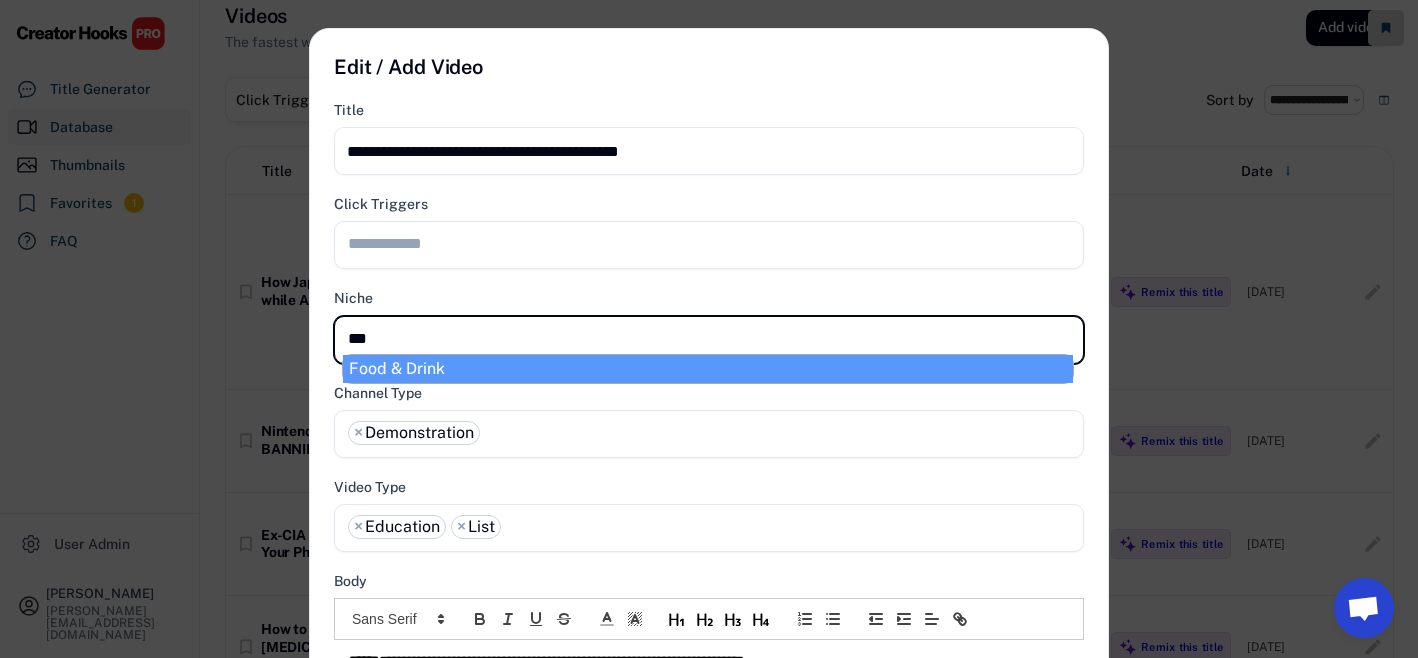 type on "****" 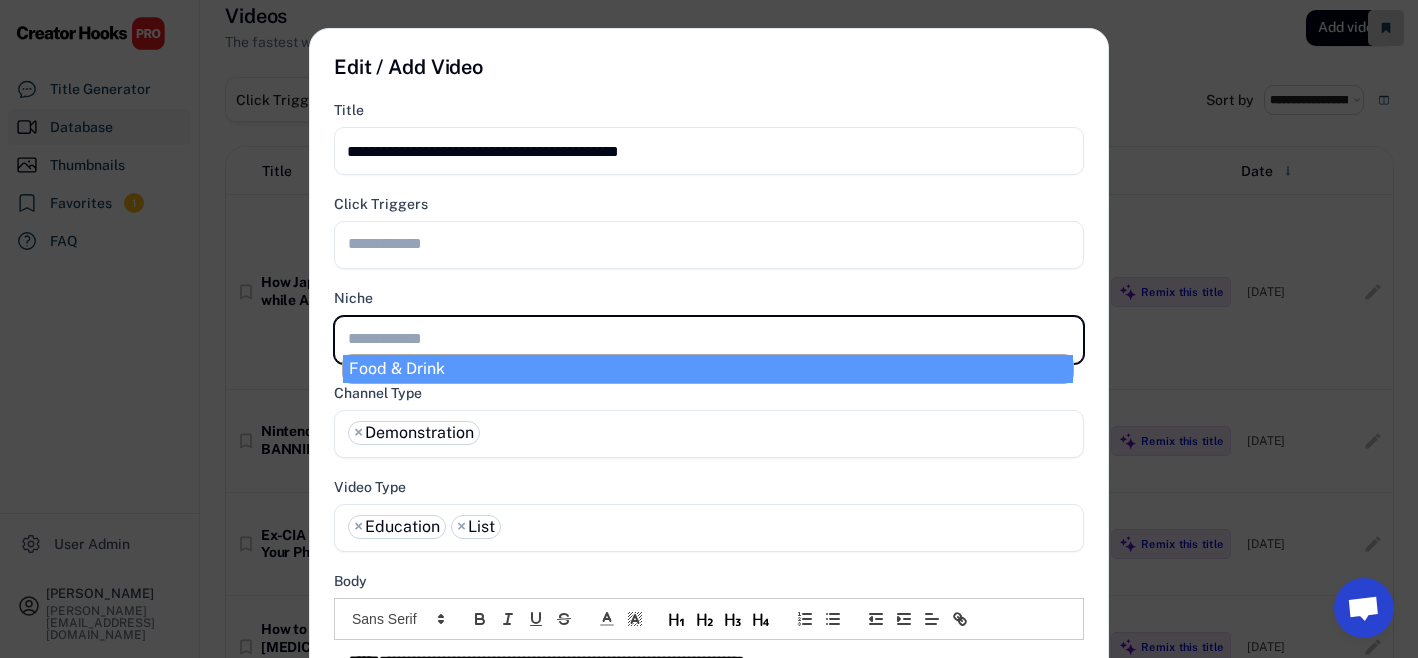 scroll, scrollTop: 0, scrollLeft: 0, axis: both 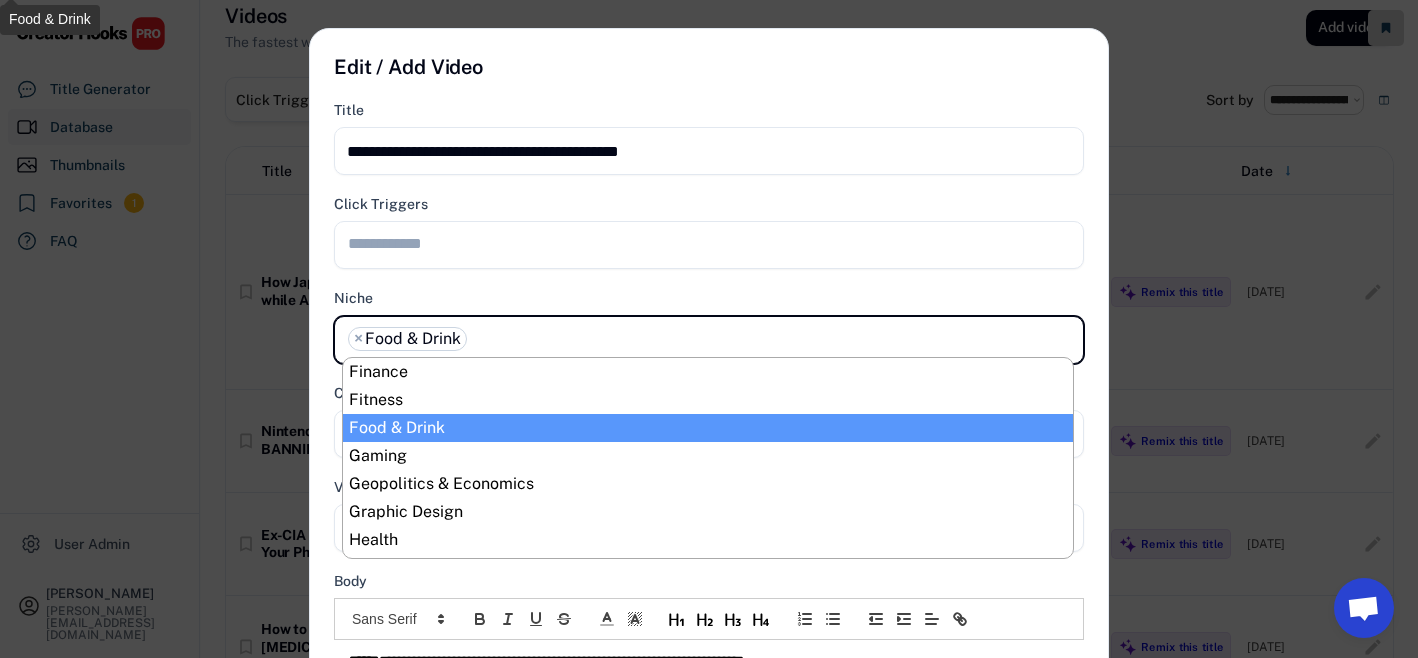 click at bounding box center [714, 243] 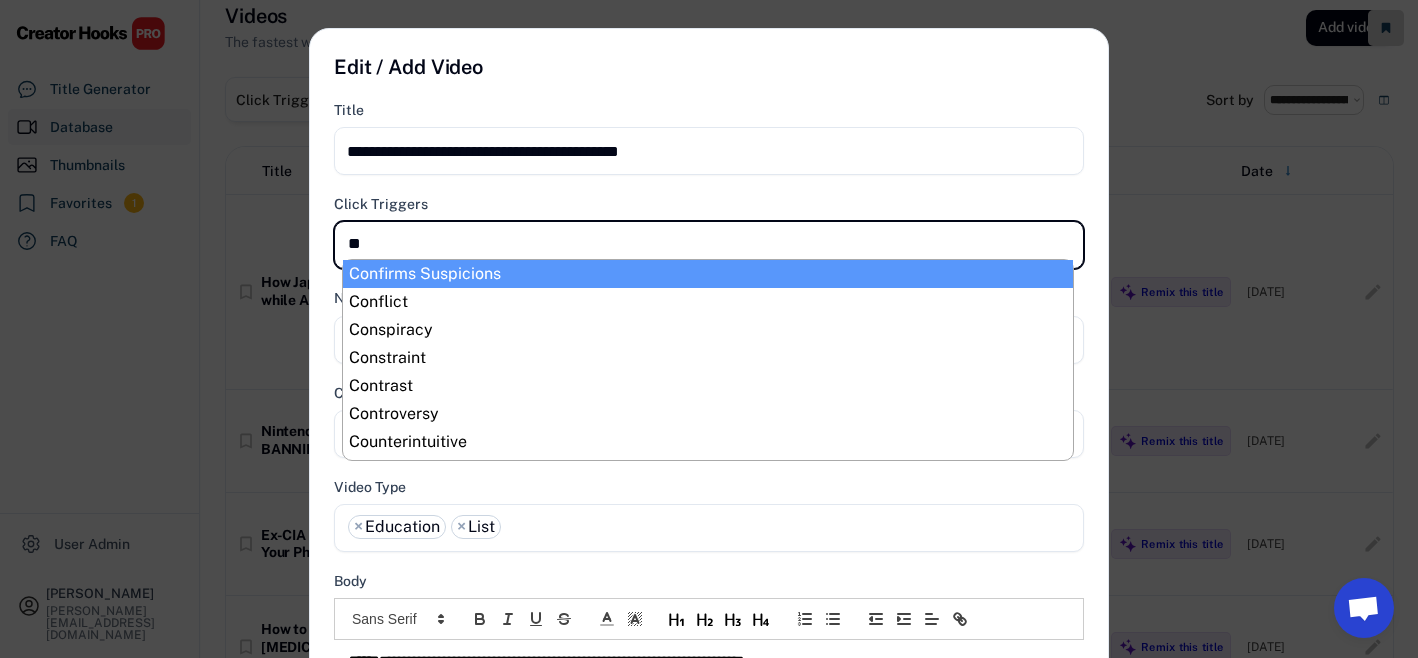 type on "***" 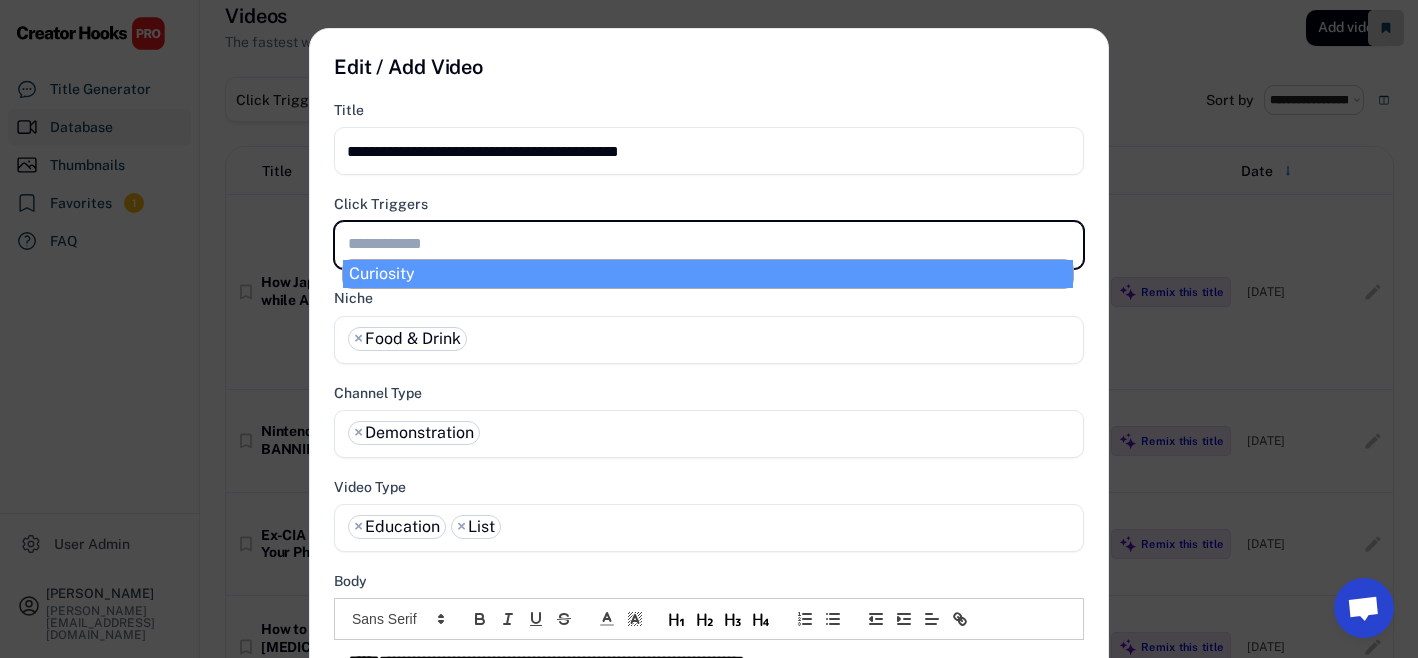 scroll, scrollTop: 0, scrollLeft: 0, axis: both 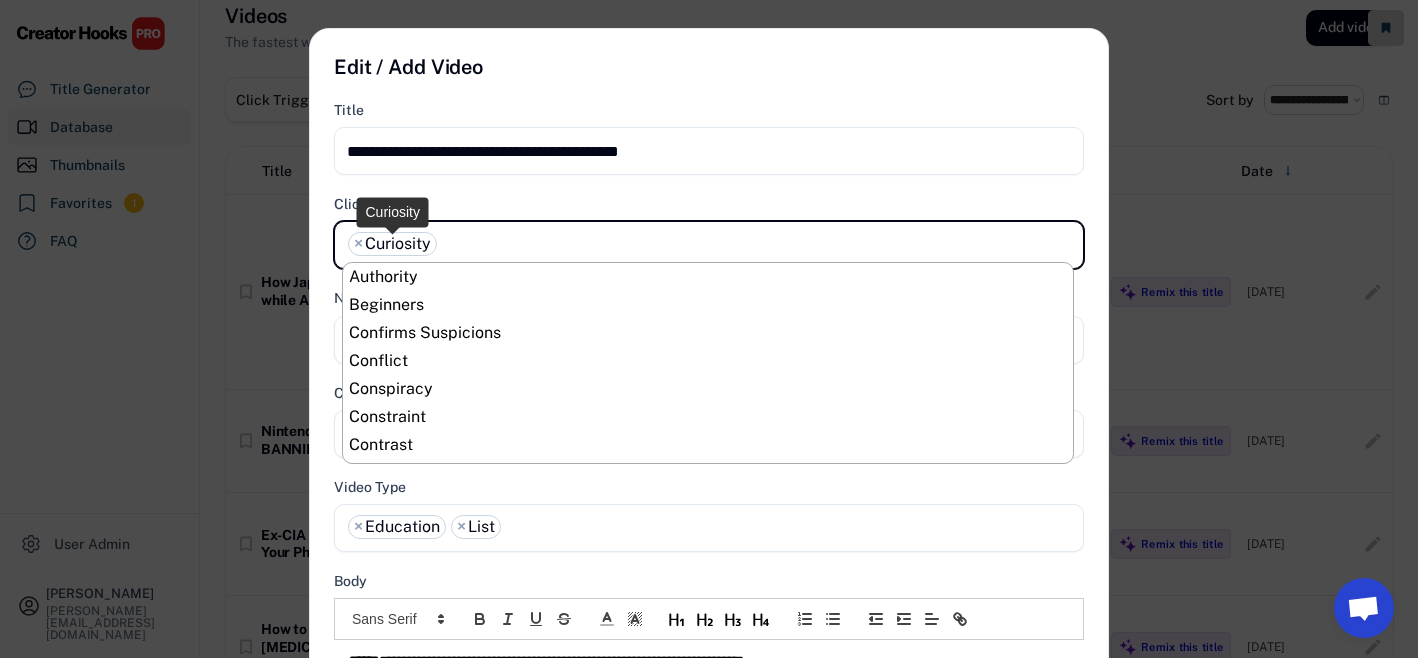type on "*" 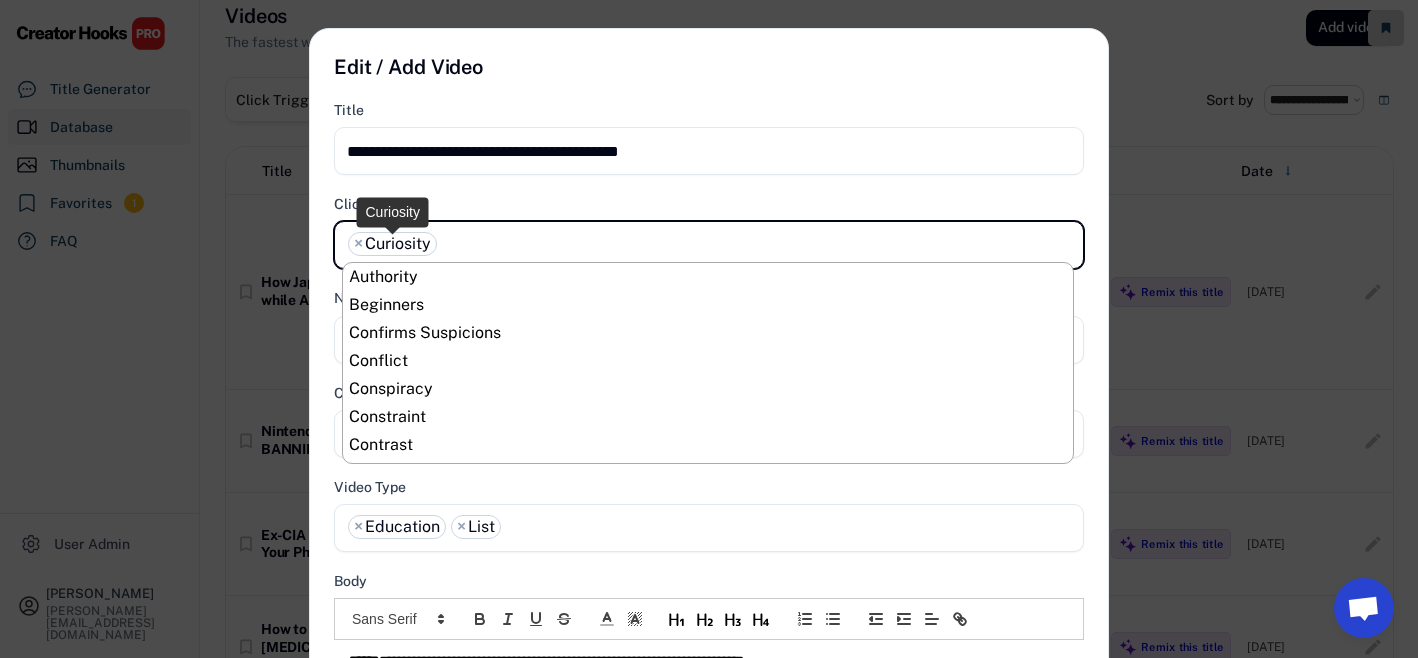 scroll, scrollTop: 0, scrollLeft: 0, axis: both 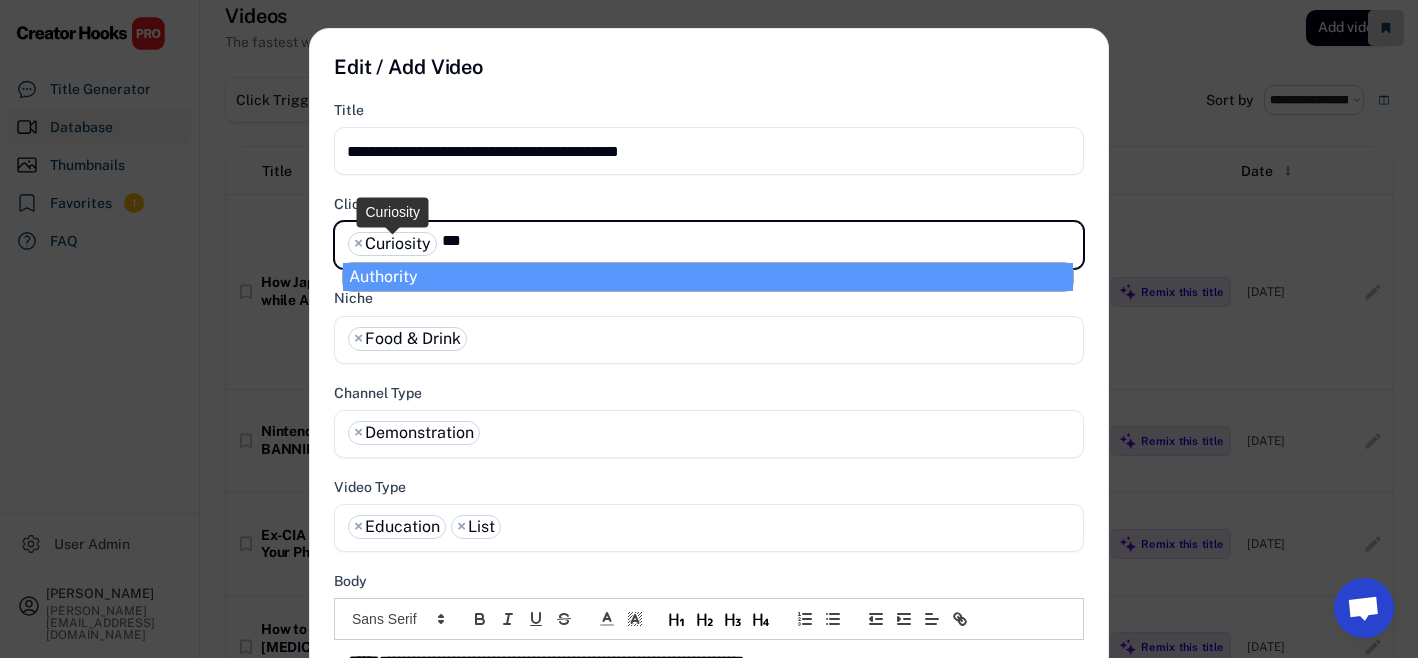 type on "***" 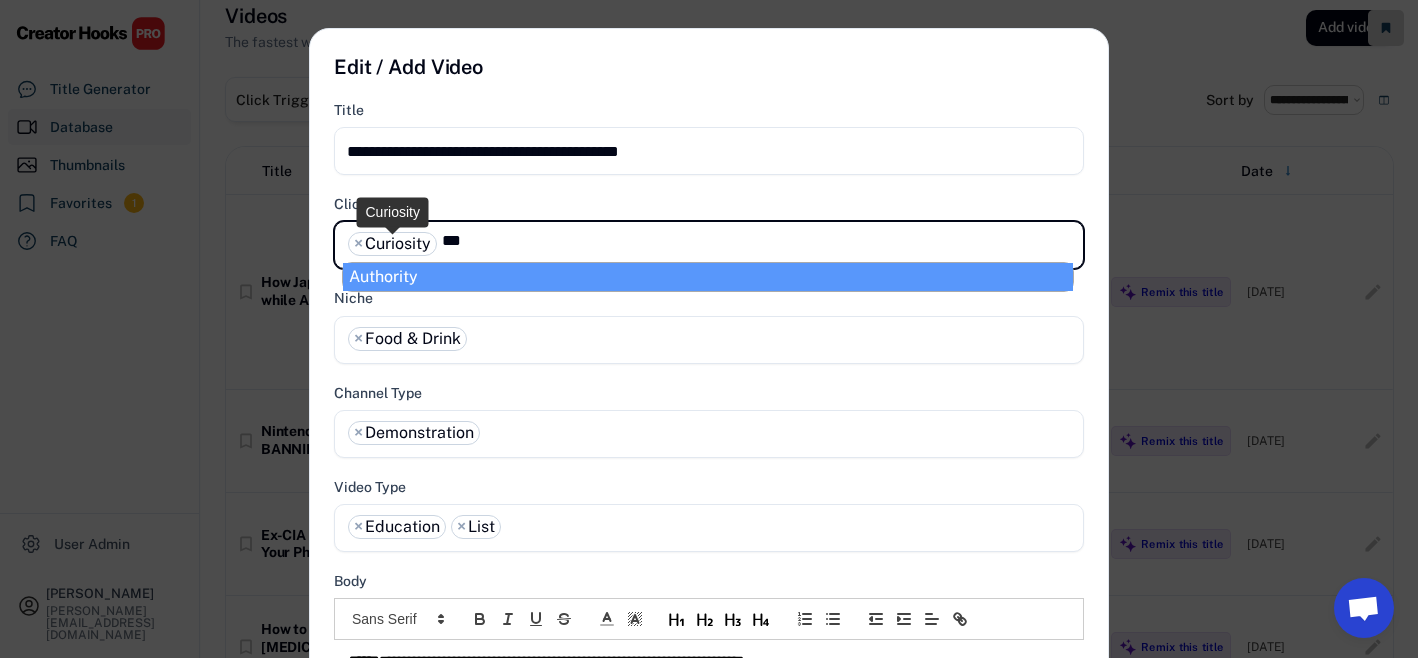 select on "**********" 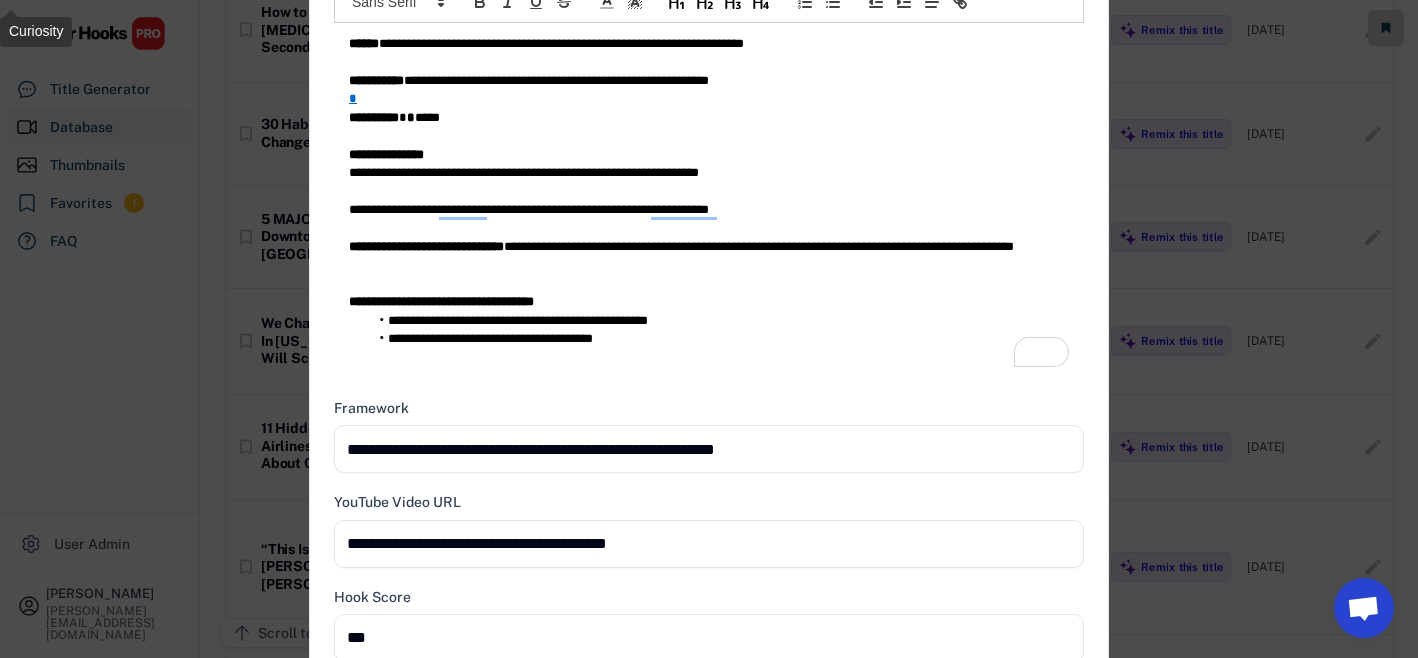 scroll, scrollTop: 1103, scrollLeft: 0, axis: vertical 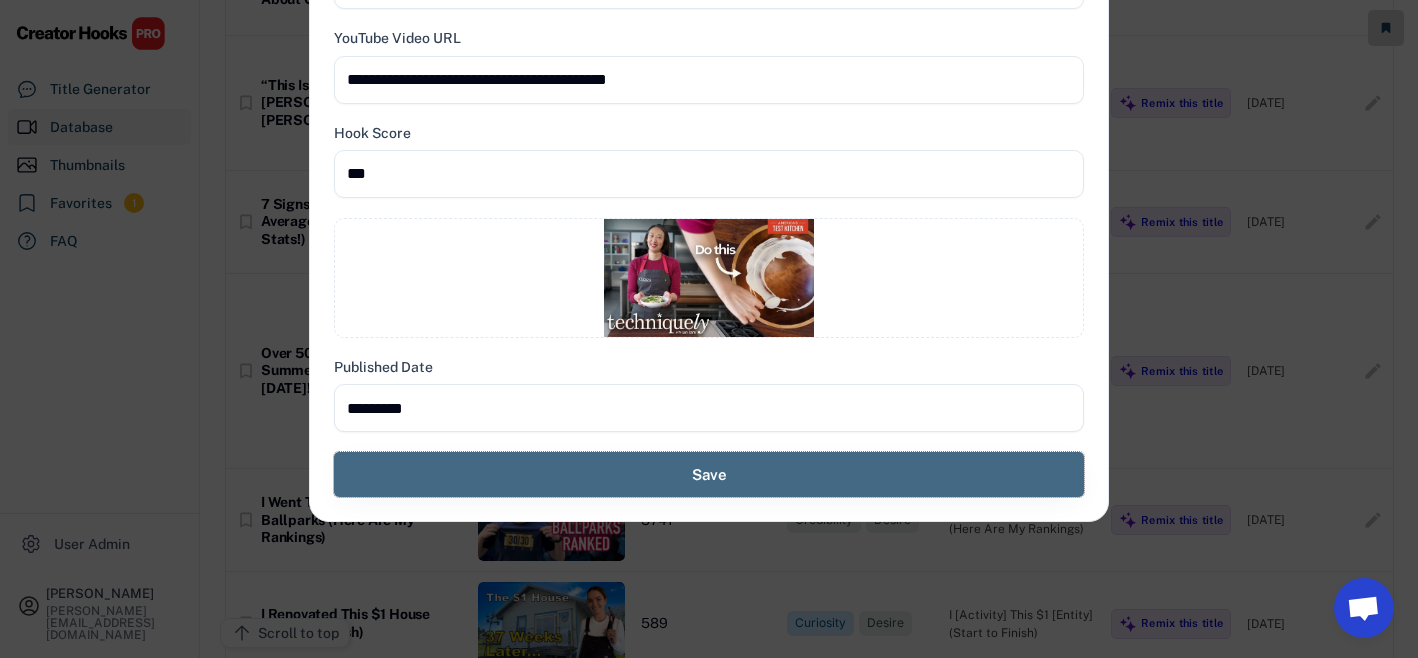 click on "Save" at bounding box center (709, 474) 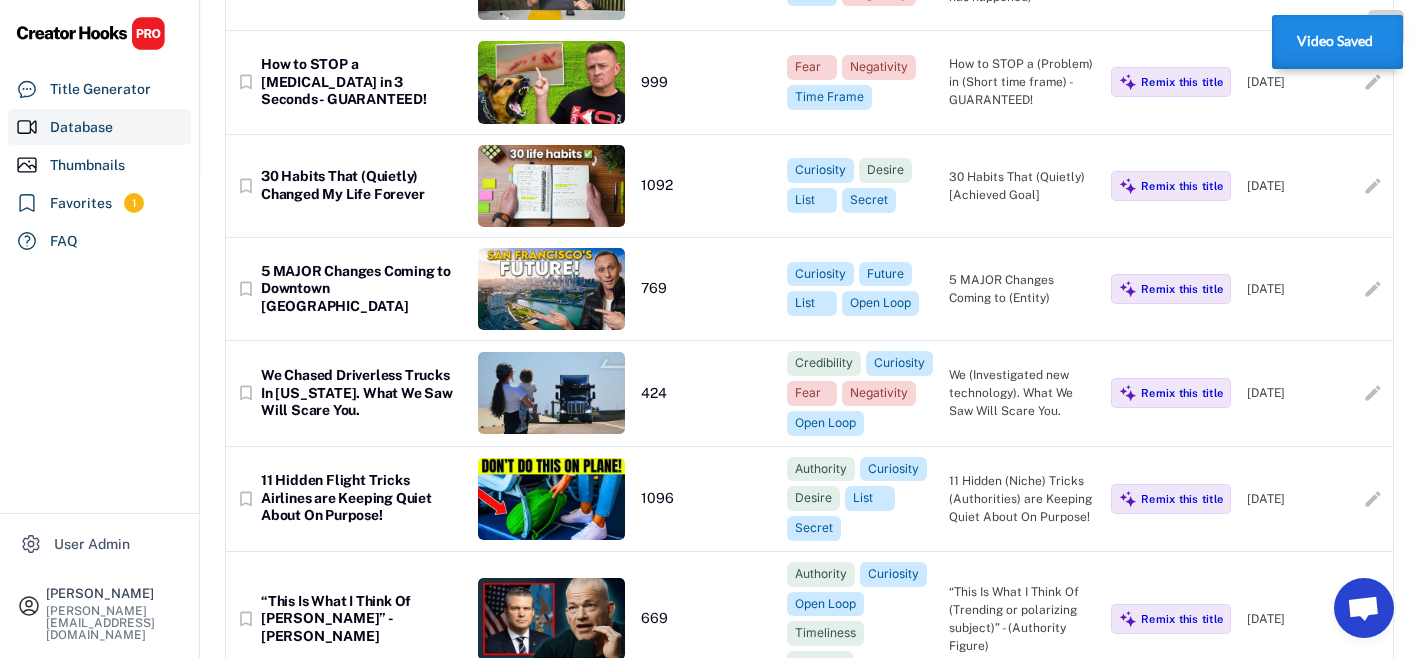 scroll, scrollTop: 0, scrollLeft: 0, axis: both 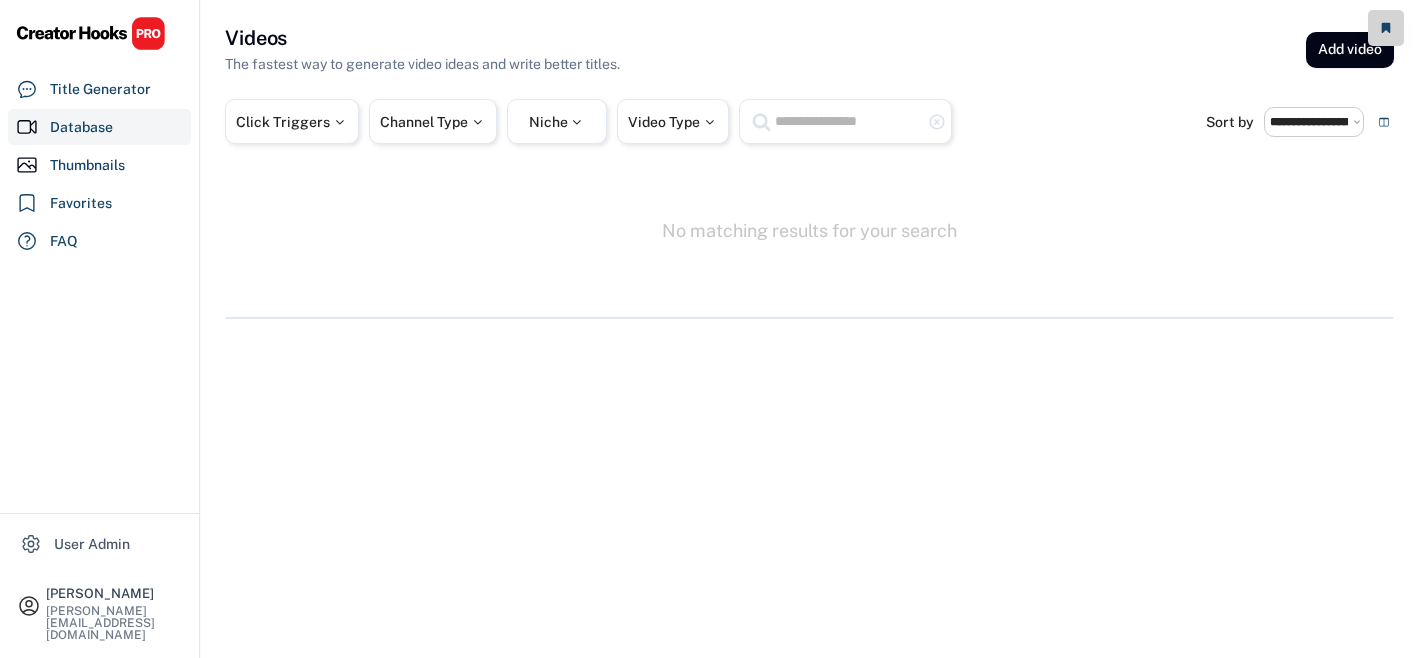 select on "**********" 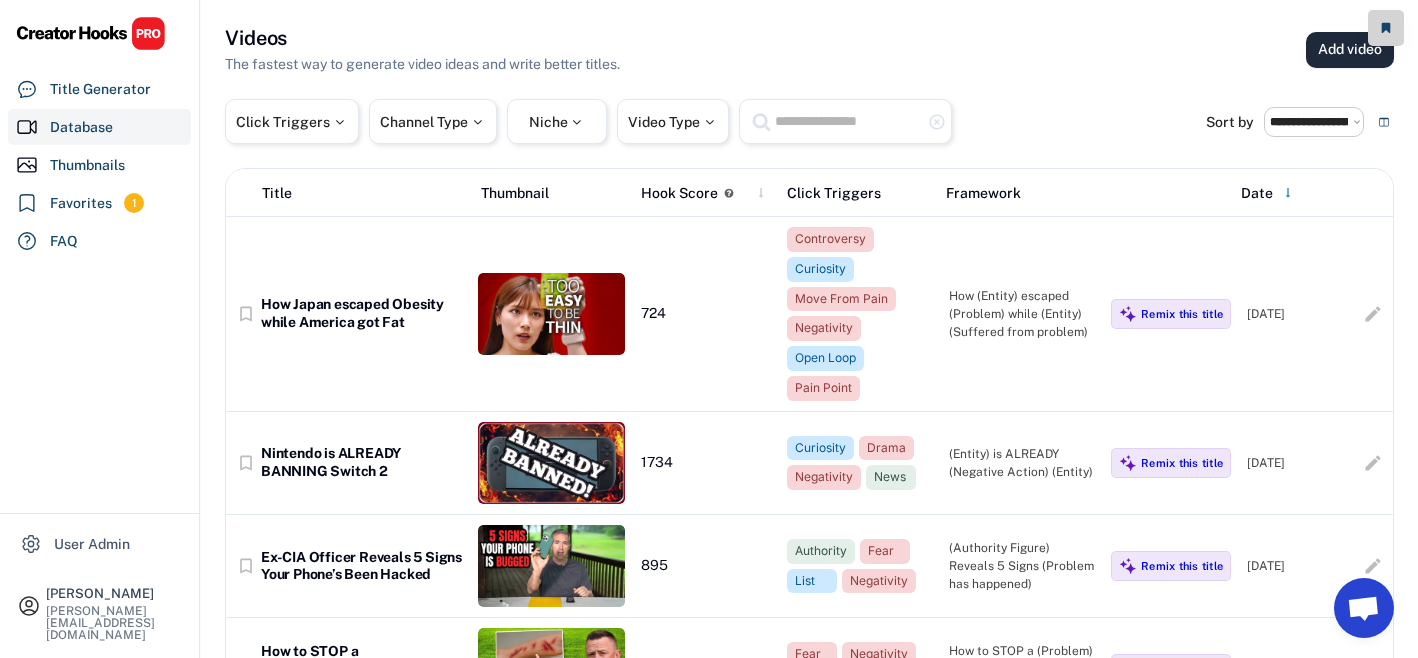 click on "Add video" at bounding box center (1350, 50) 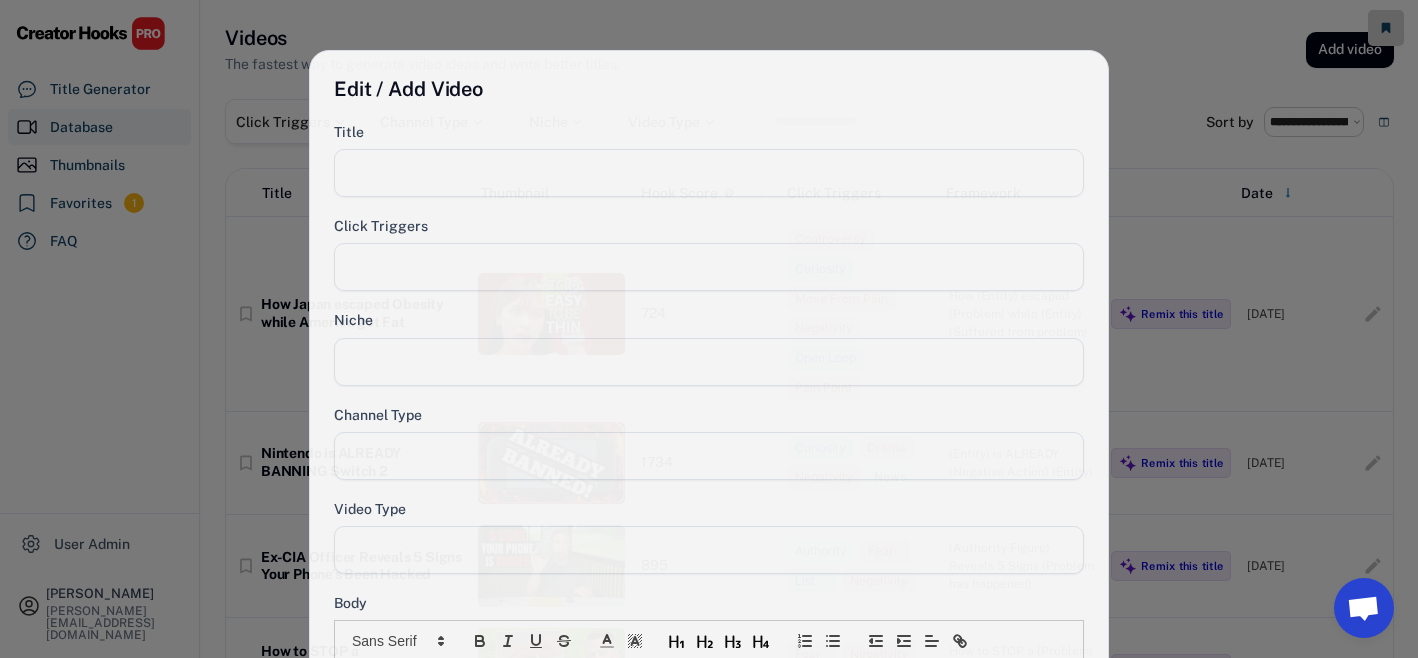 select 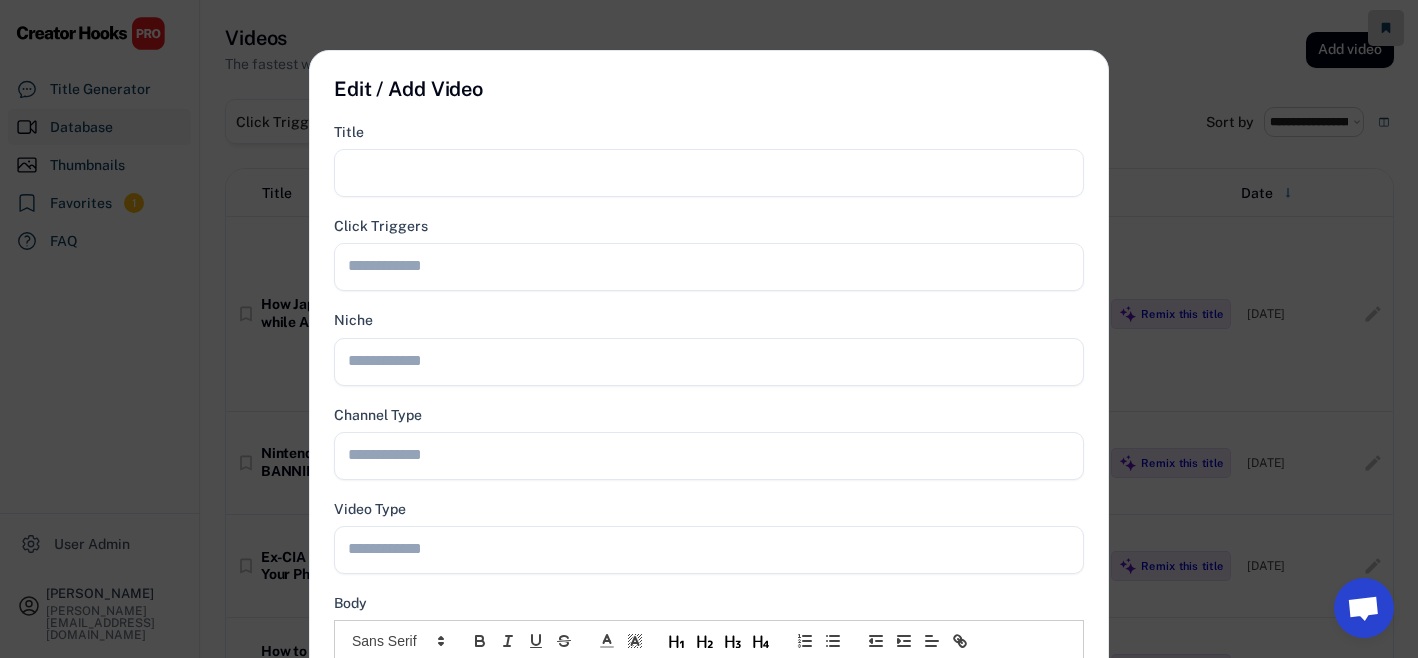 scroll, scrollTop: 271, scrollLeft: 0, axis: vertical 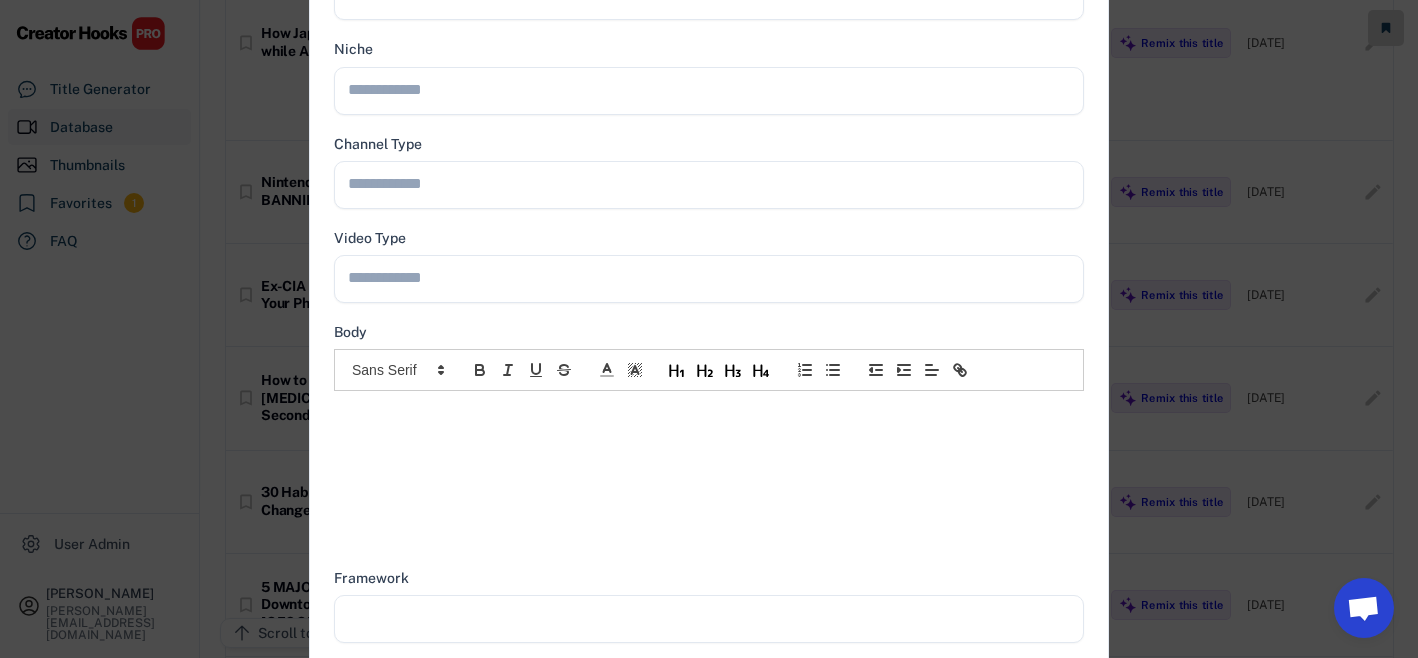 click at bounding box center [709, 412] 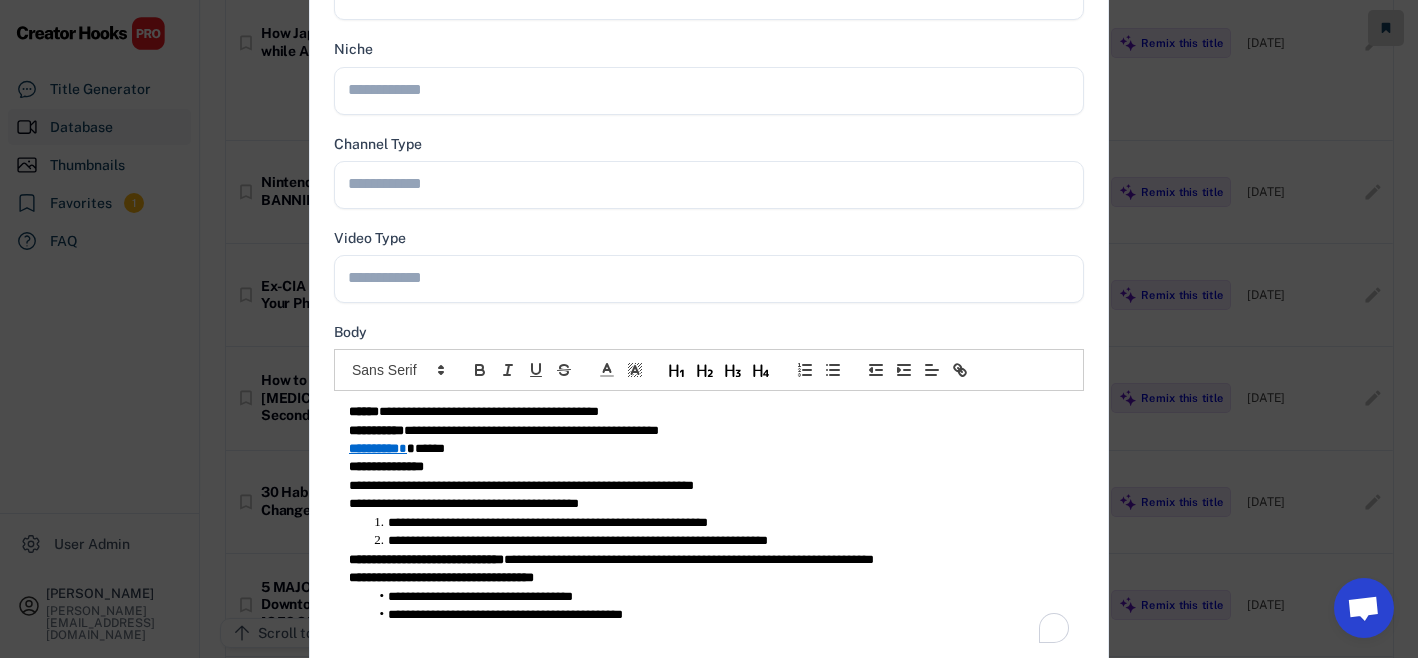 scroll, scrollTop: 0, scrollLeft: 0, axis: both 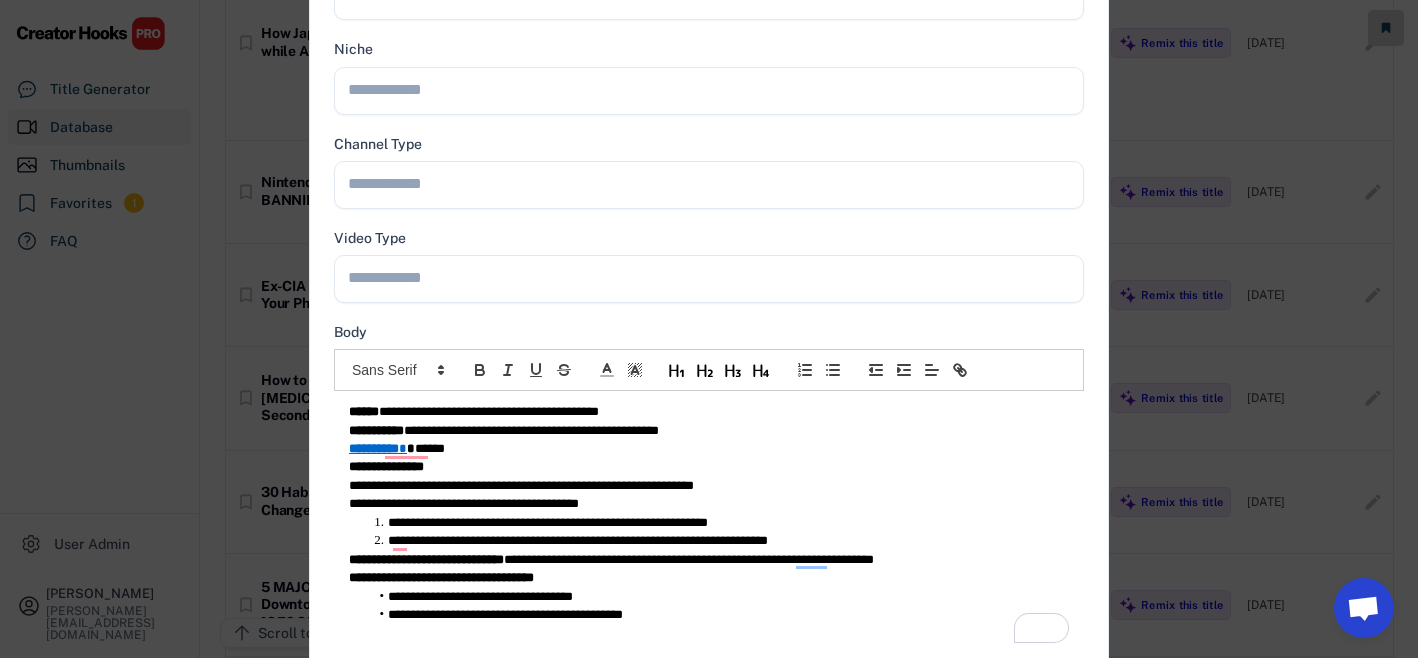 click on "**********" at bounding box center (709, 523) 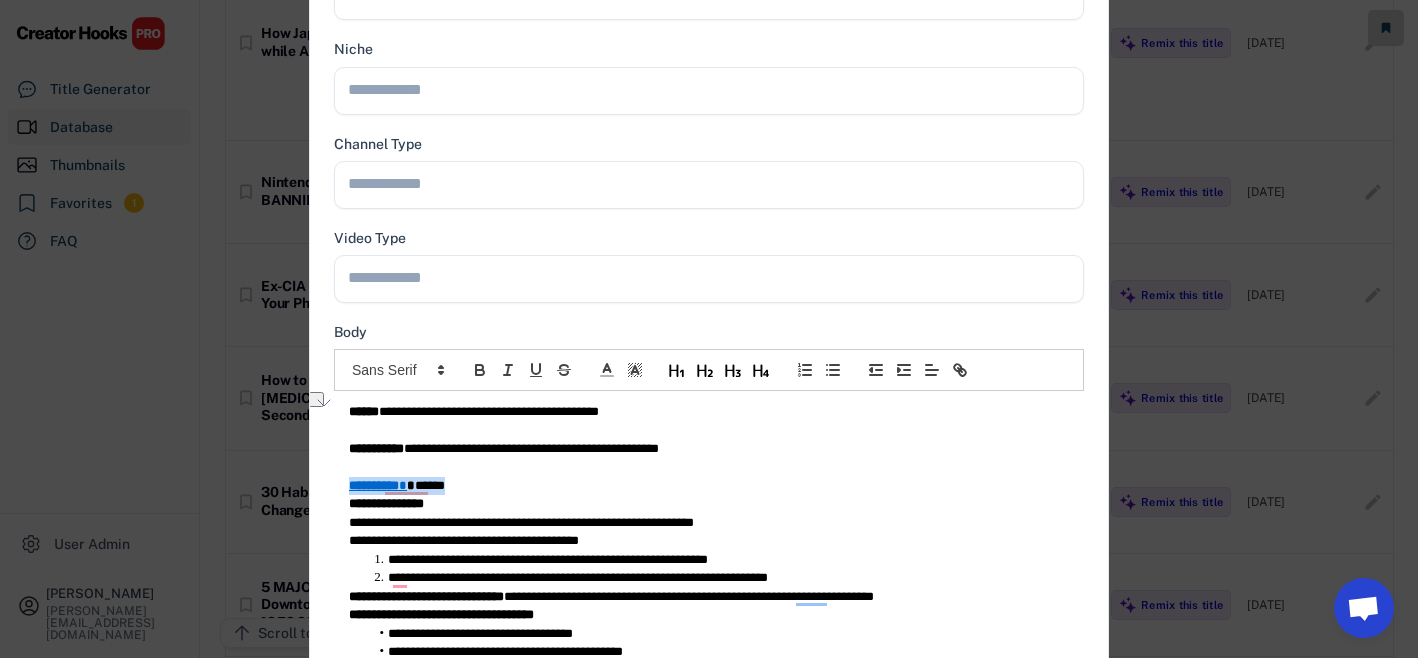 type on "**********" 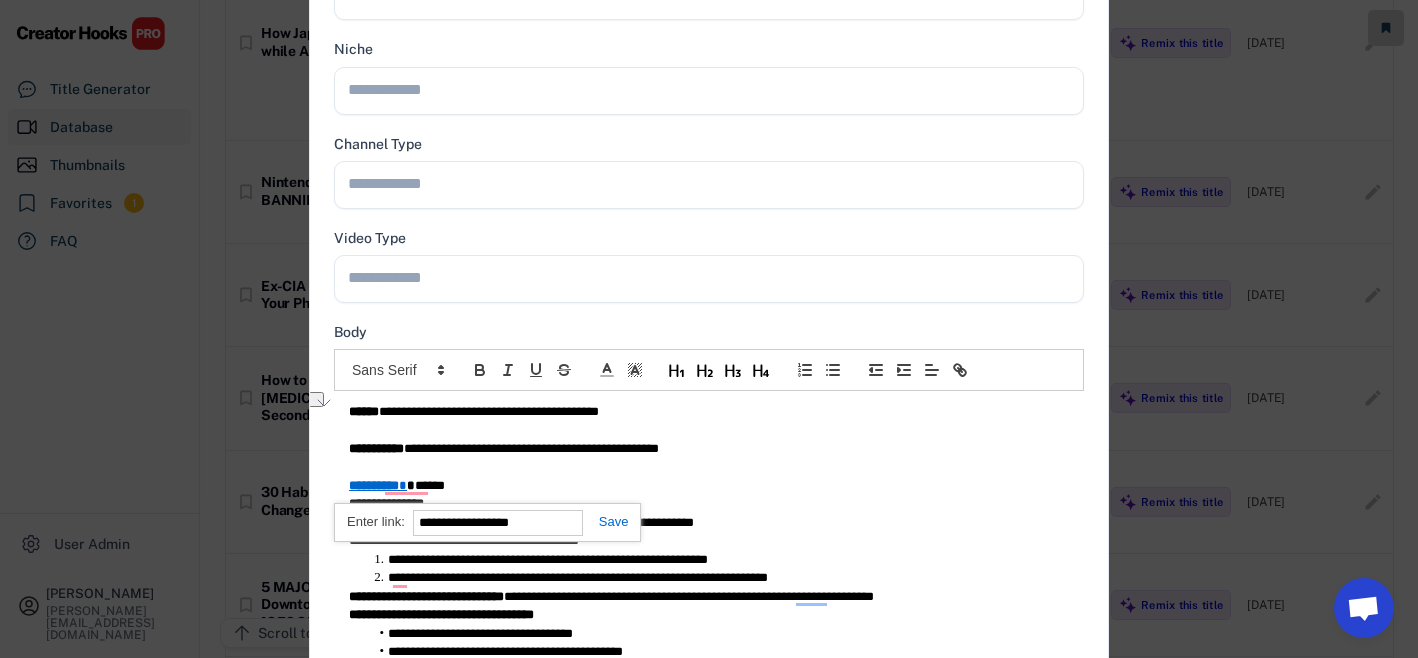 type 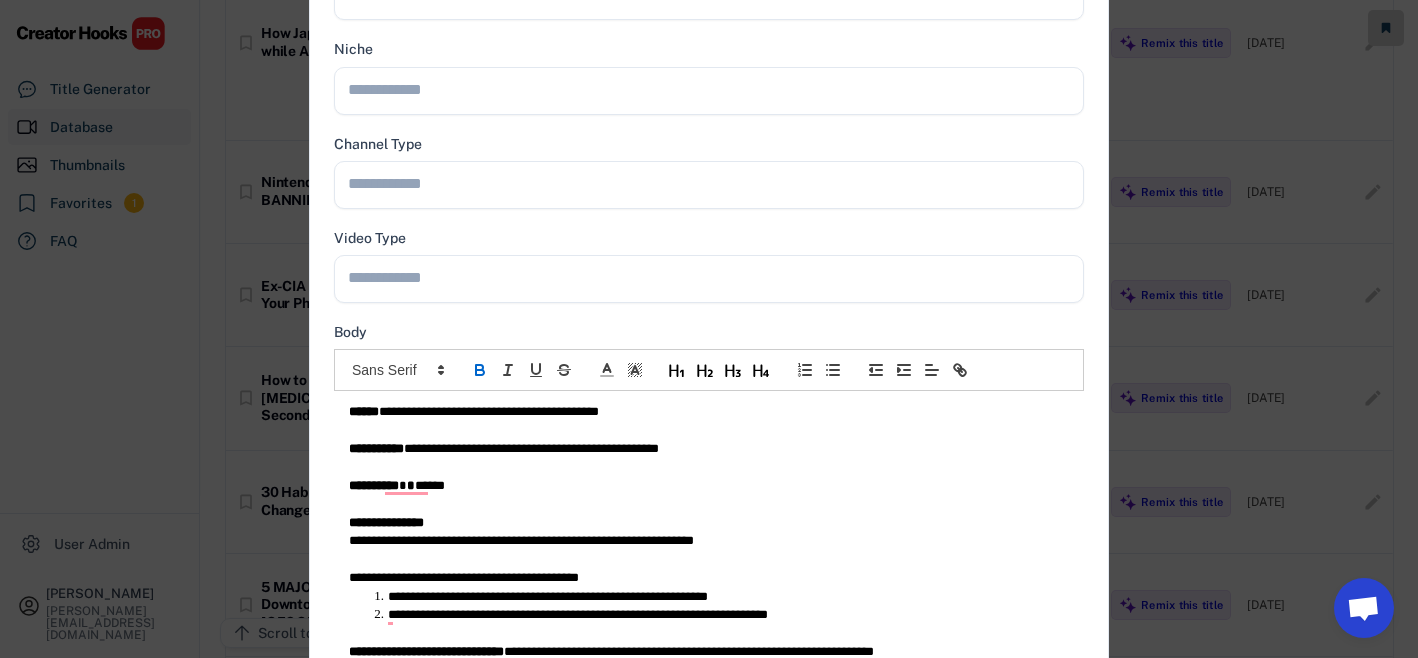 scroll, scrollTop: 613, scrollLeft: 0, axis: vertical 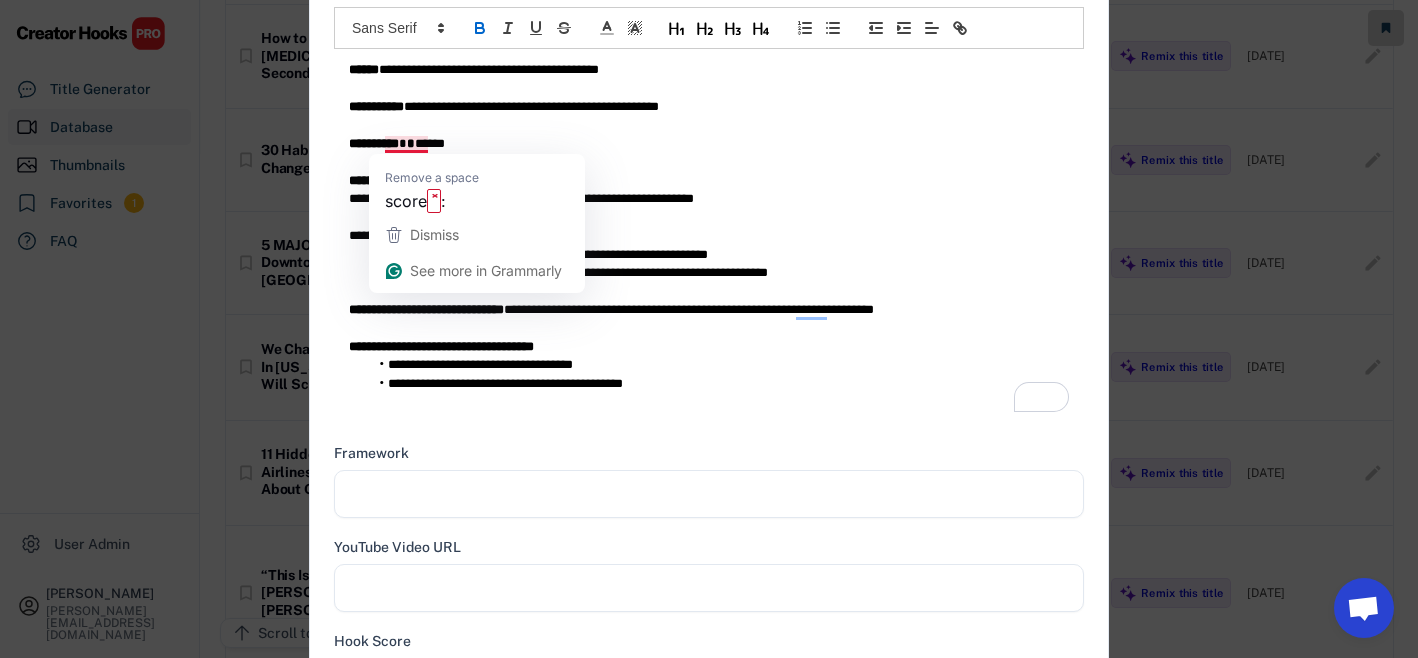 click on "**********" at bounding box center [709, 70] 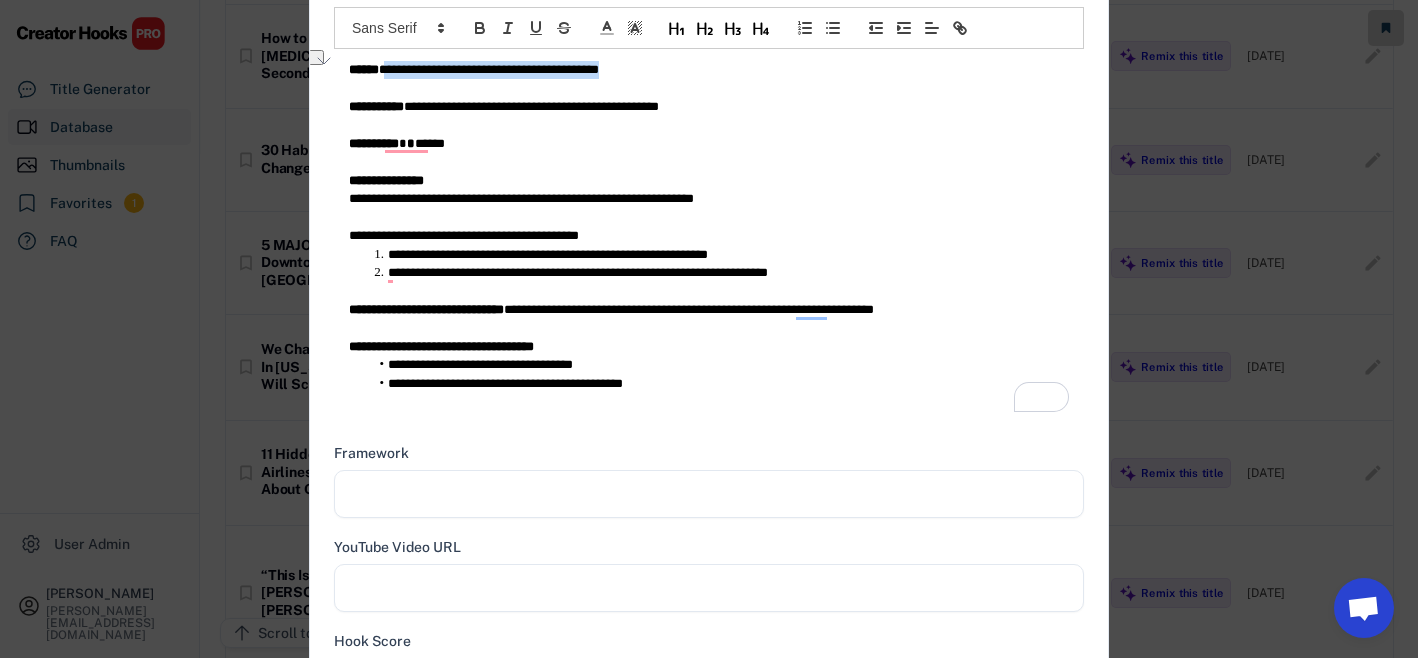 scroll, scrollTop: 0, scrollLeft: 0, axis: both 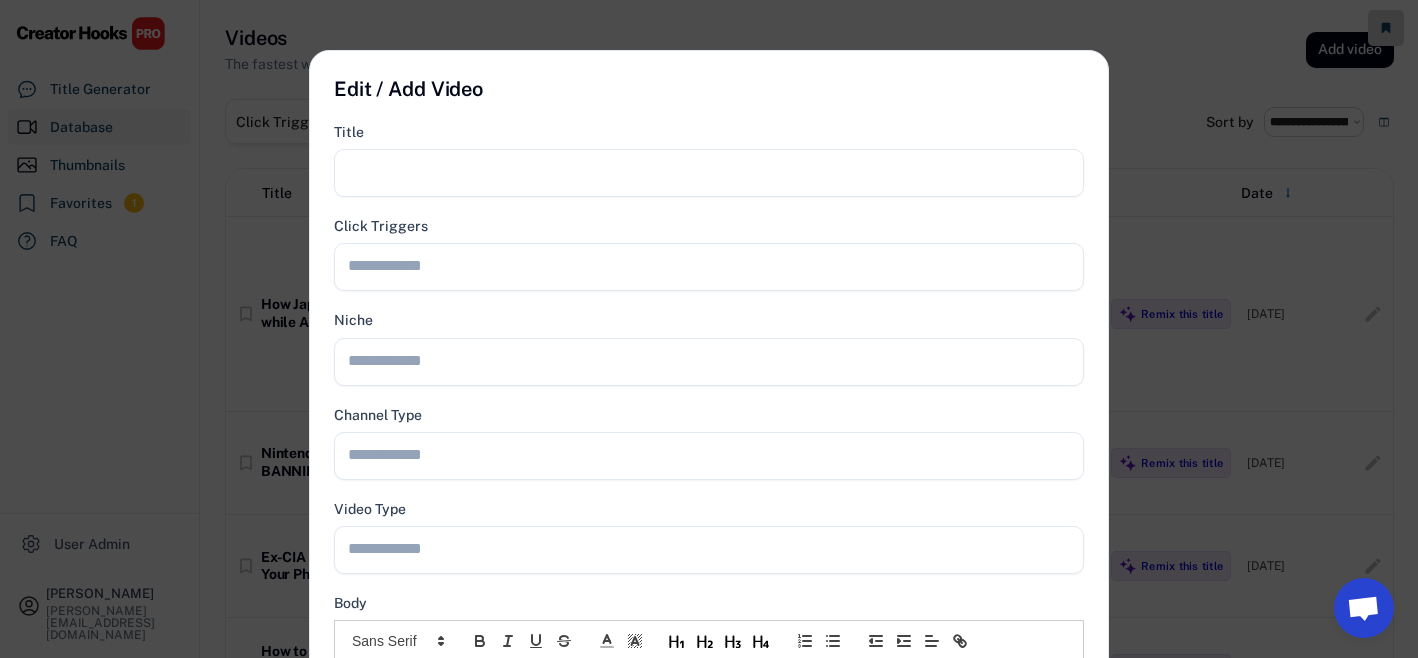 click at bounding box center [709, 173] 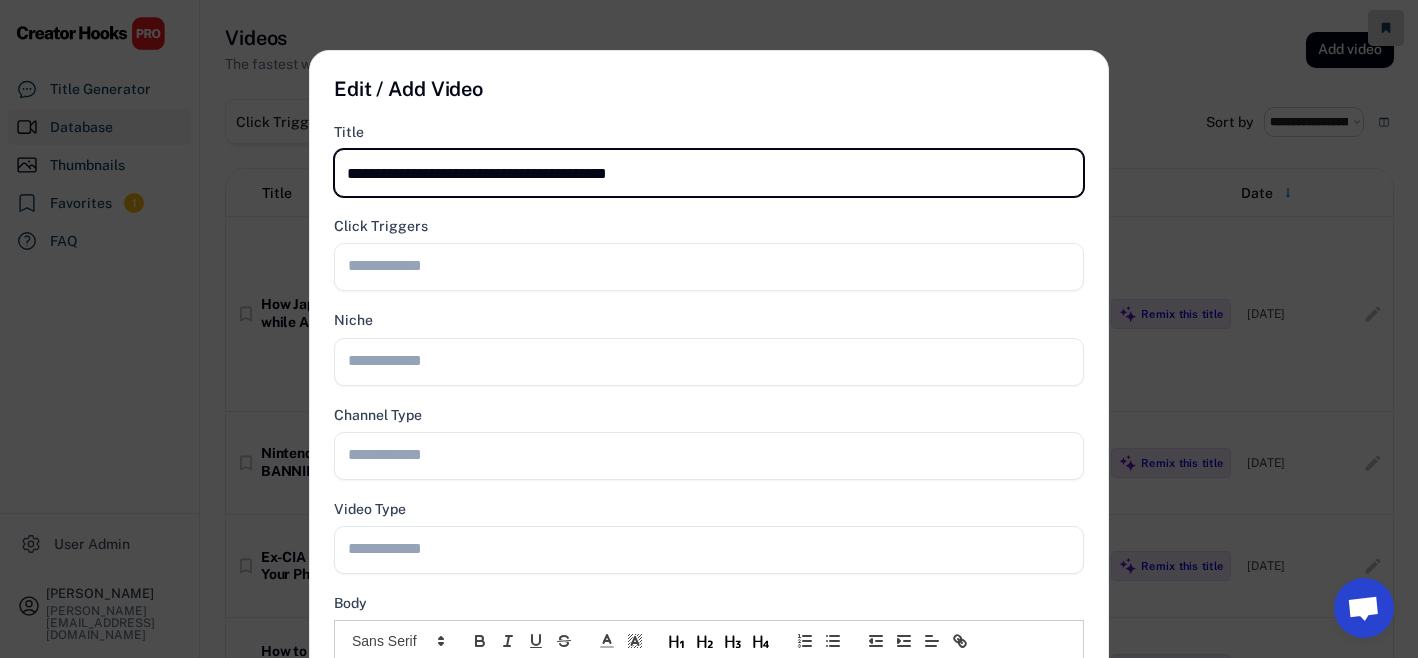 scroll, scrollTop: 168, scrollLeft: 0, axis: vertical 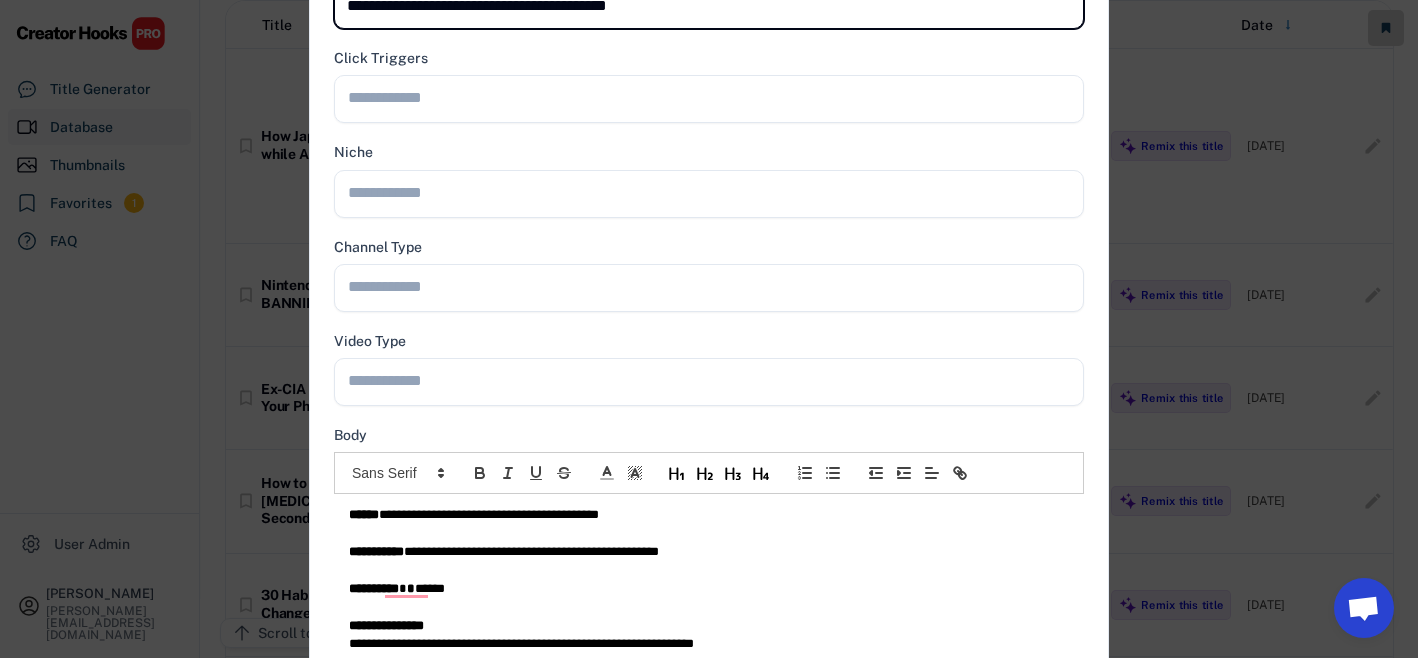 type on "**********" 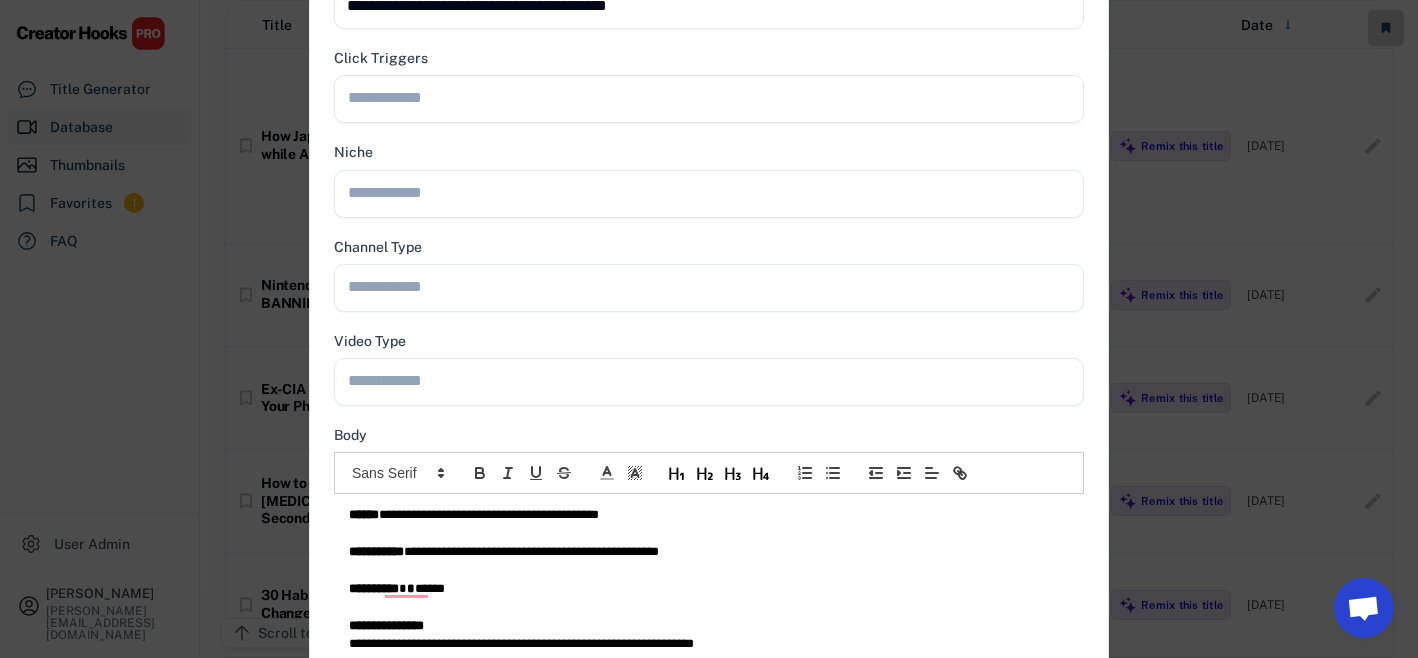 scroll, scrollTop: 741, scrollLeft: 0, axis: vertical 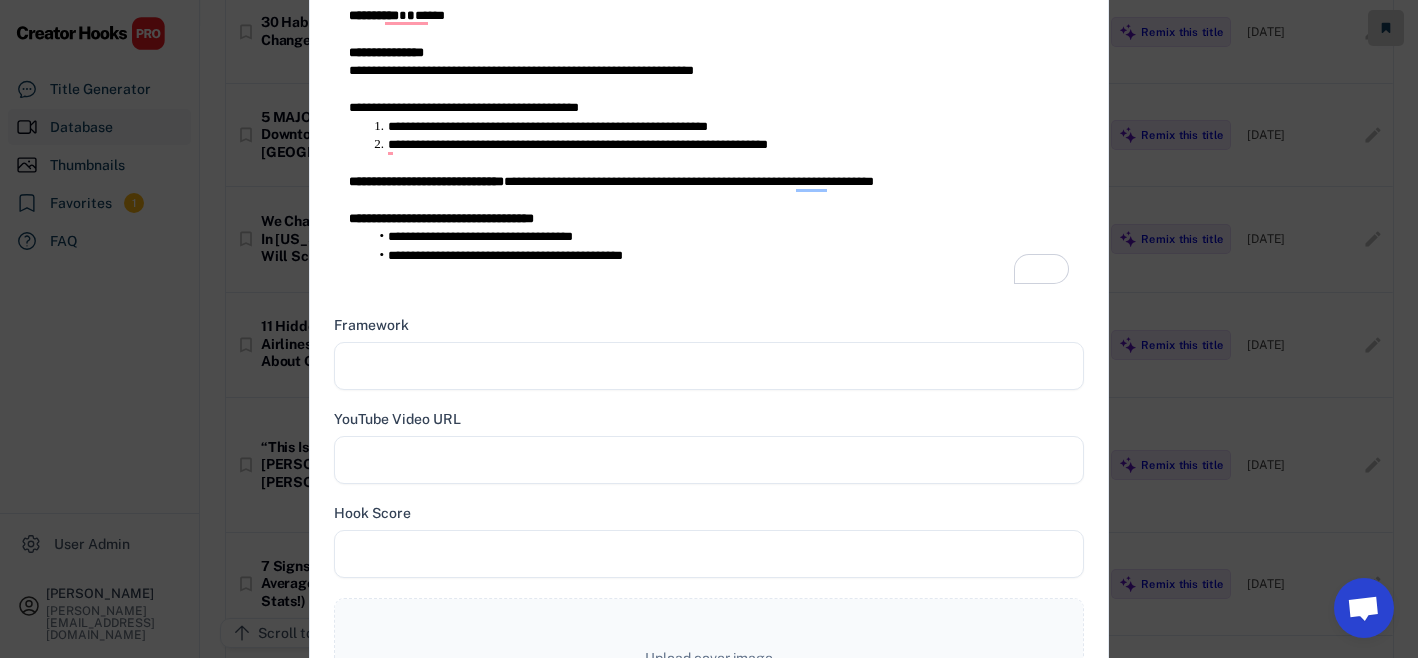 click at bounding box center (709, 366) 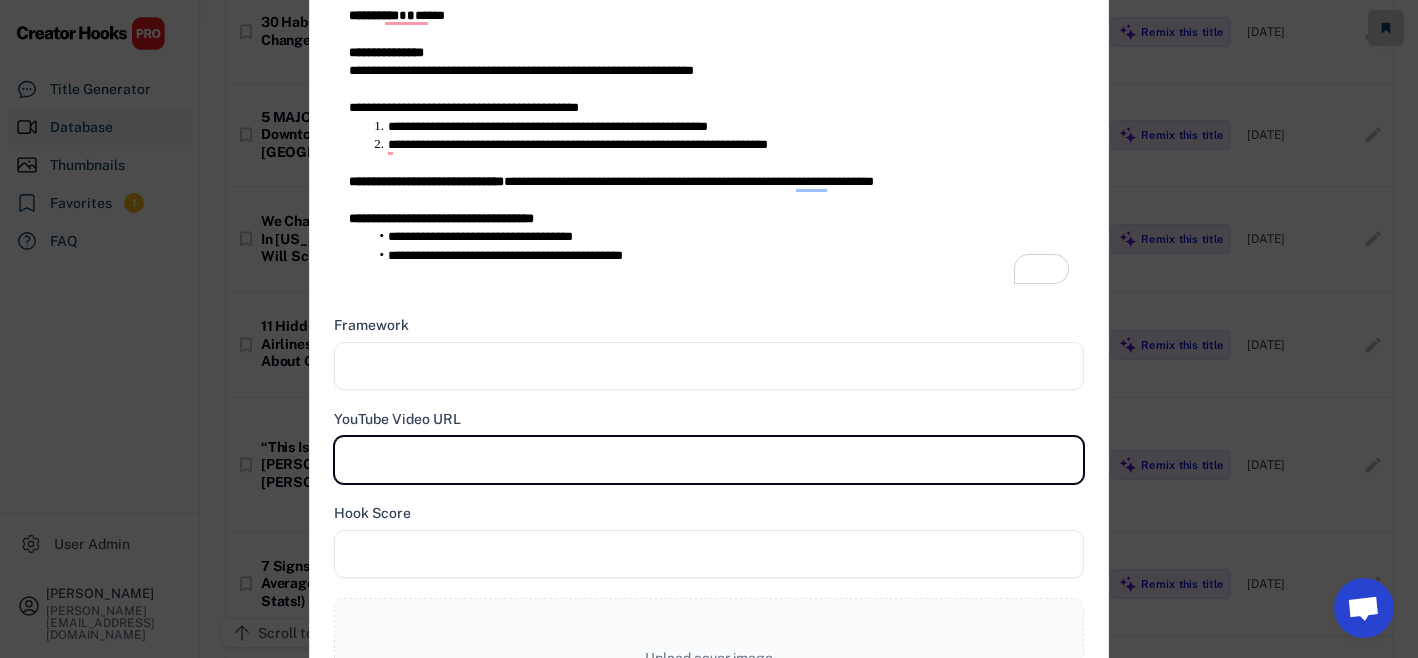 click at bounding box center [709, 460] 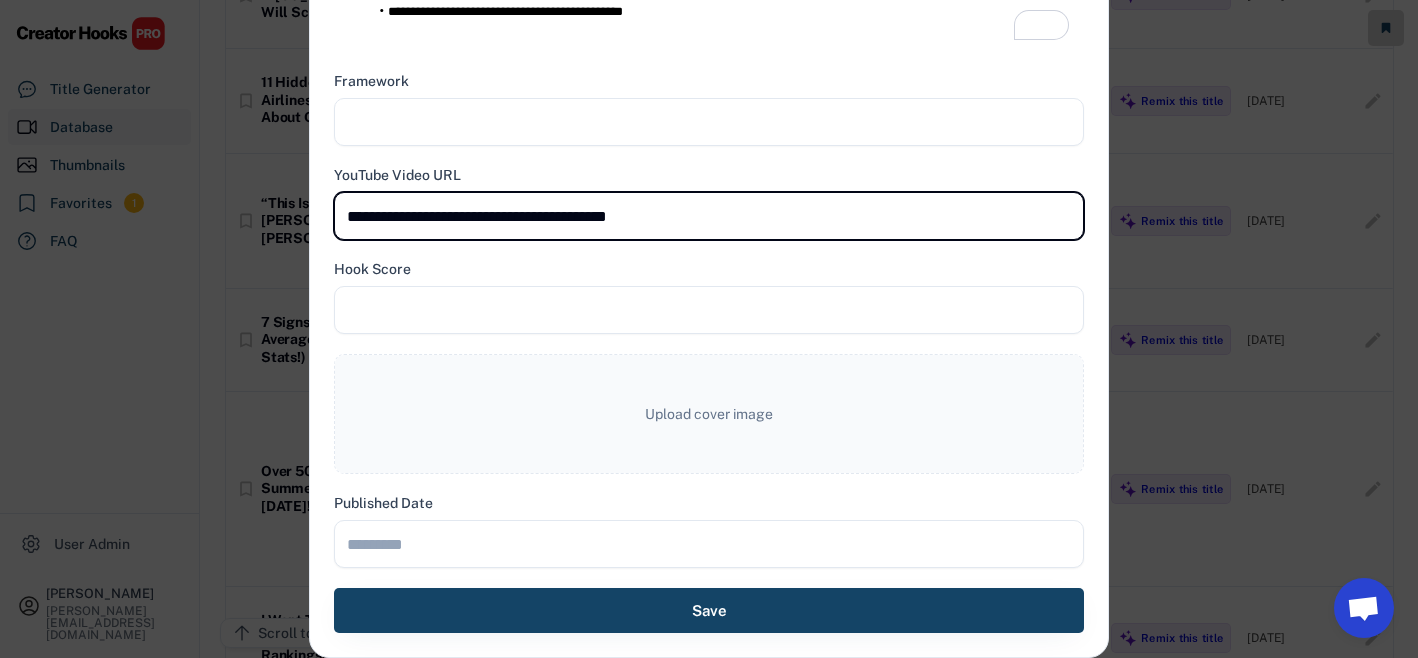 scroll, scrollTop: 1059, scrollLeft: 0, axis: vertical 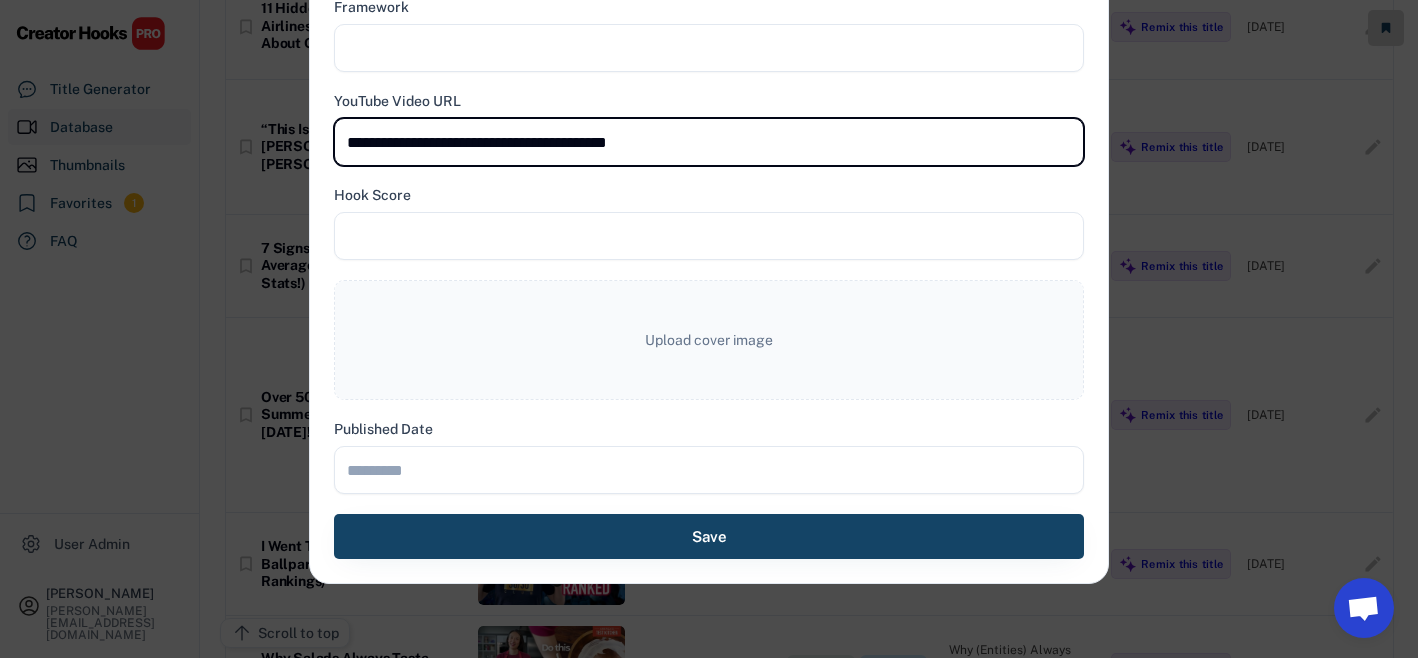 type on "**********" 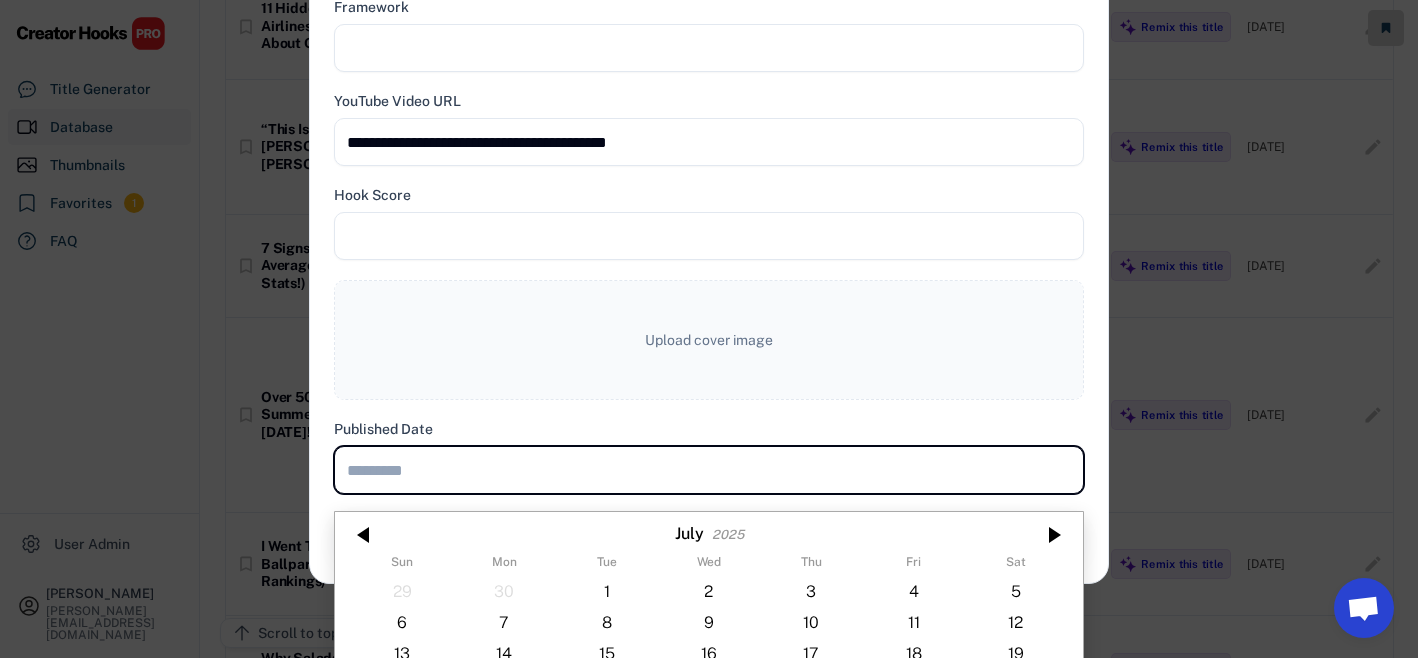 click at bounding box center [709, 470] 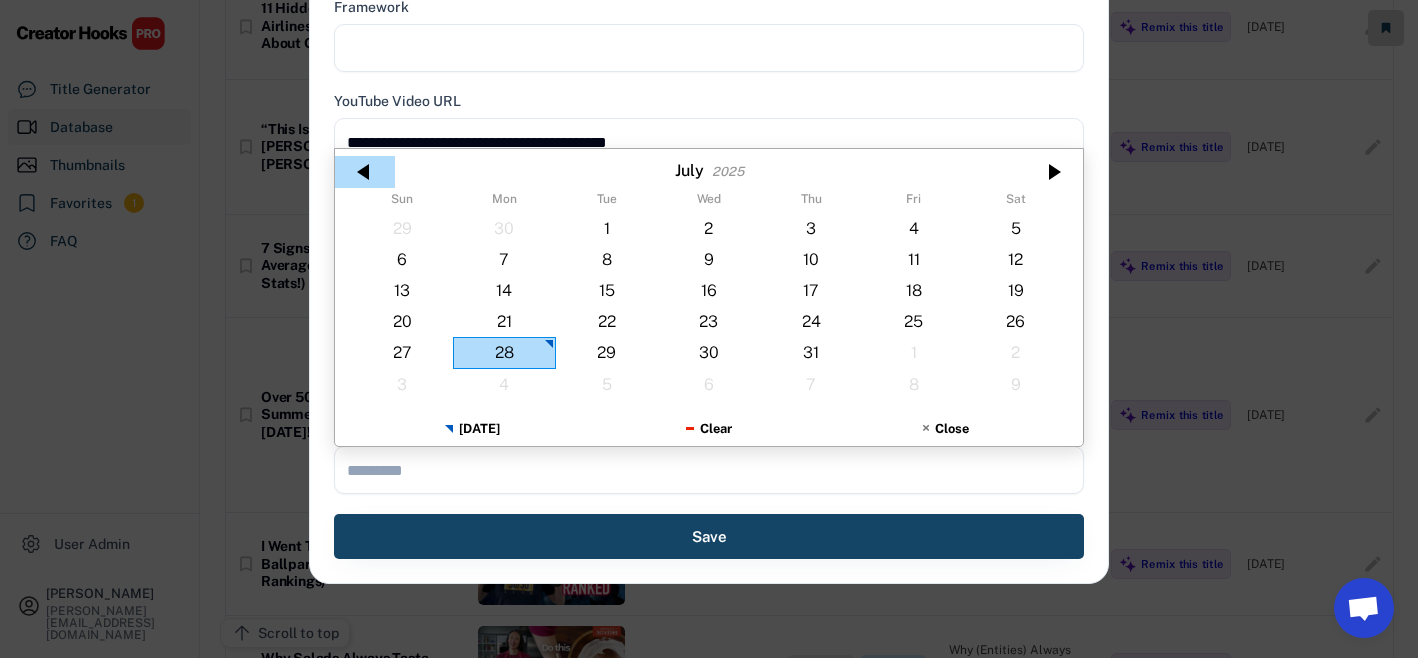click at bounding box center (365, 172) 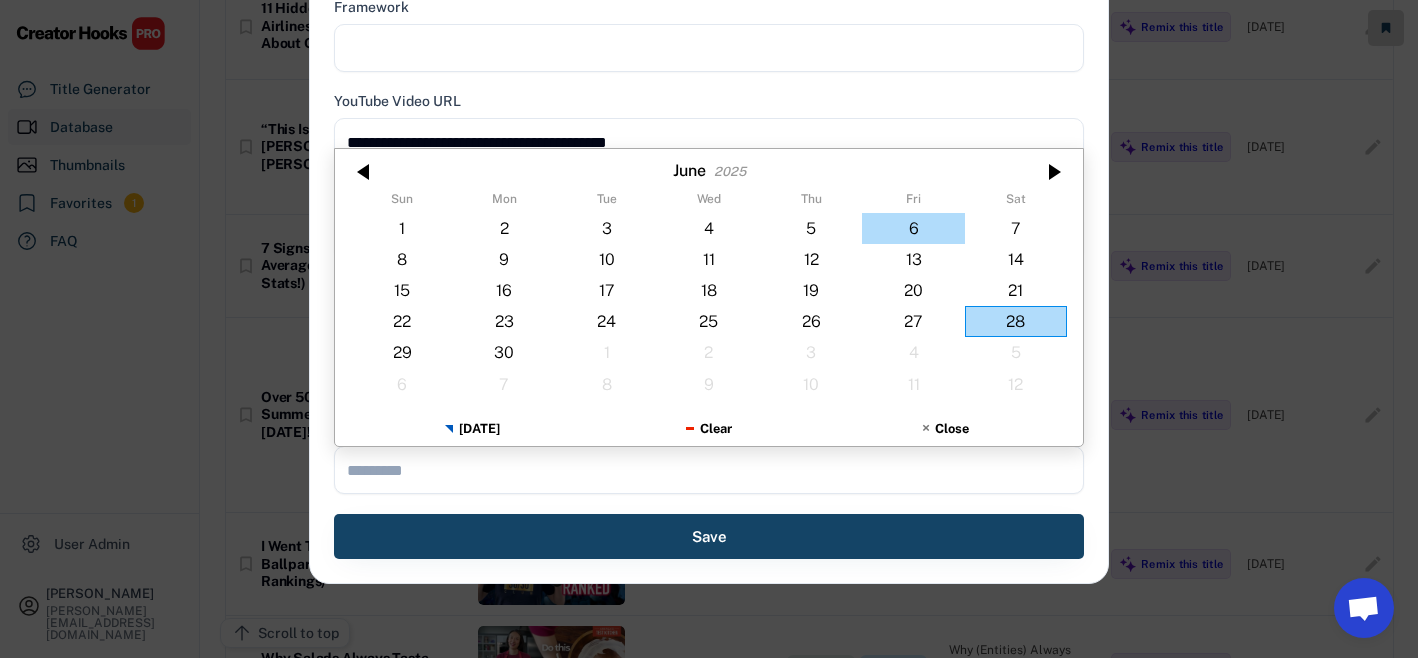 click on "6" at bounding box center [913, 227] 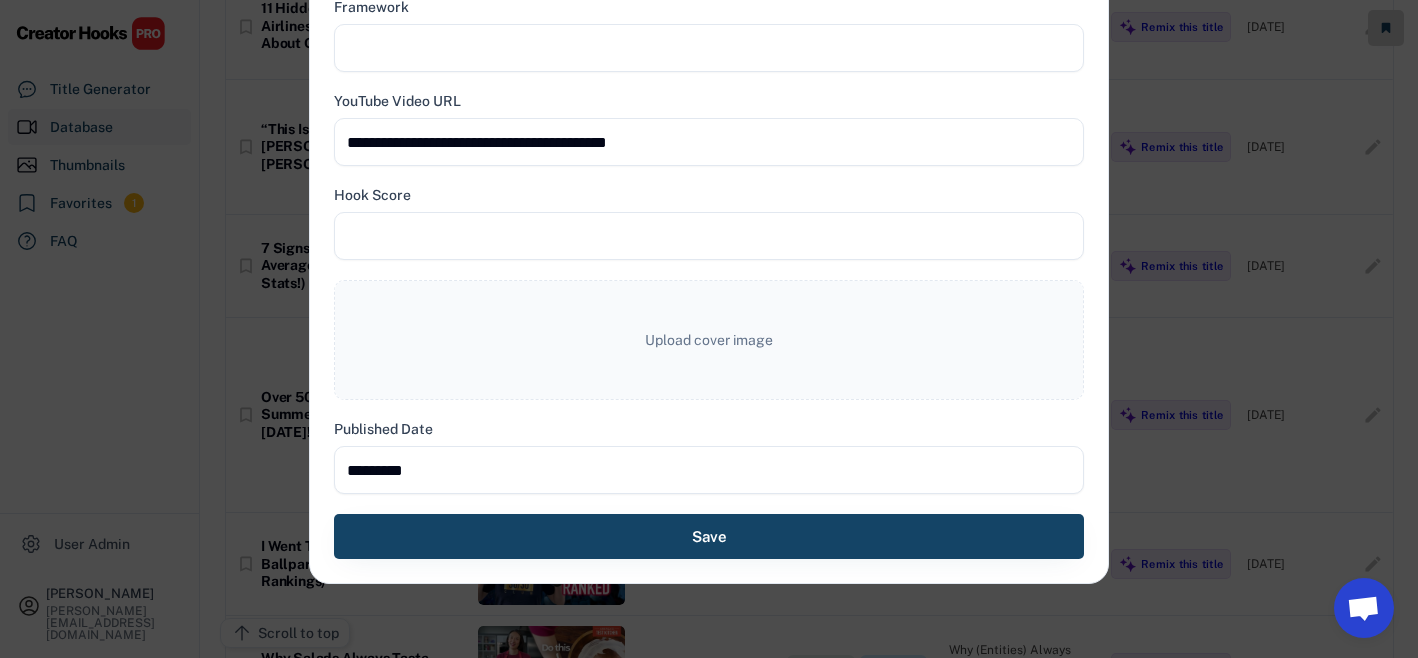 type on "**********" 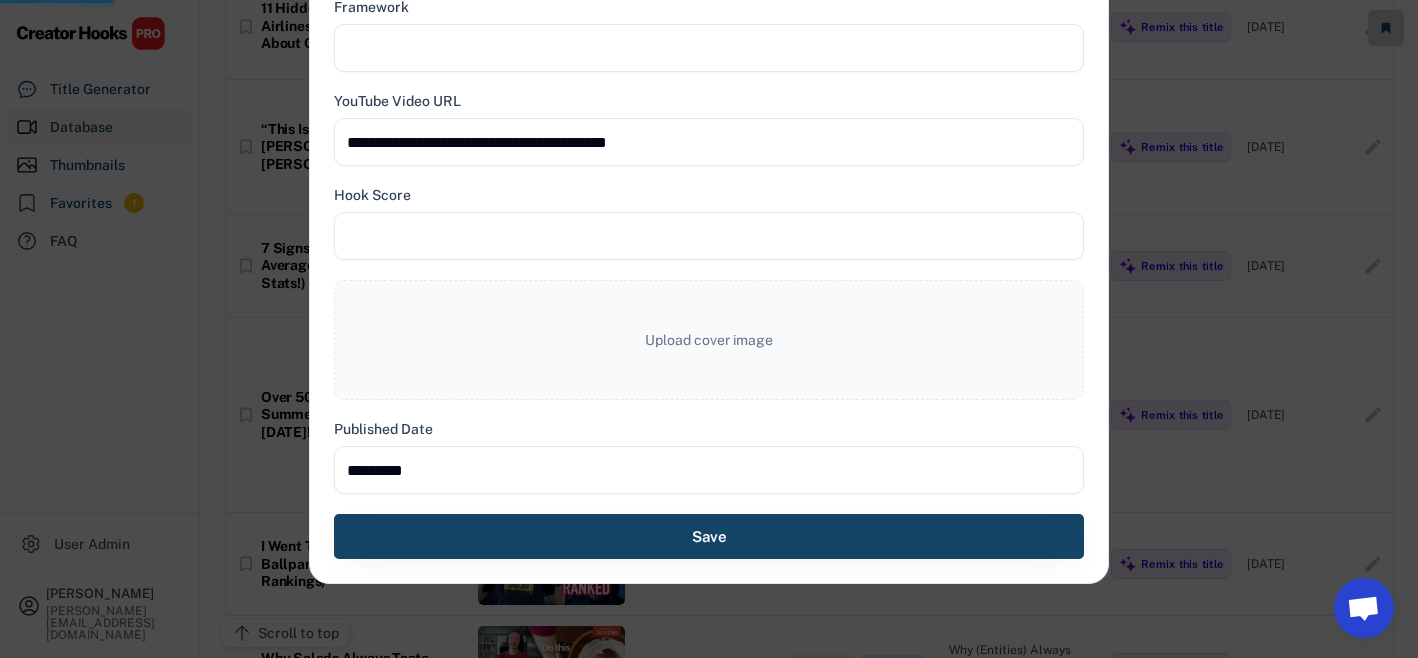 type 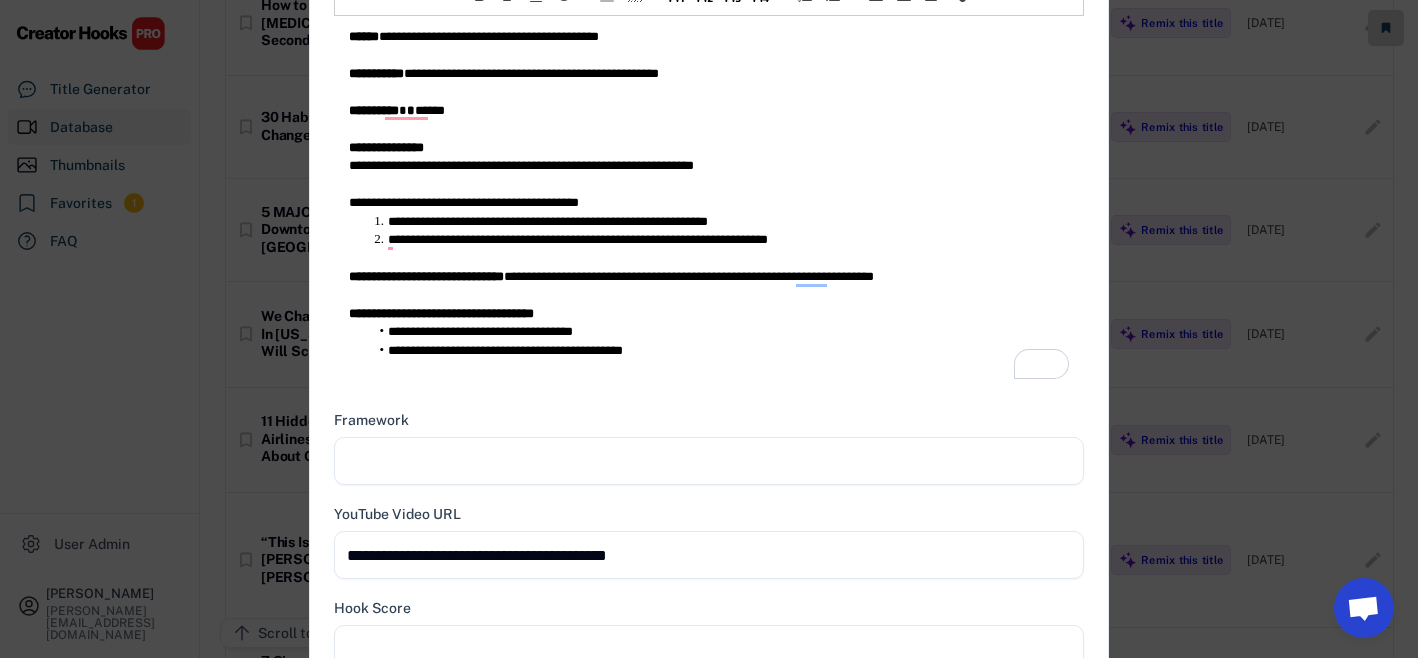 scroll, scrollTop: 537, scrollLeft: 0, axis: vertical 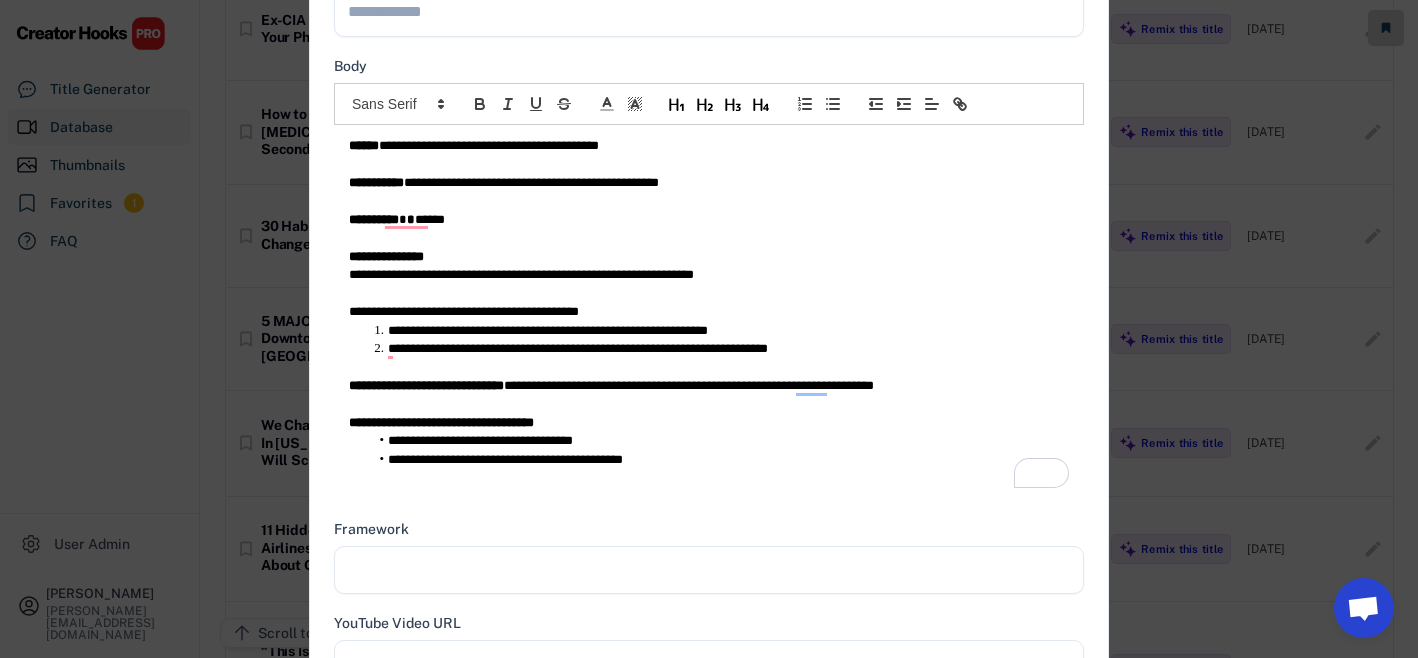 click on "**********" at bounding box center (376, 182) 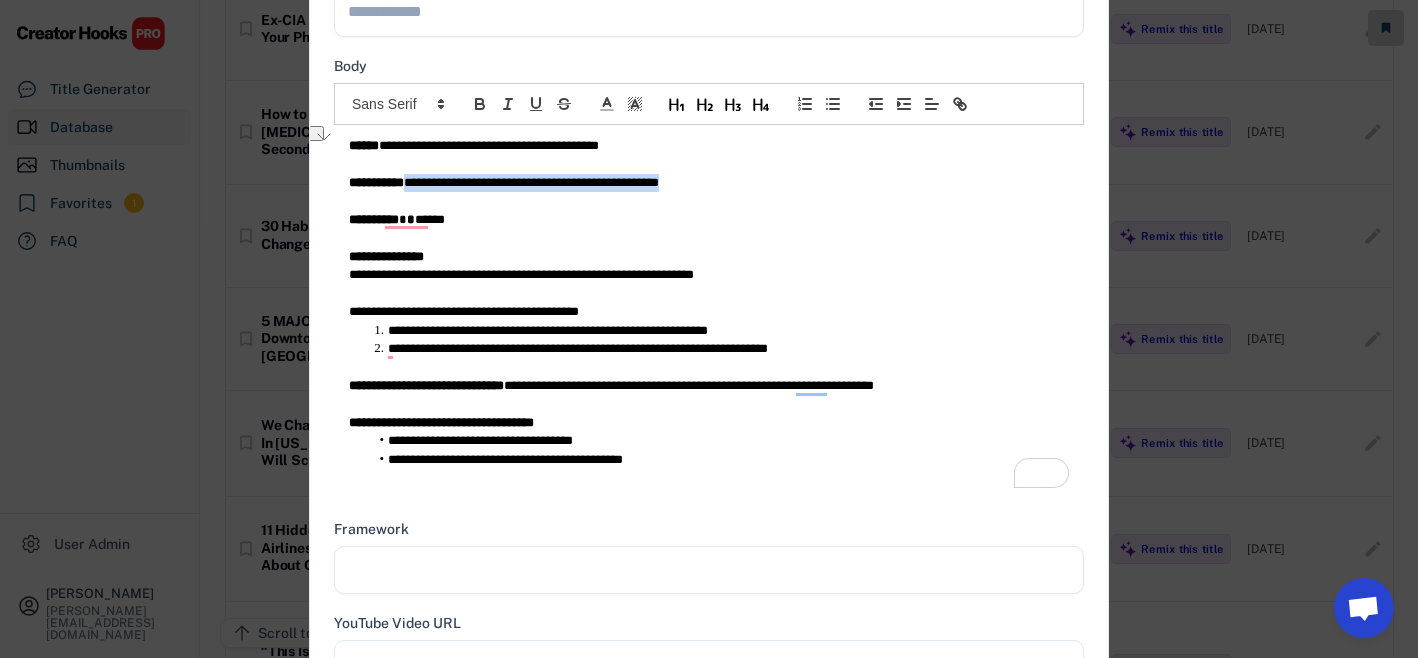 copy on "**********" 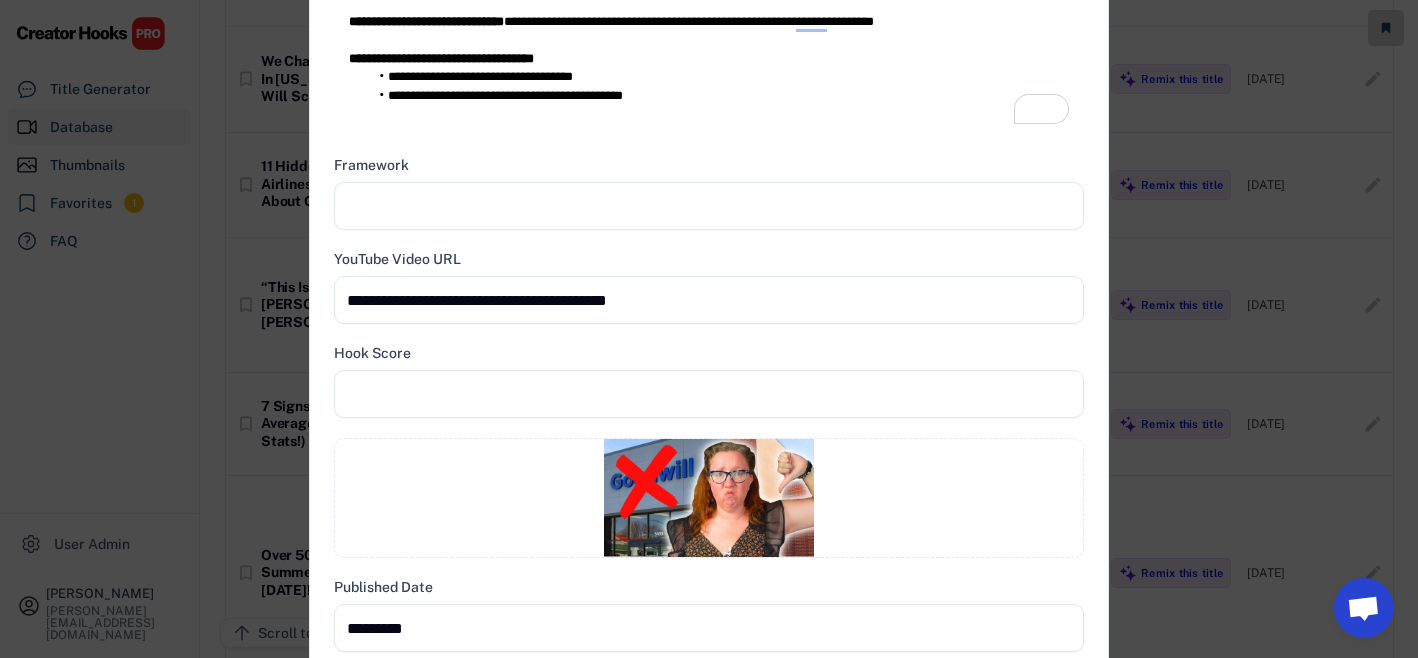 click at bounding box center [709, 206] 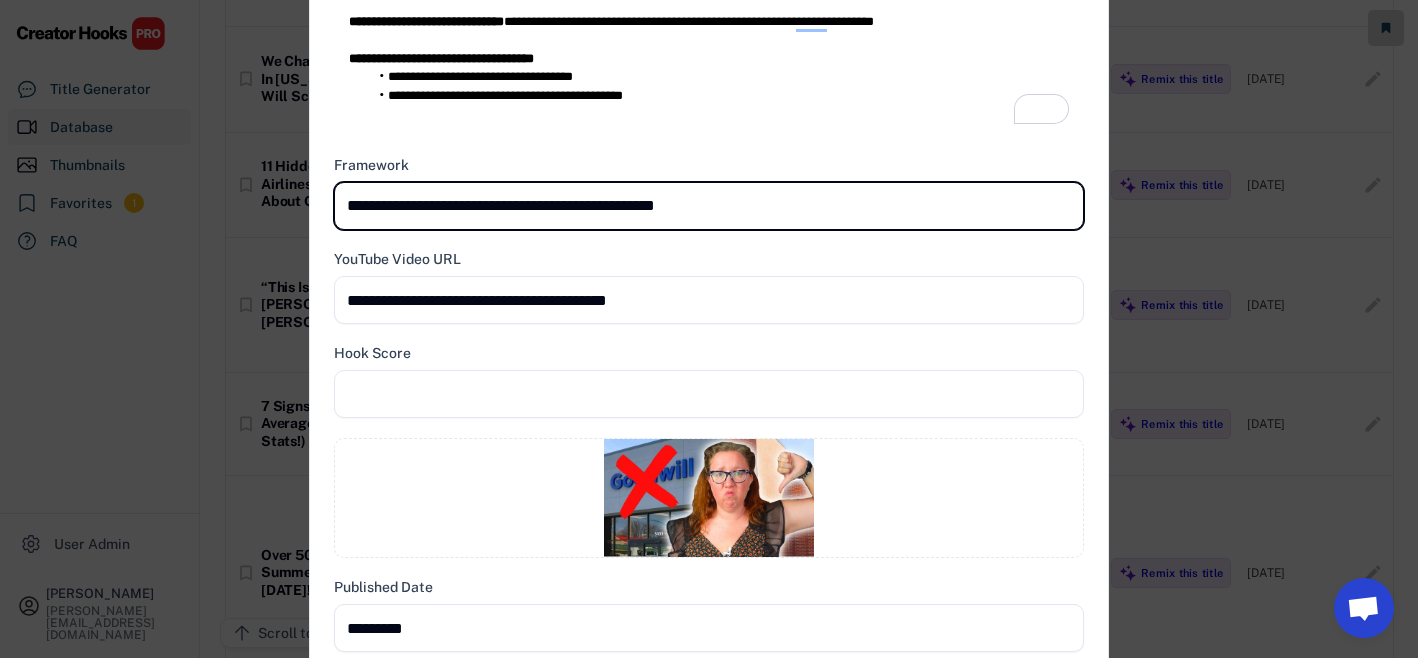 type on "**********" 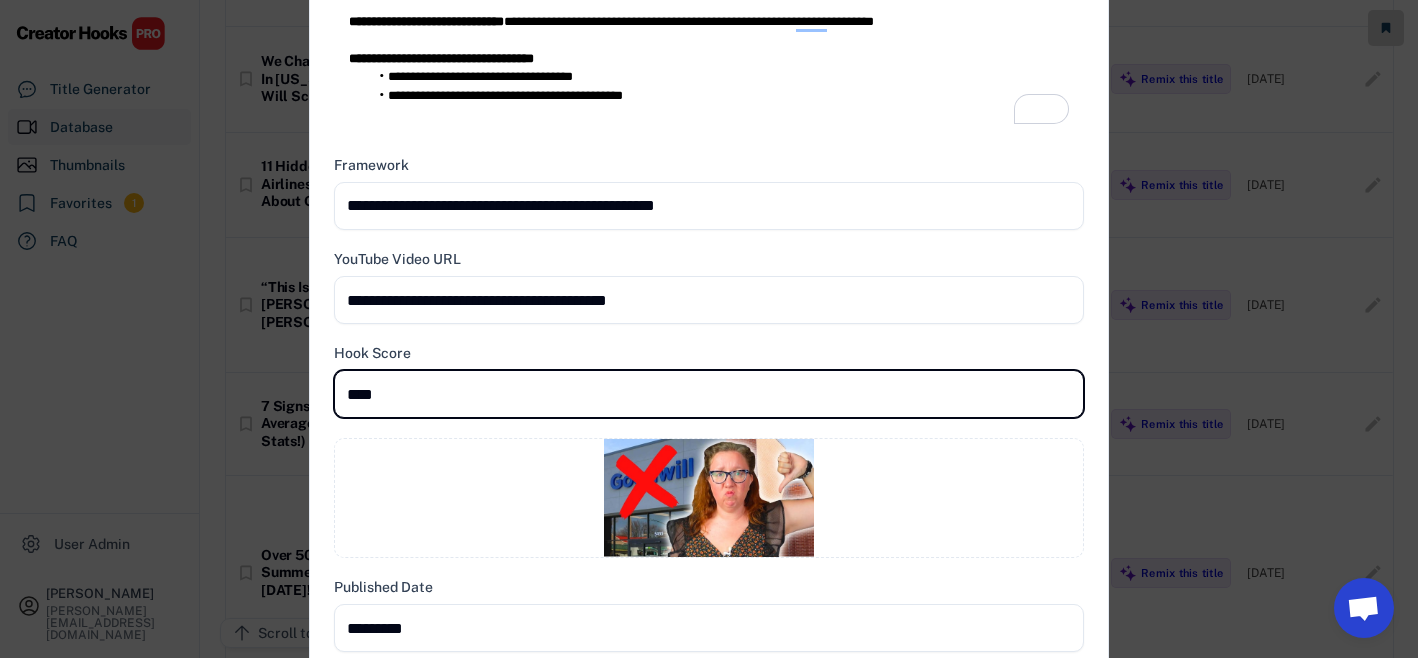 type on "****" 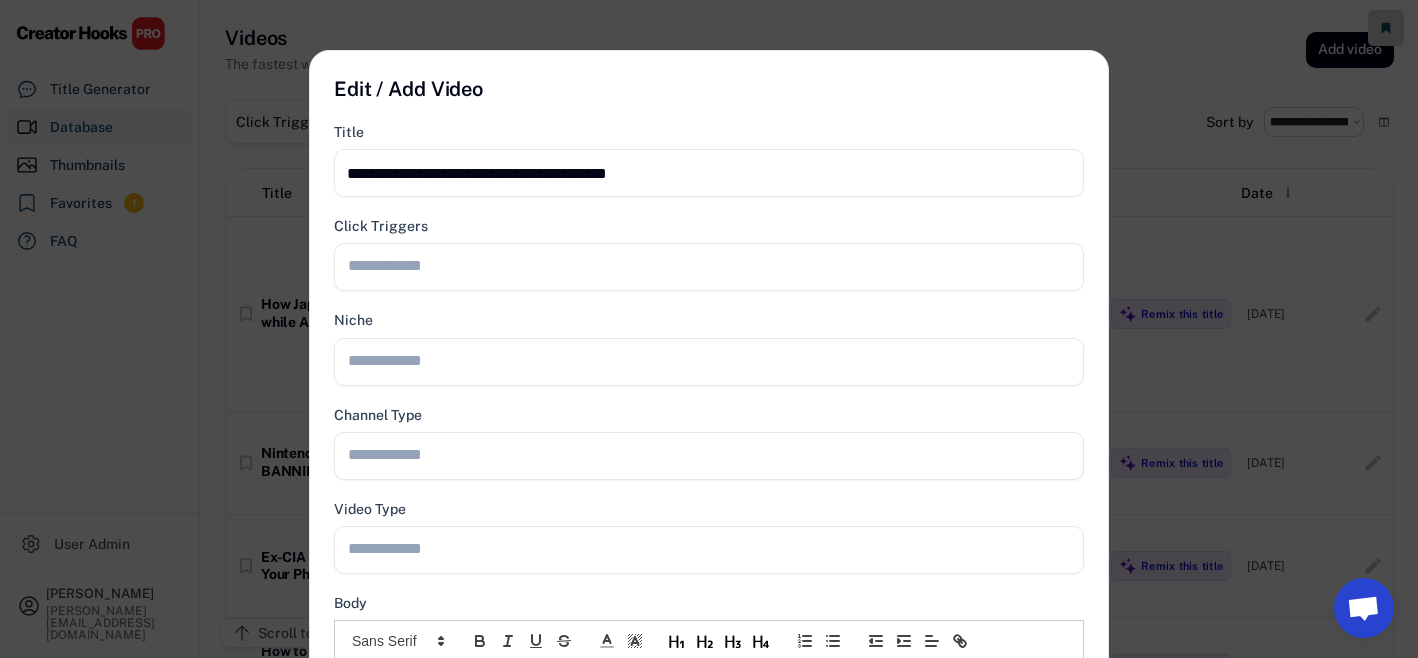 scroll, scrollTop: 103, scrollLeft: 0, axis: vertical 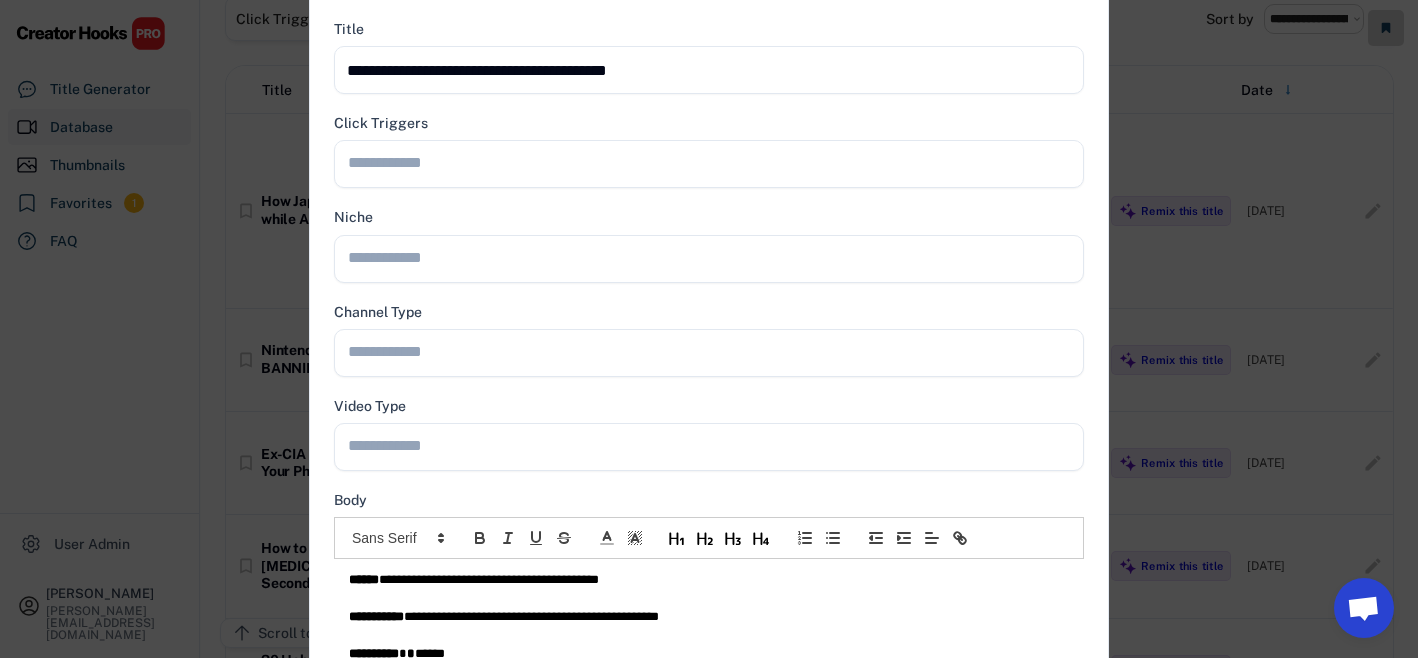 click at bounding box center (714, 351) 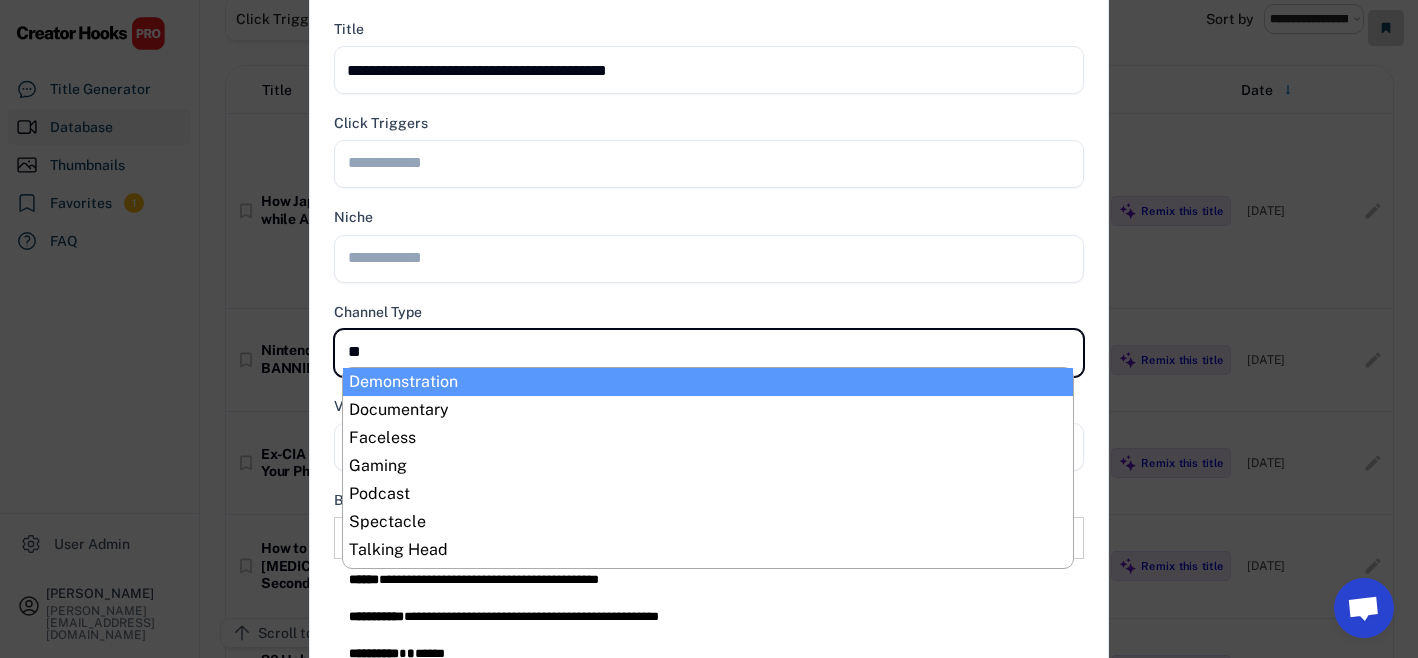 type on "***" 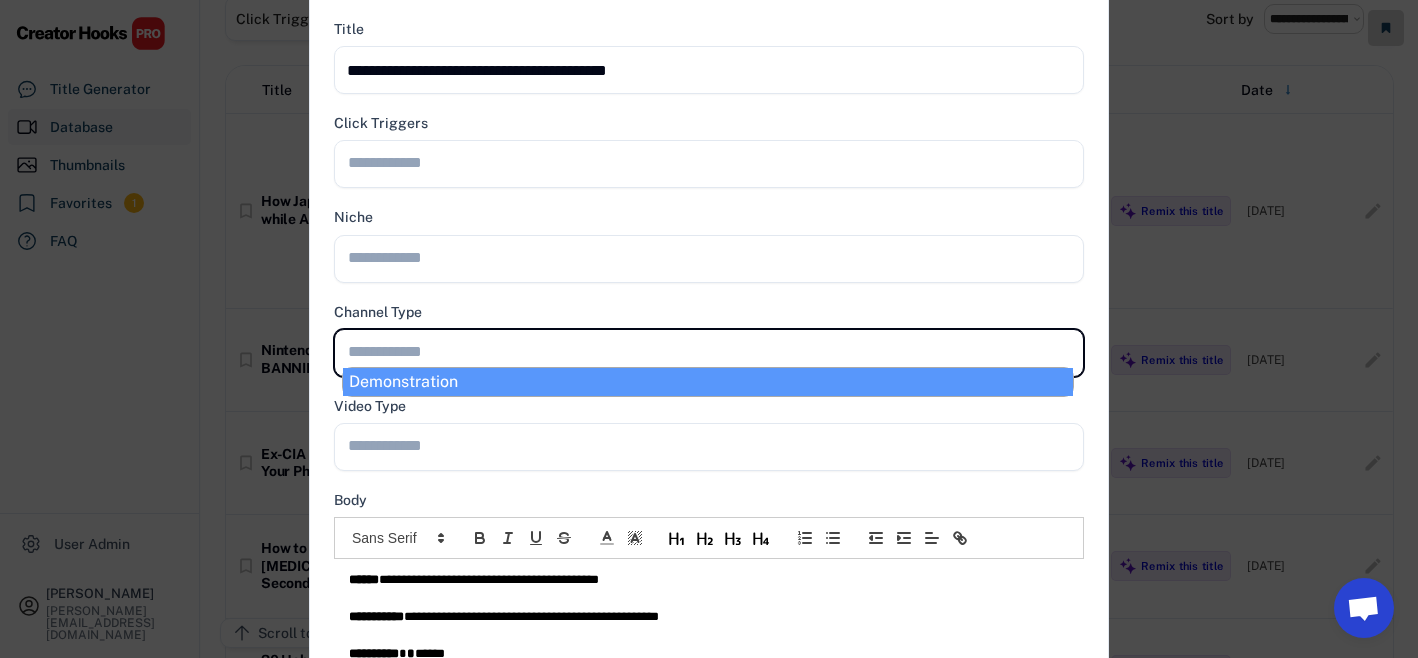 scroll, scrollTop: 0, scrollLeft: 0, axis: both 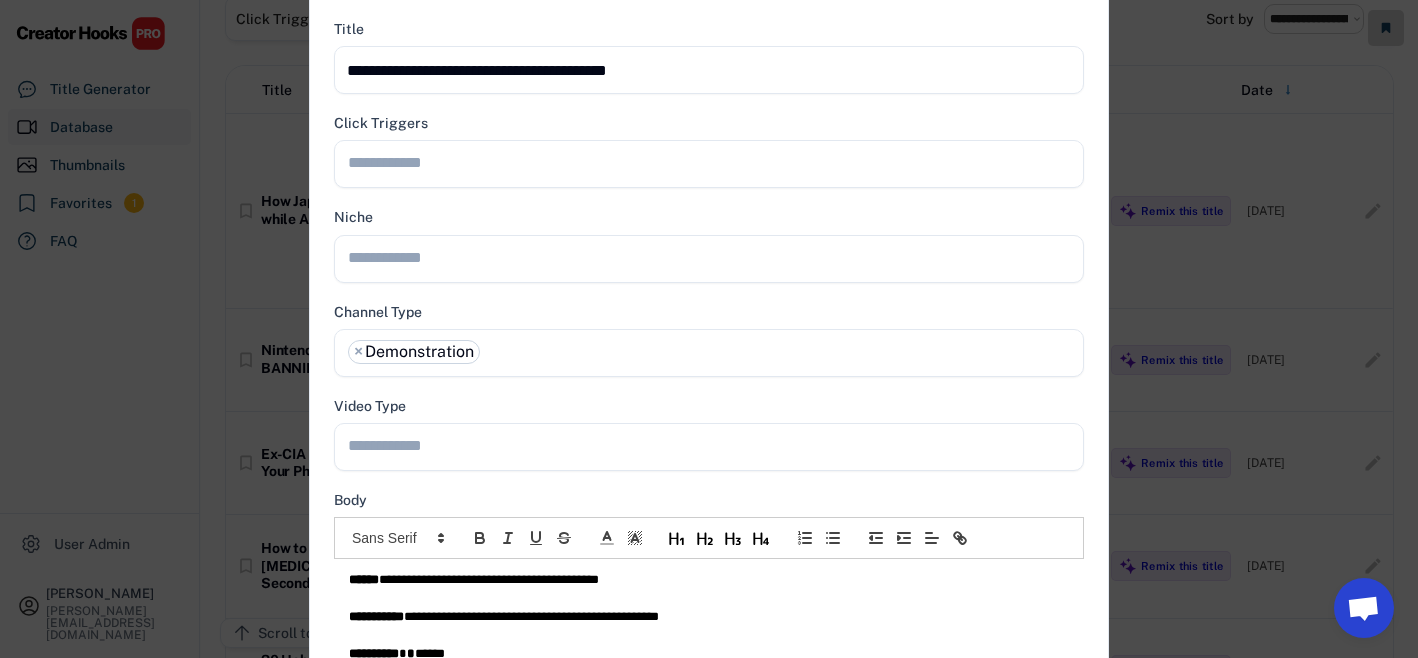 click on "**********" at bounding box center (709, 743) 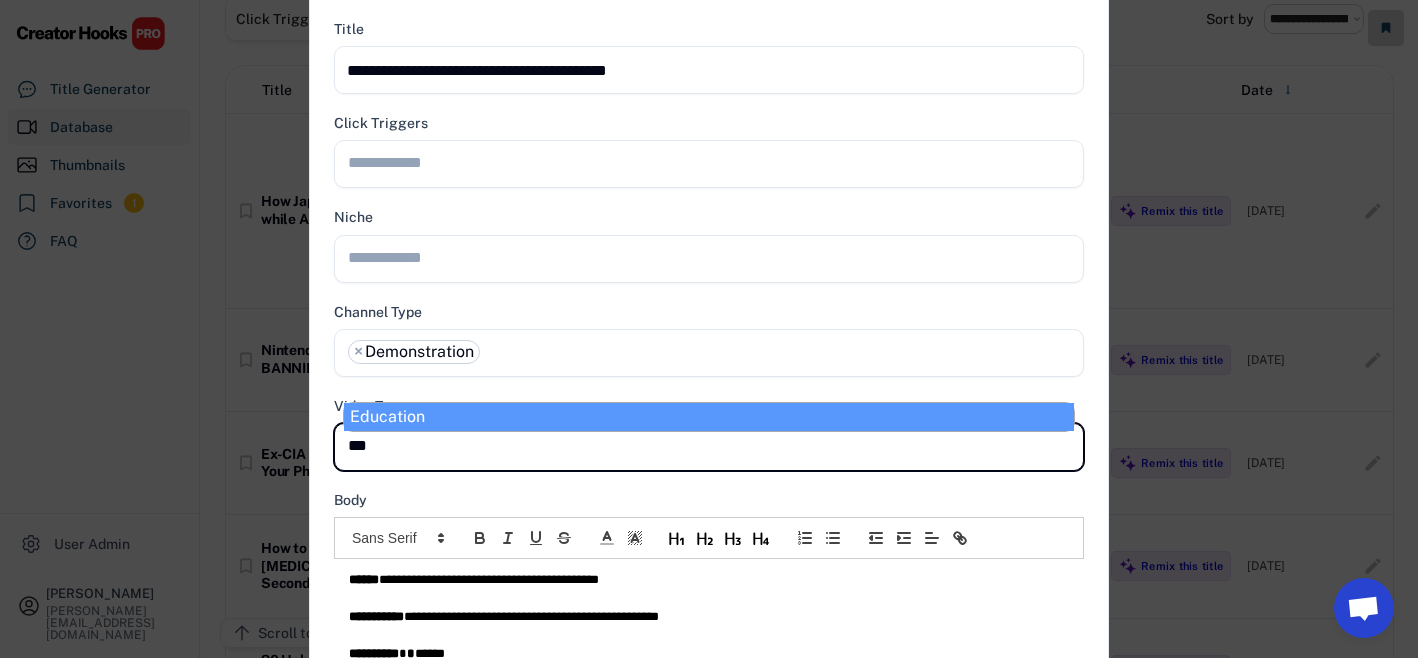 type on "****" 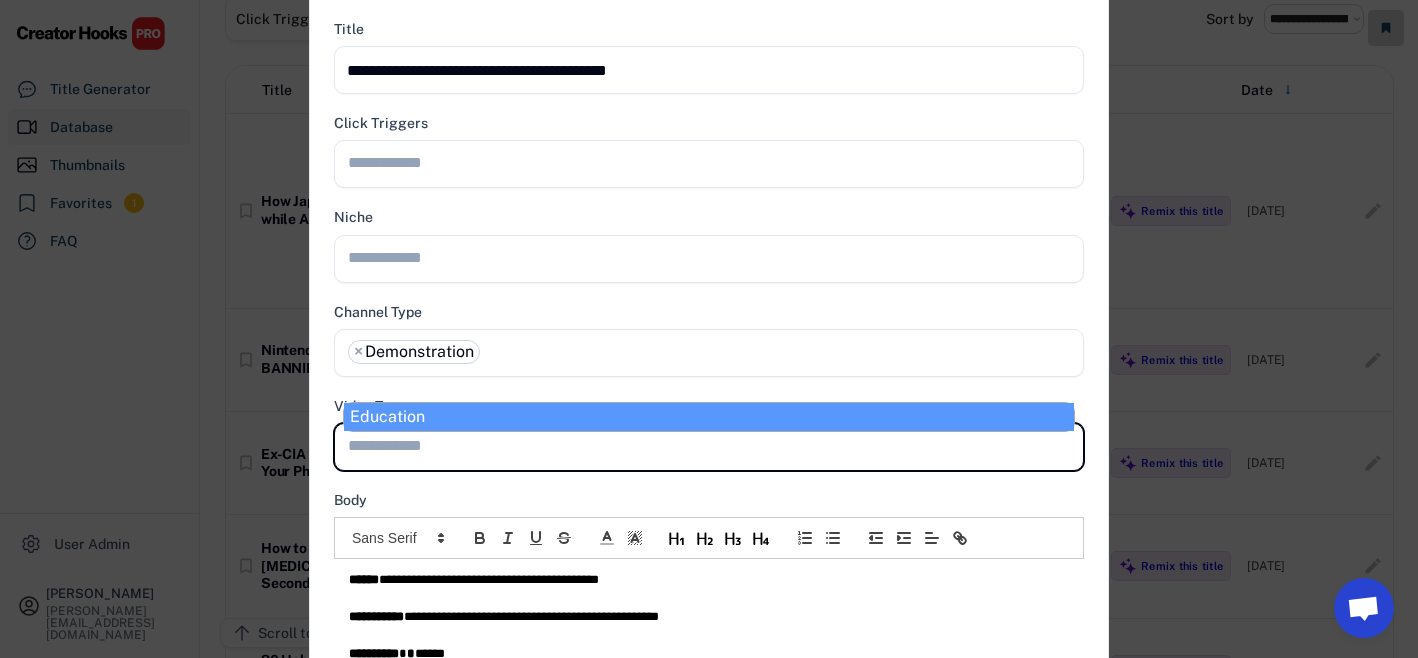 scroll, scrollTop: 0, scrollLeft: 0, axis: both 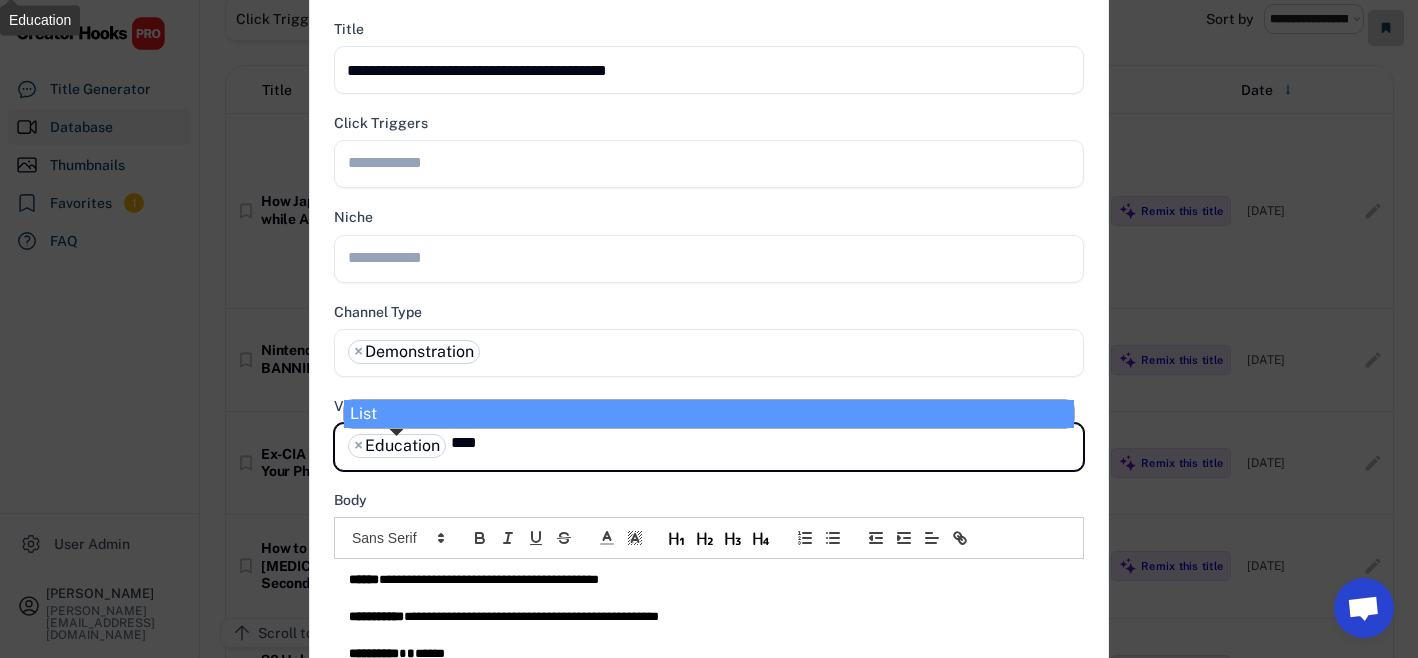 type on "****" 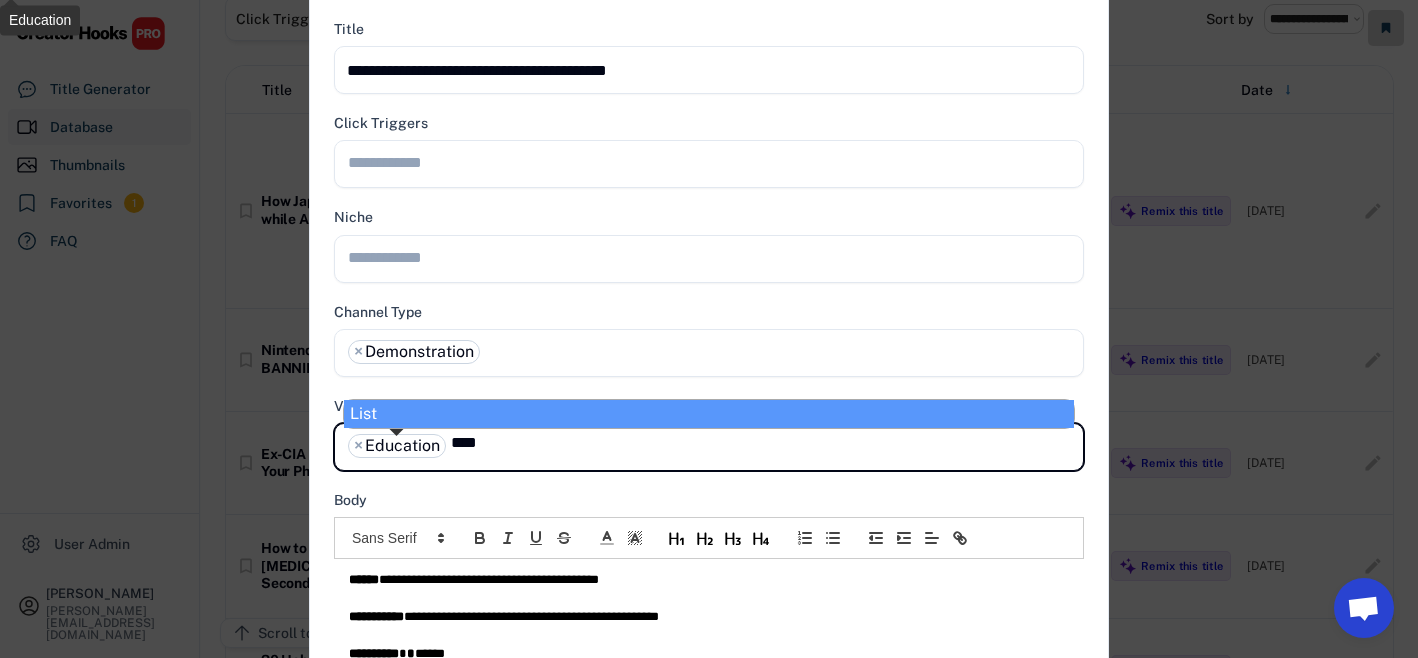 type 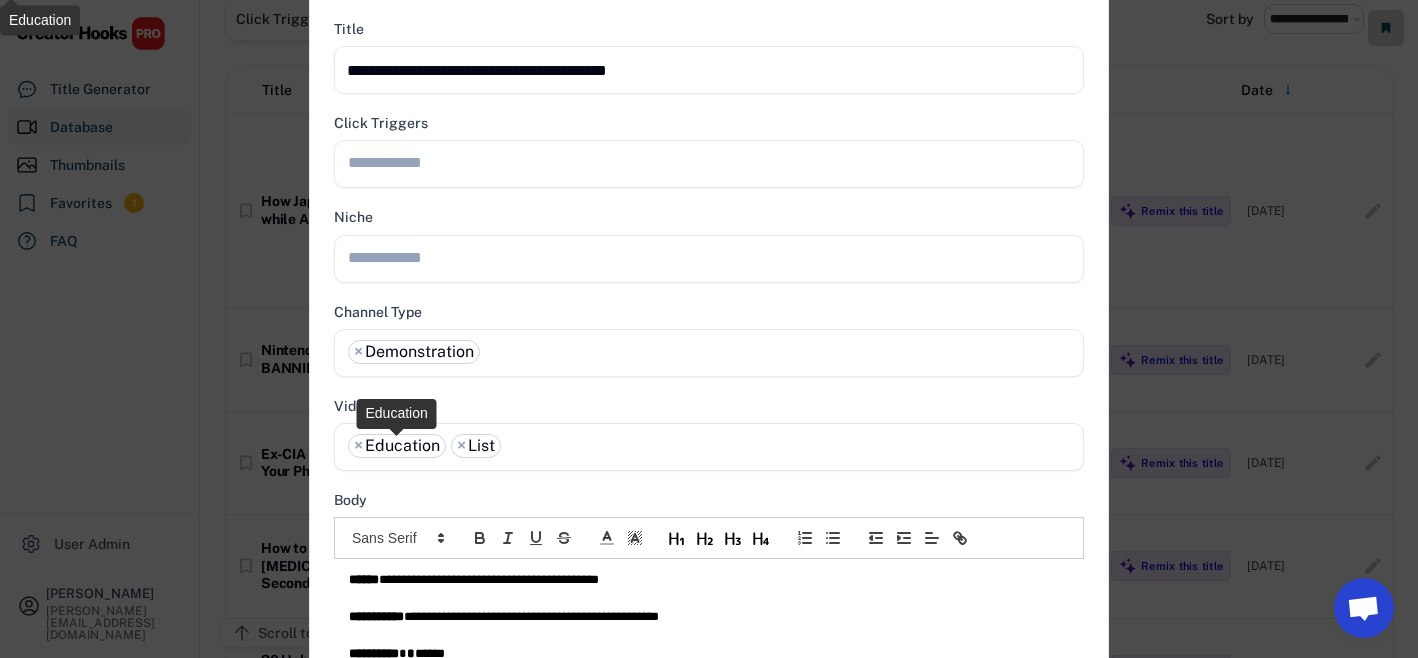 click at bounding box center (714, 257) 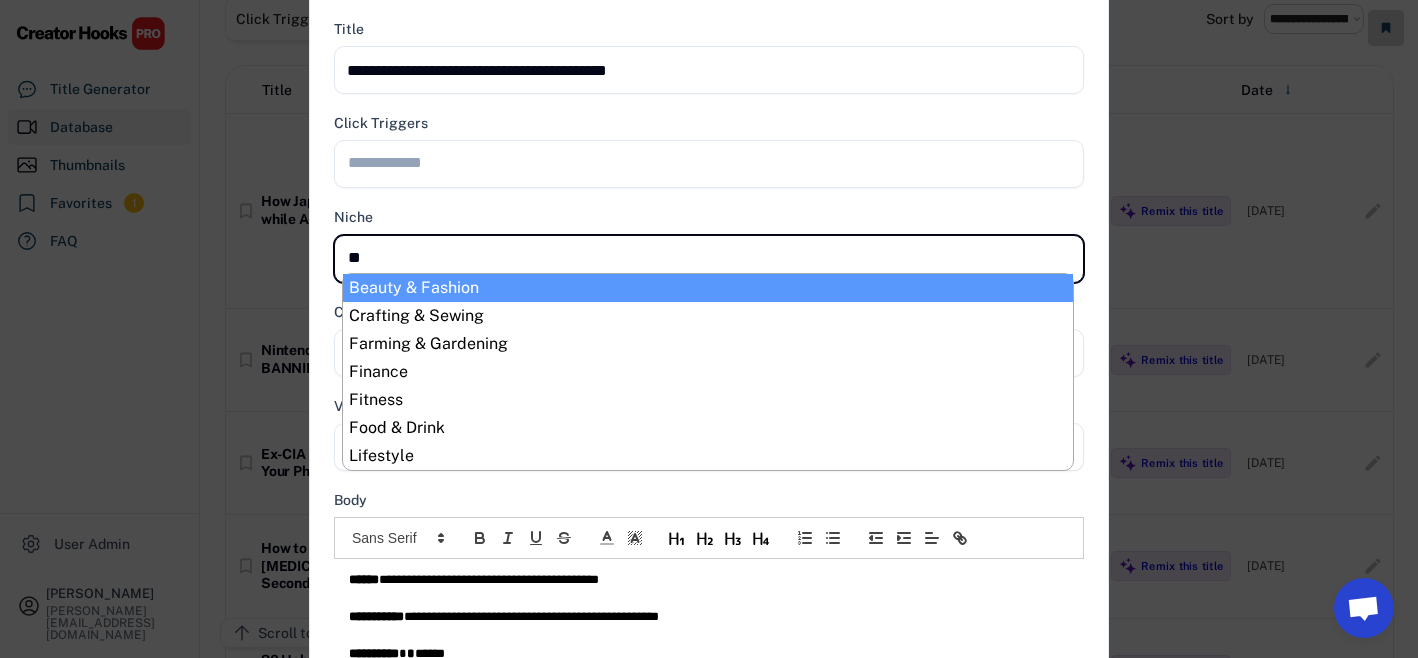type on "***" 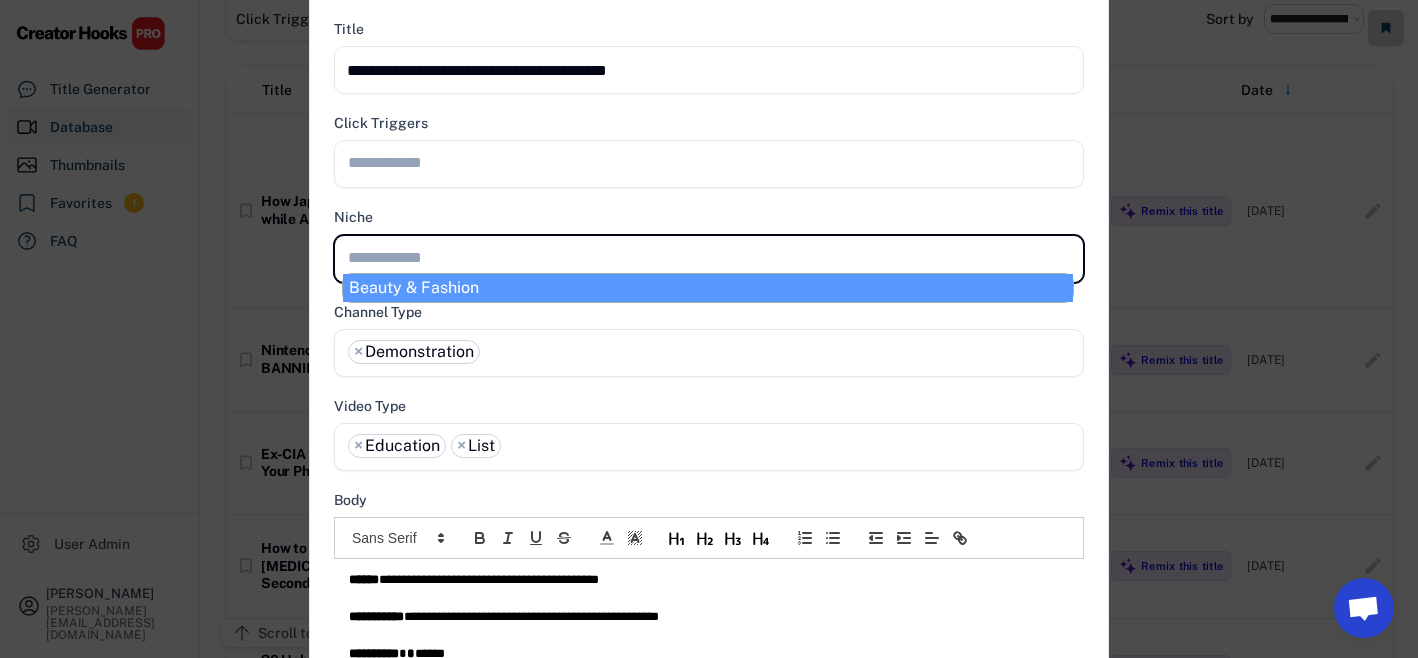 select on "**********" 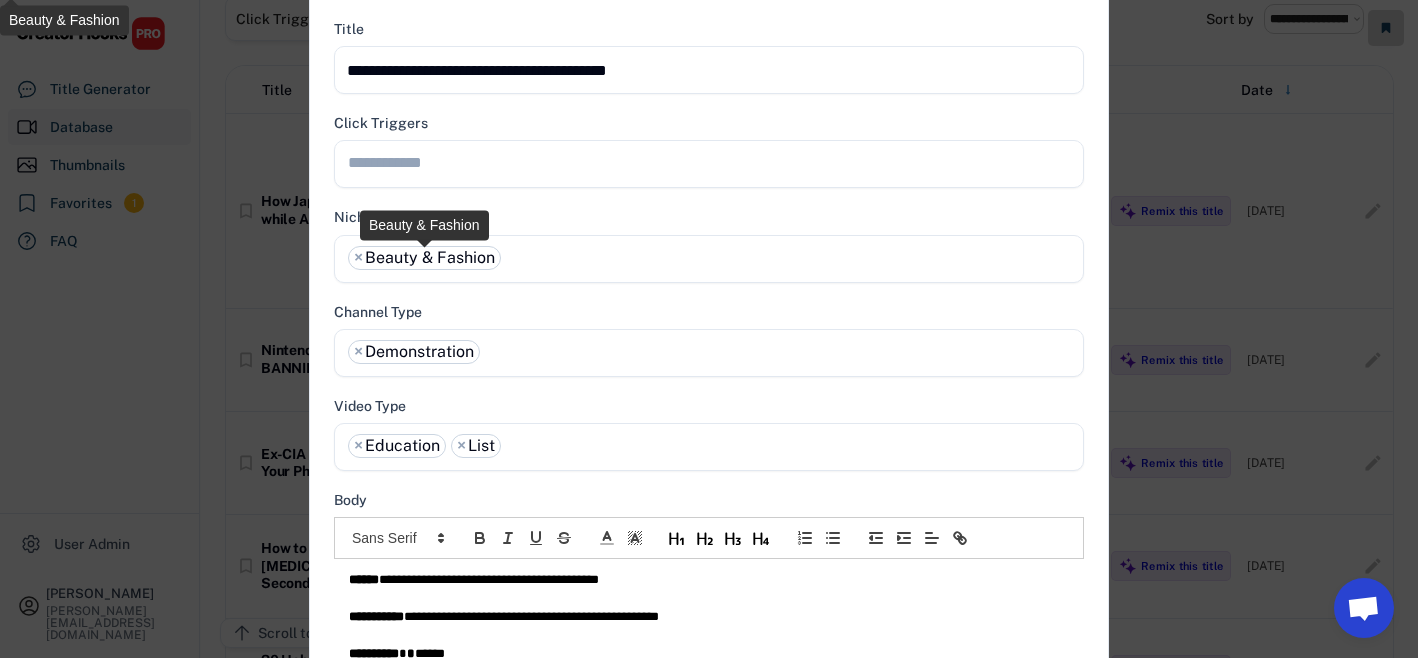 scroll, scrollTop: 0, scrollLeft: 0, axis: both 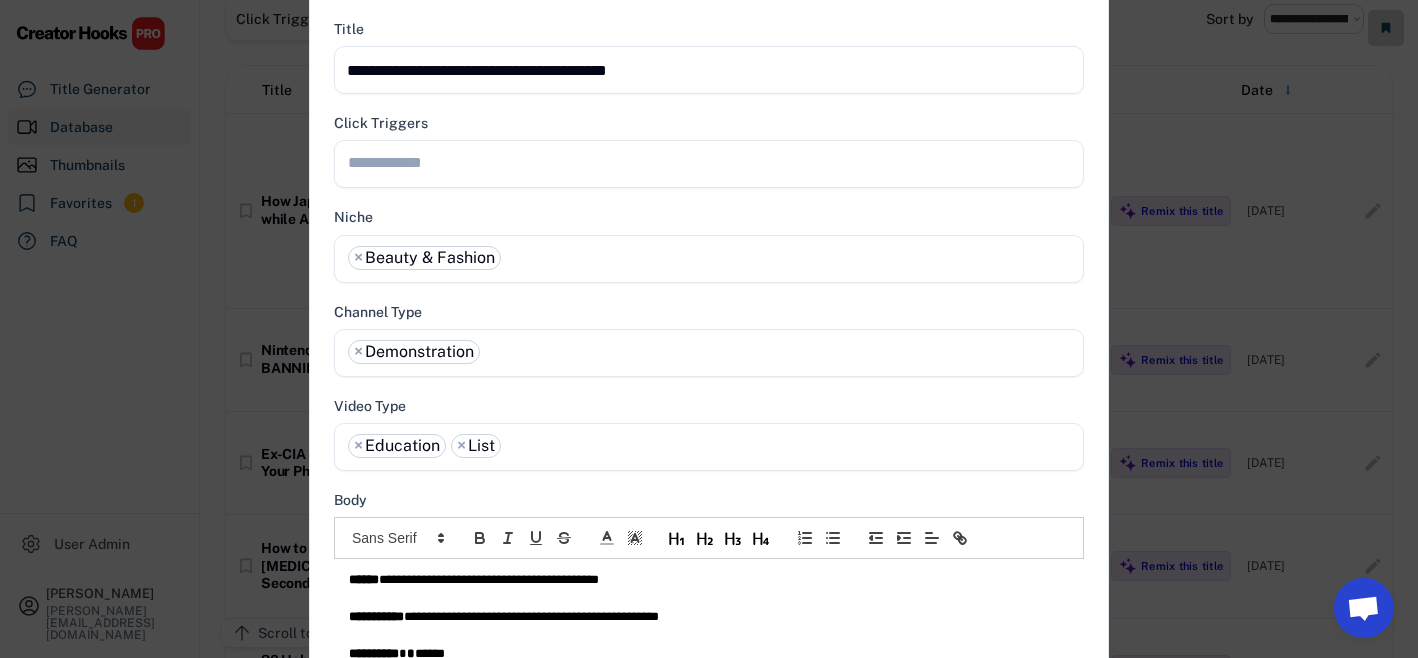 click at bounding box center [714, 162] 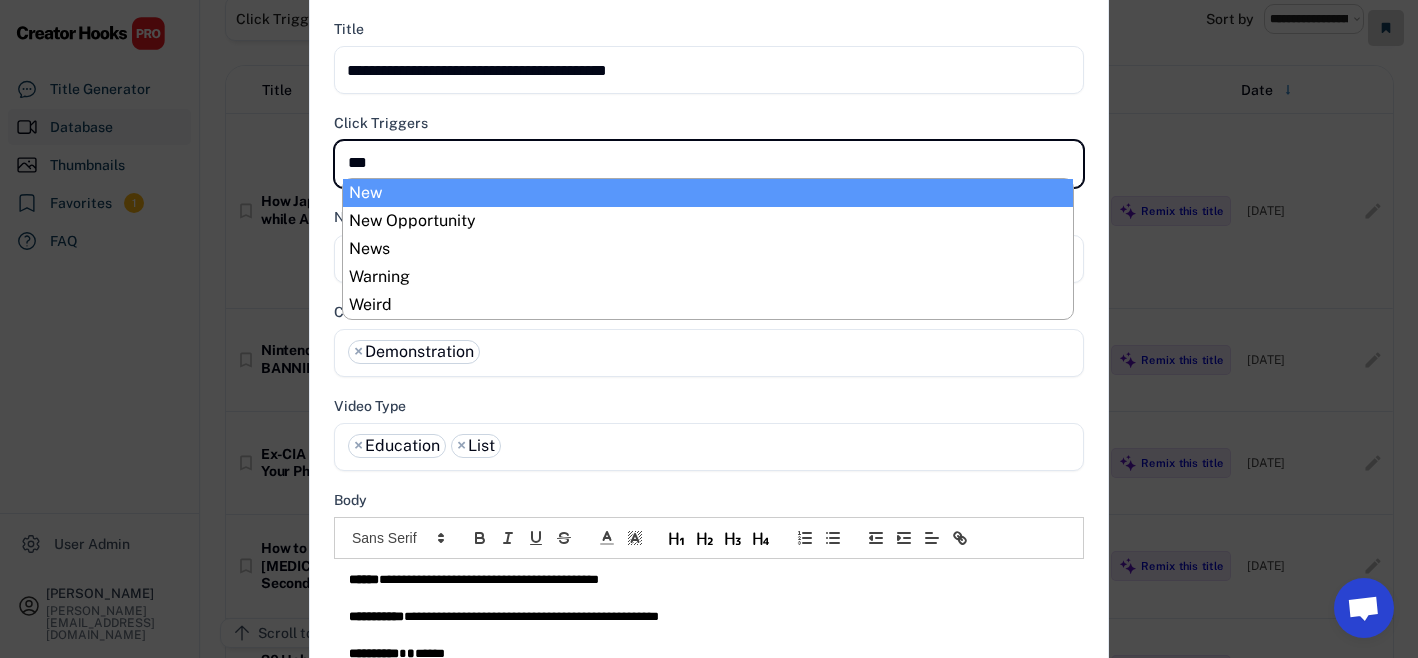 type on "****" 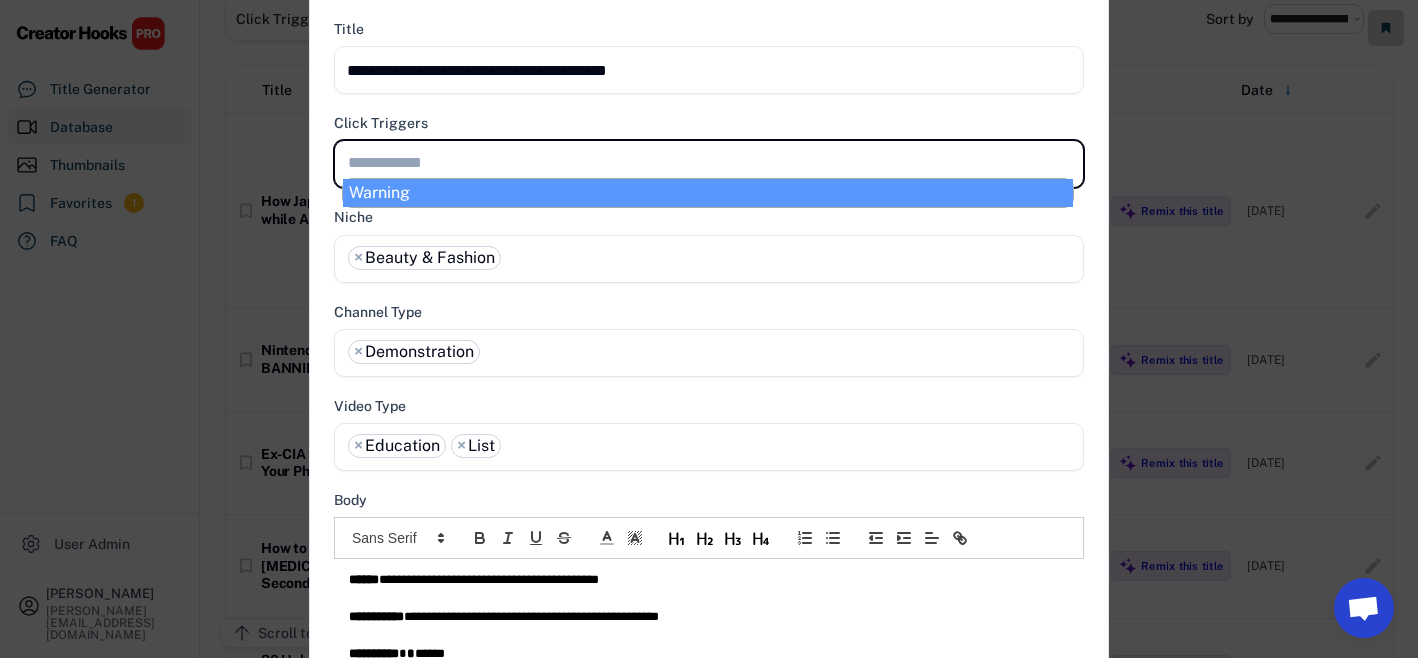 select on "**********" 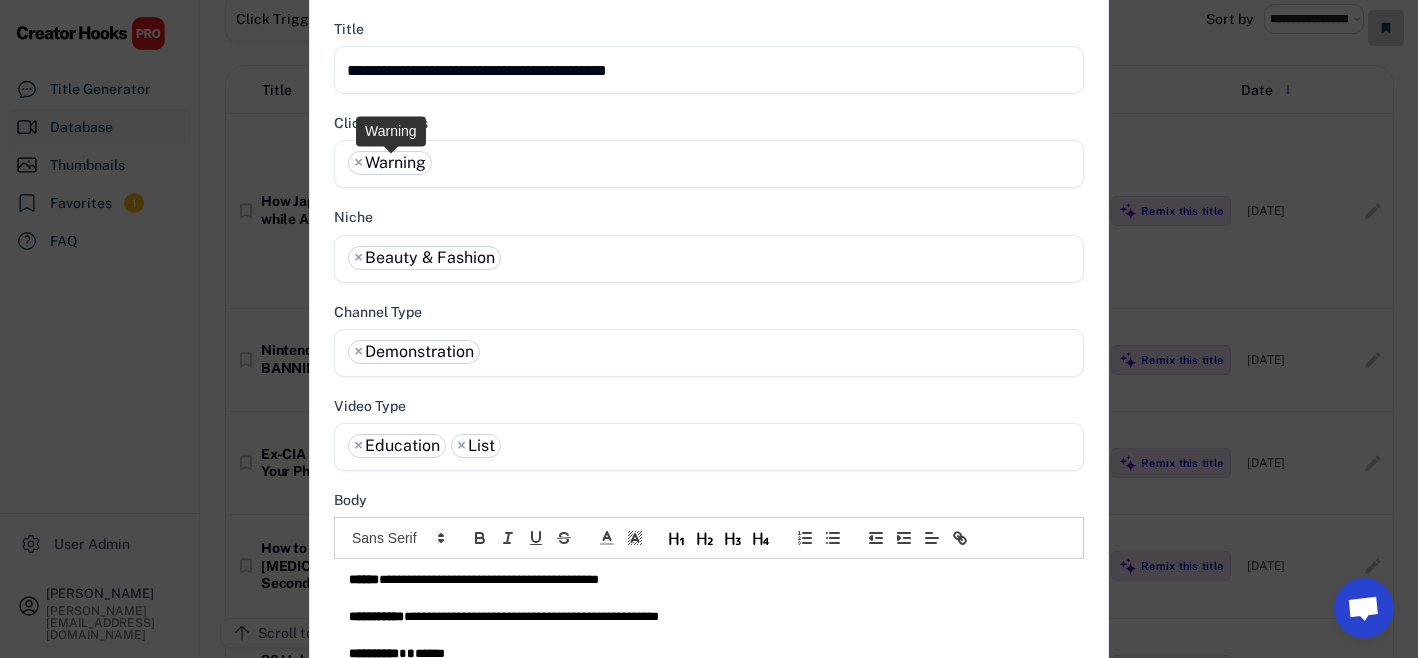 scroll, scrollTop: 0, scrollLeft: 0, axis: both 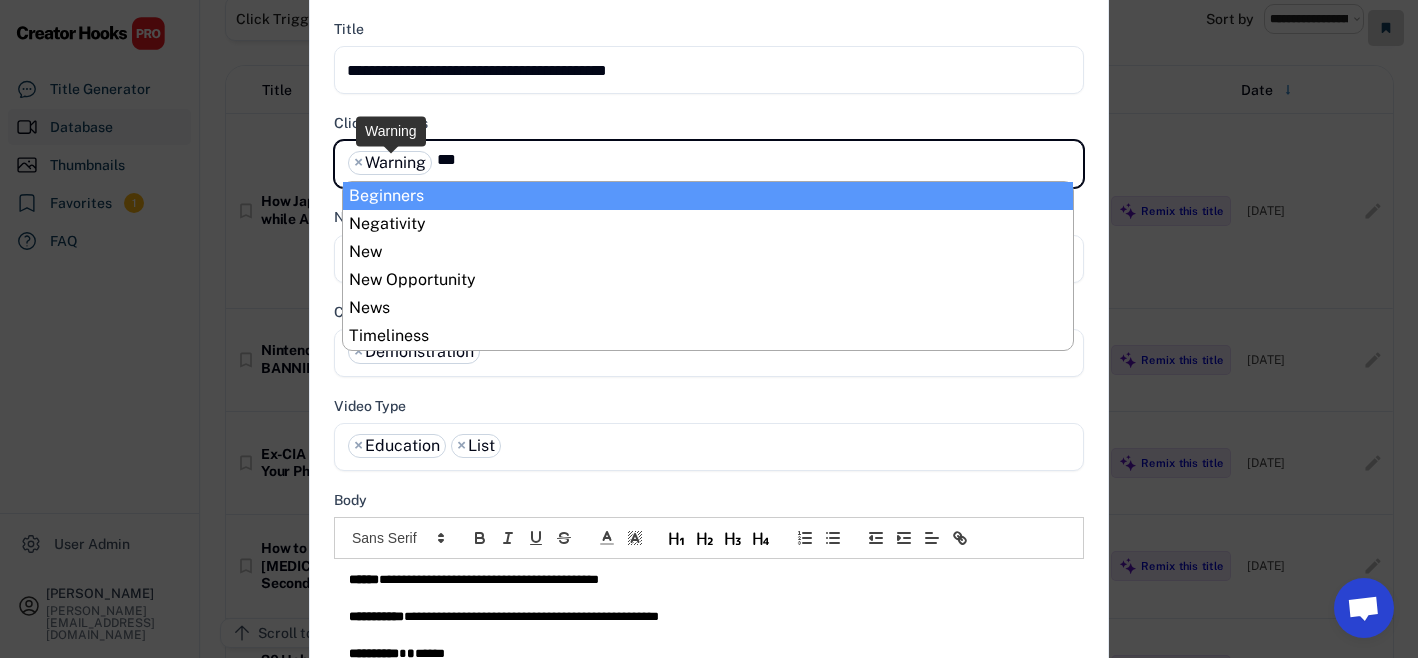 type on "***" 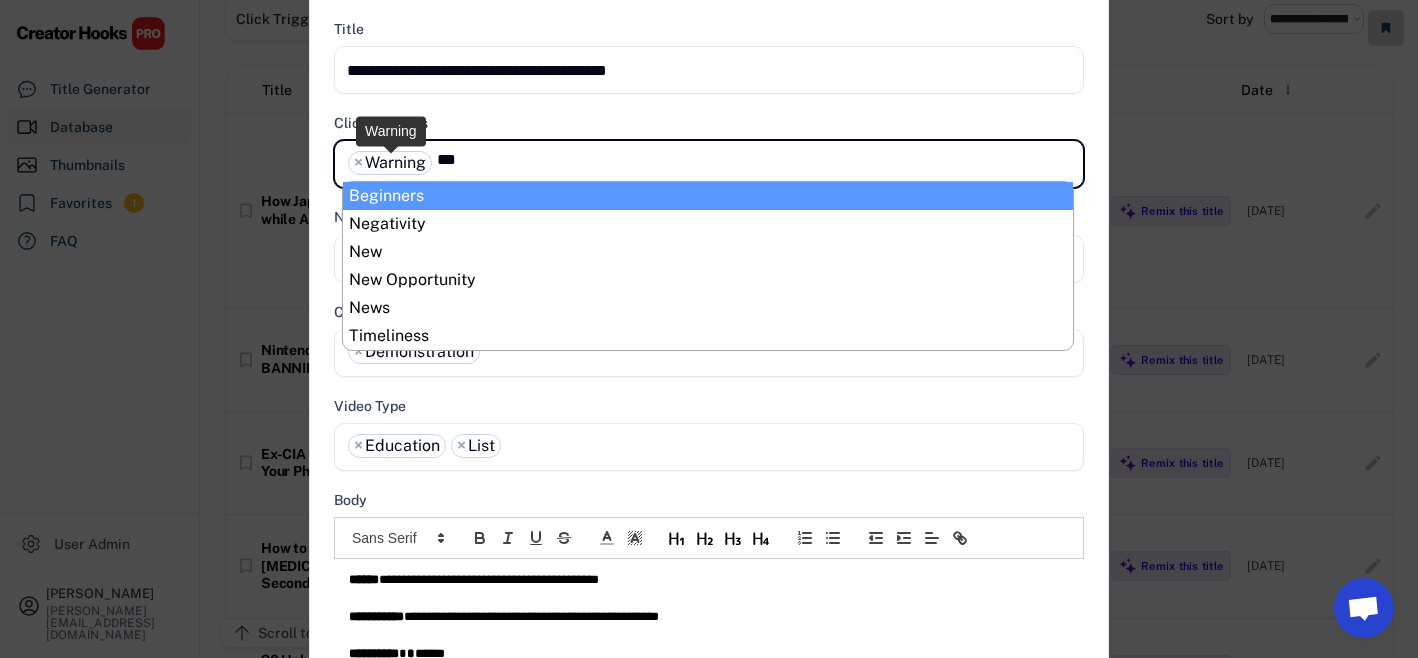 select on "**********" 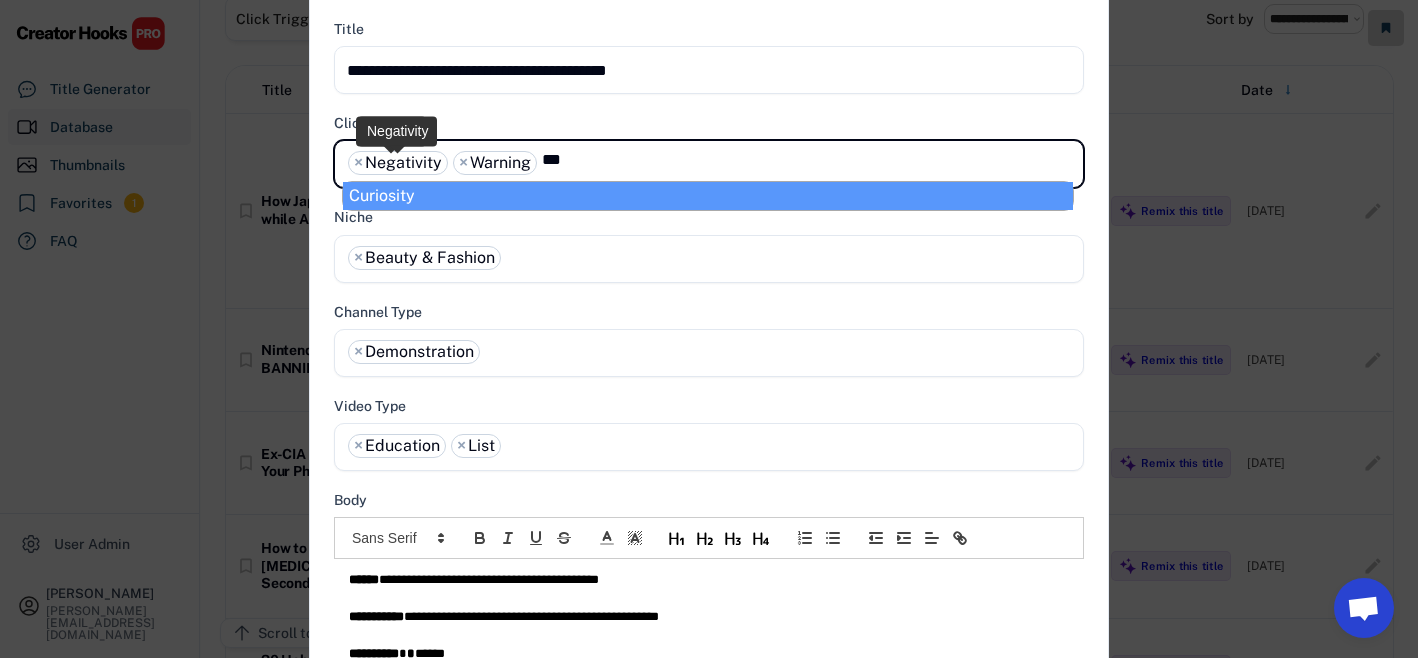 type on "***" 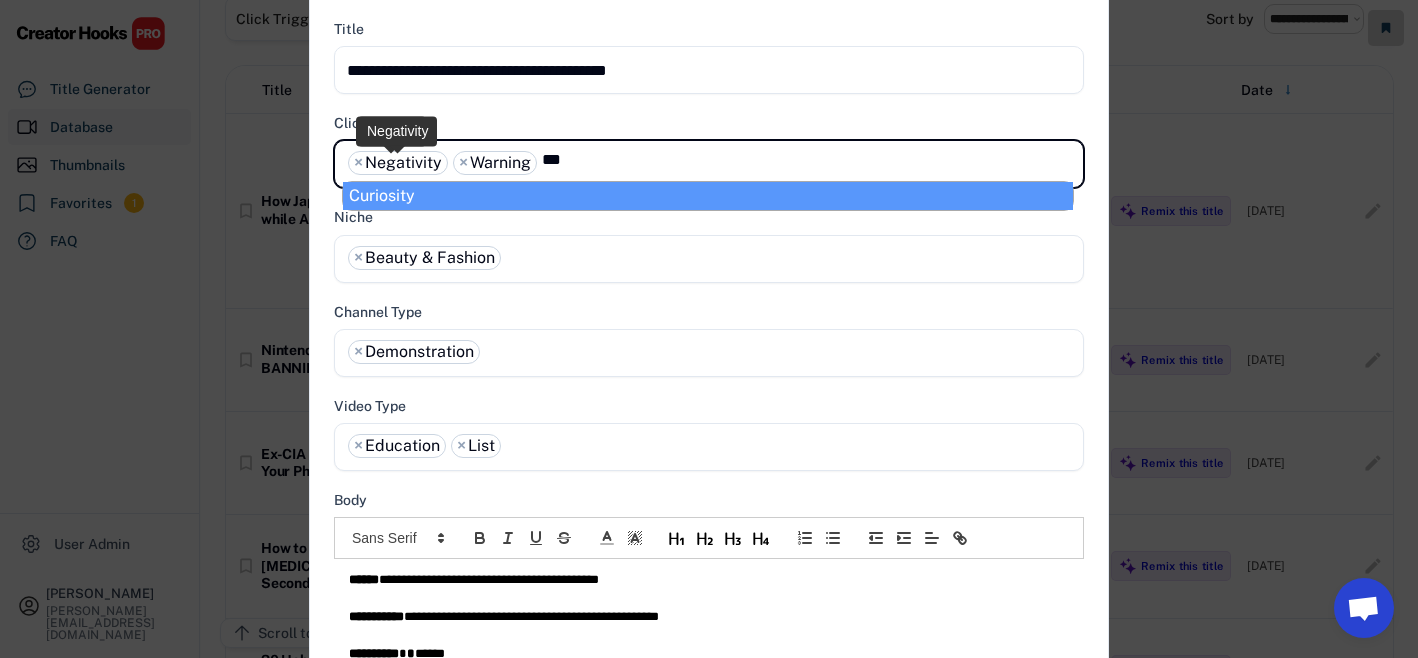select on "**********" 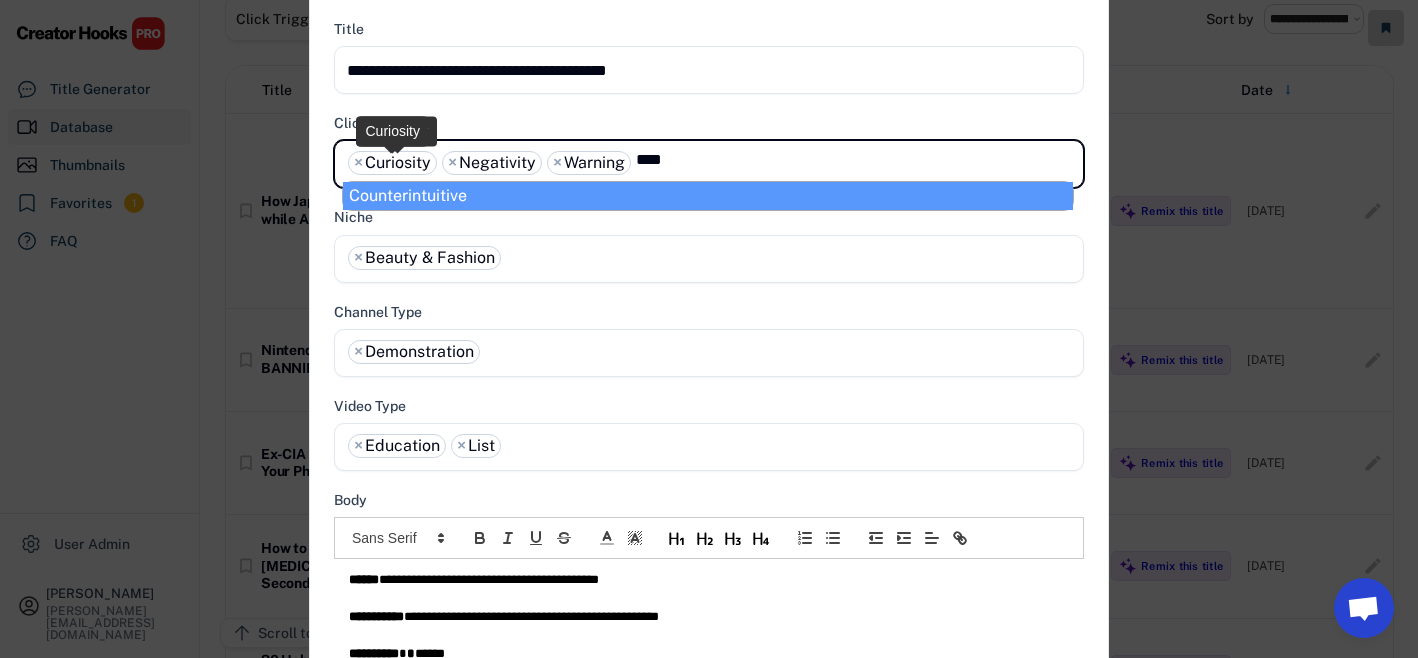type on "****" 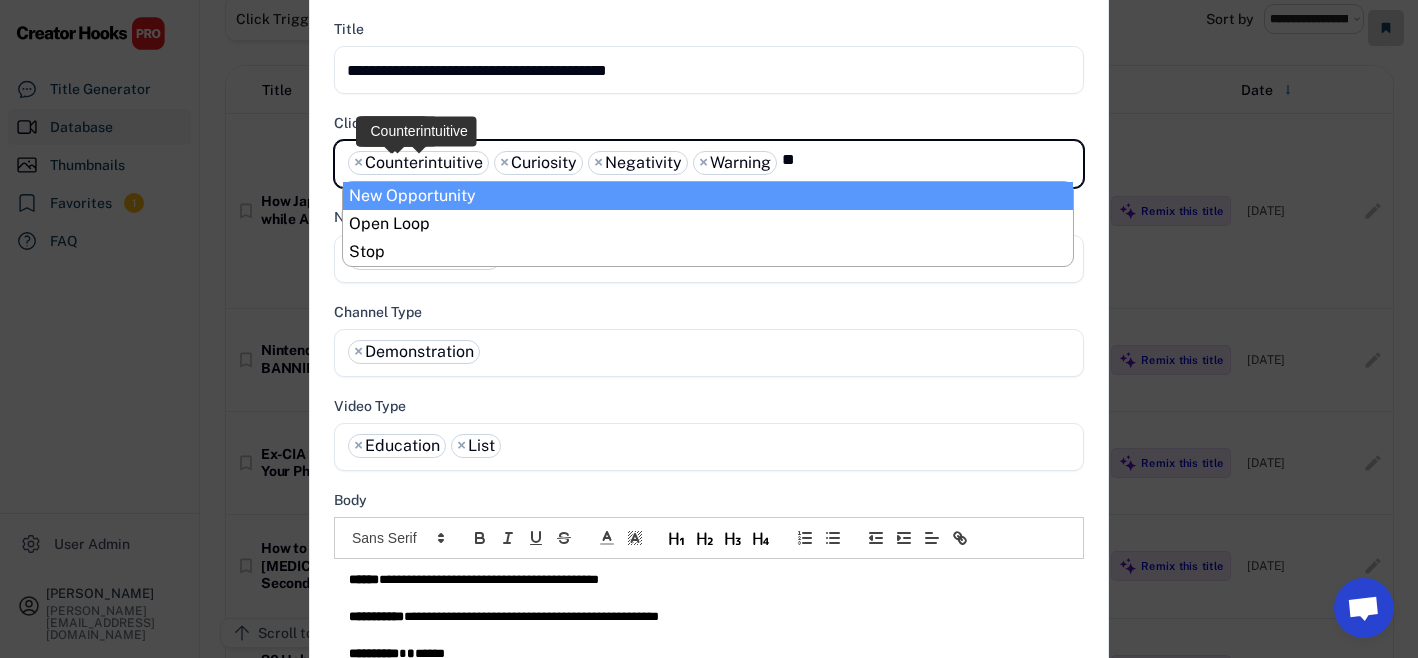 type on "**" 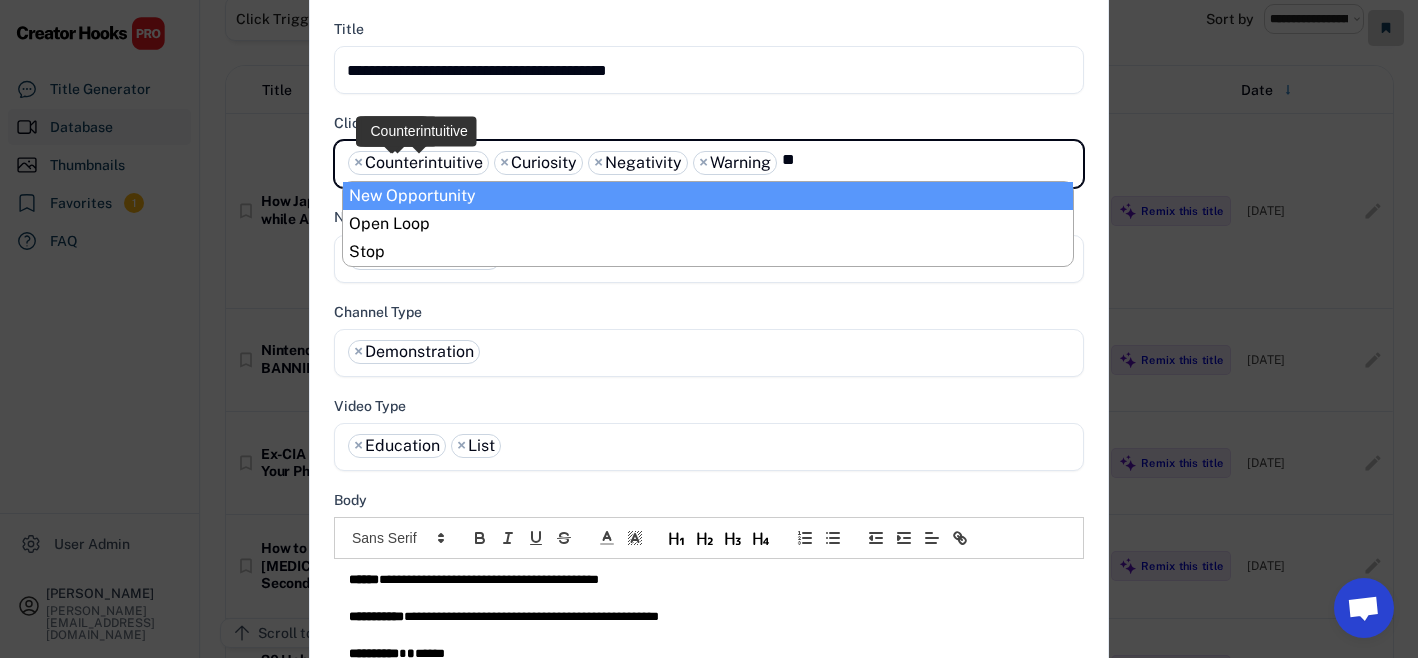type 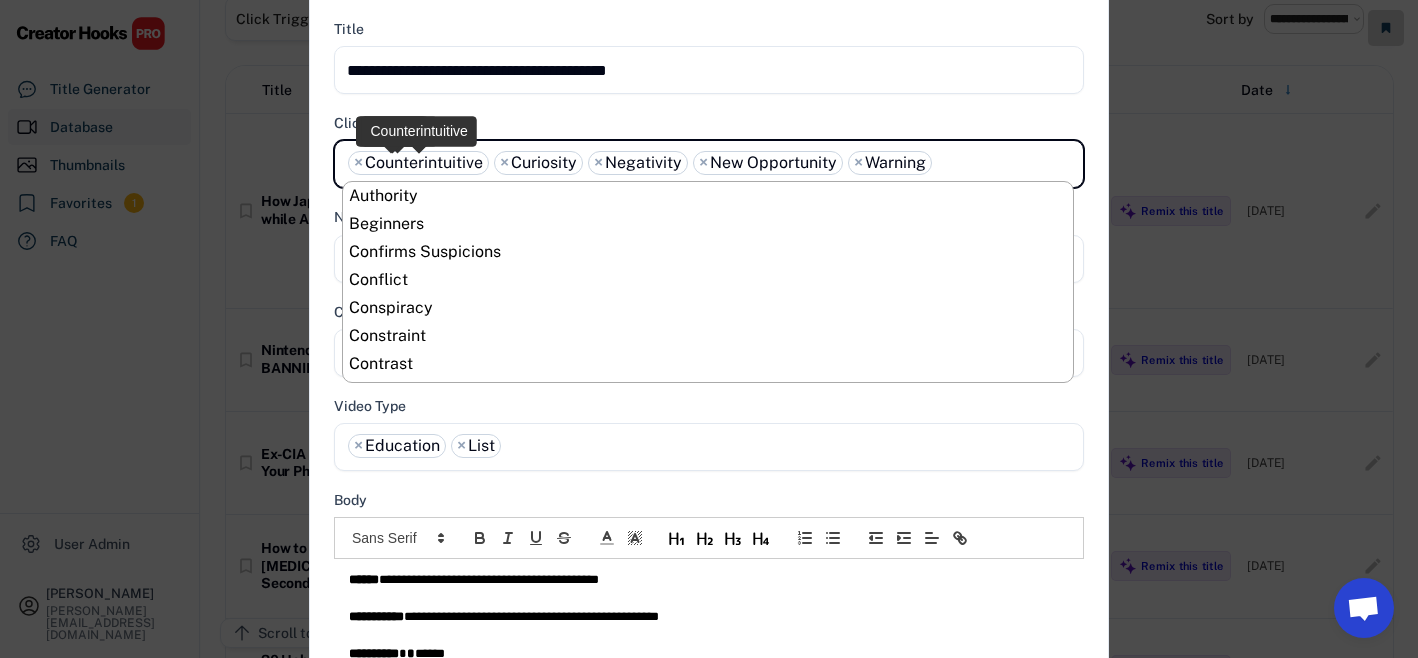 scroll, scrollTop: 168, scrollLeft: 0, axis: vertical 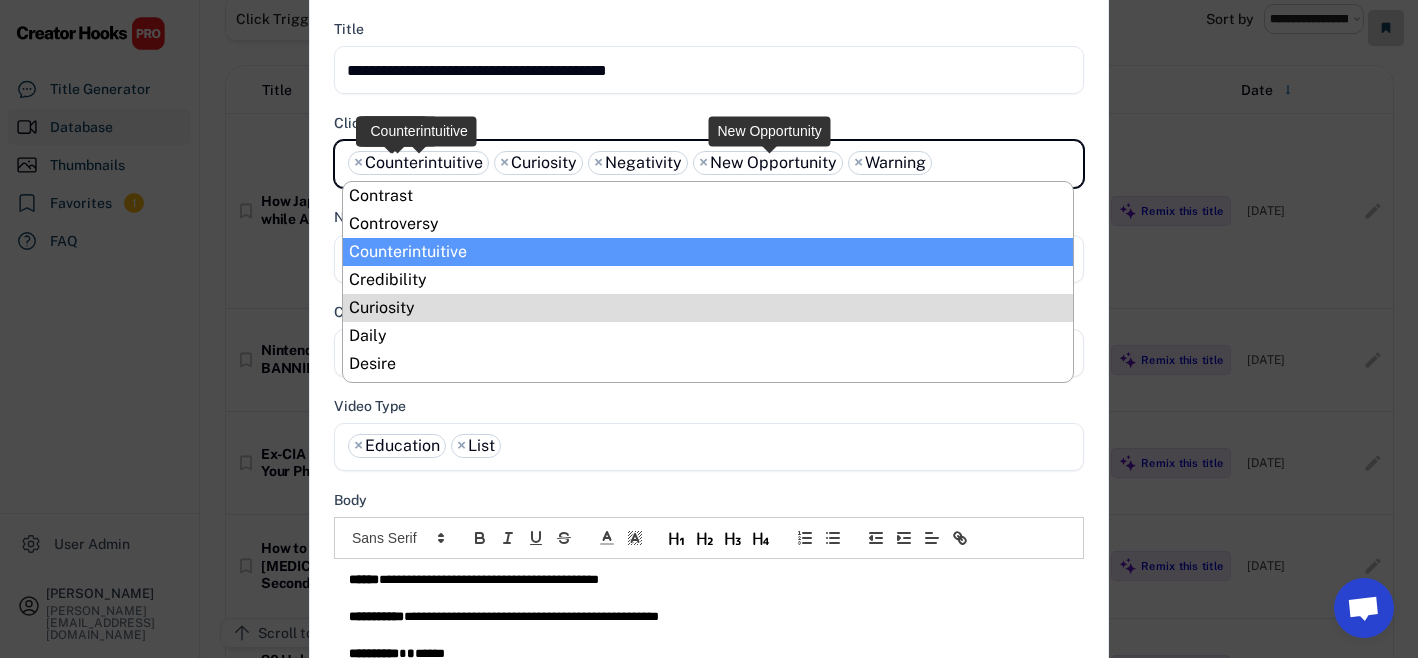 click on "×" at bounding box center (703, 163) 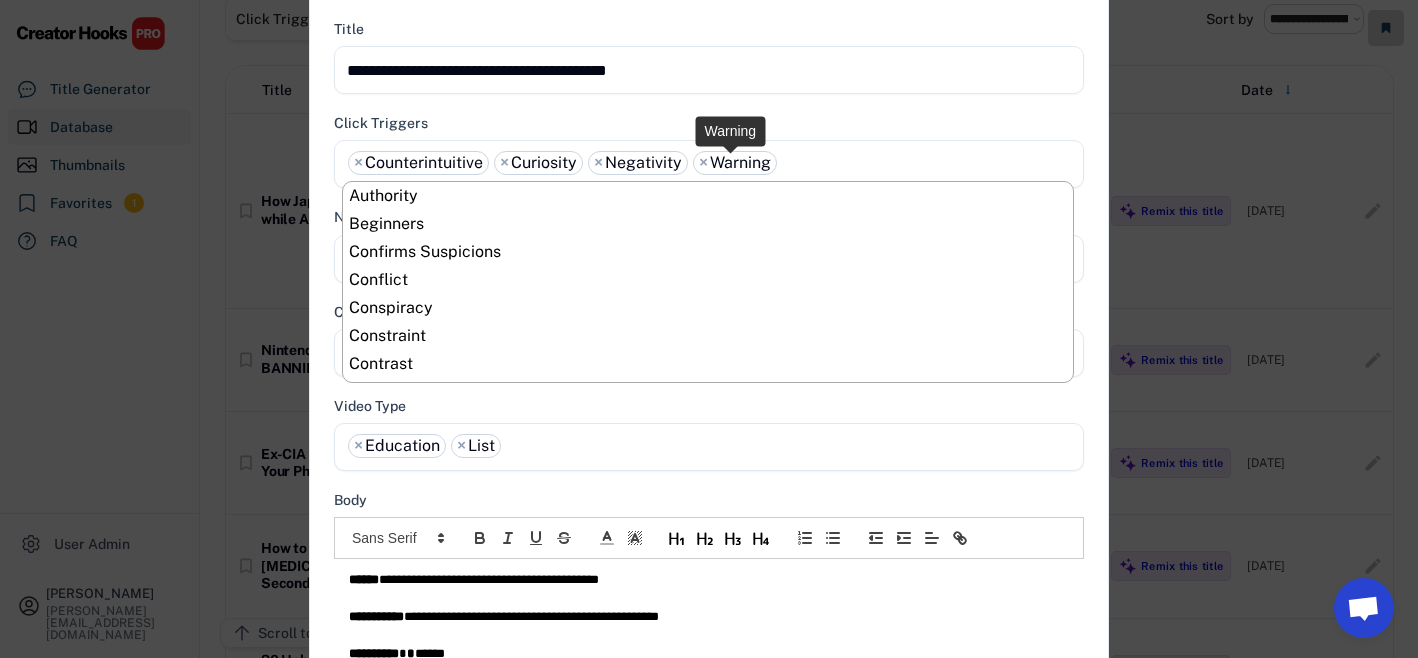 scroll, scrollTop: 196, scrollLeft: 0, axis: vertical 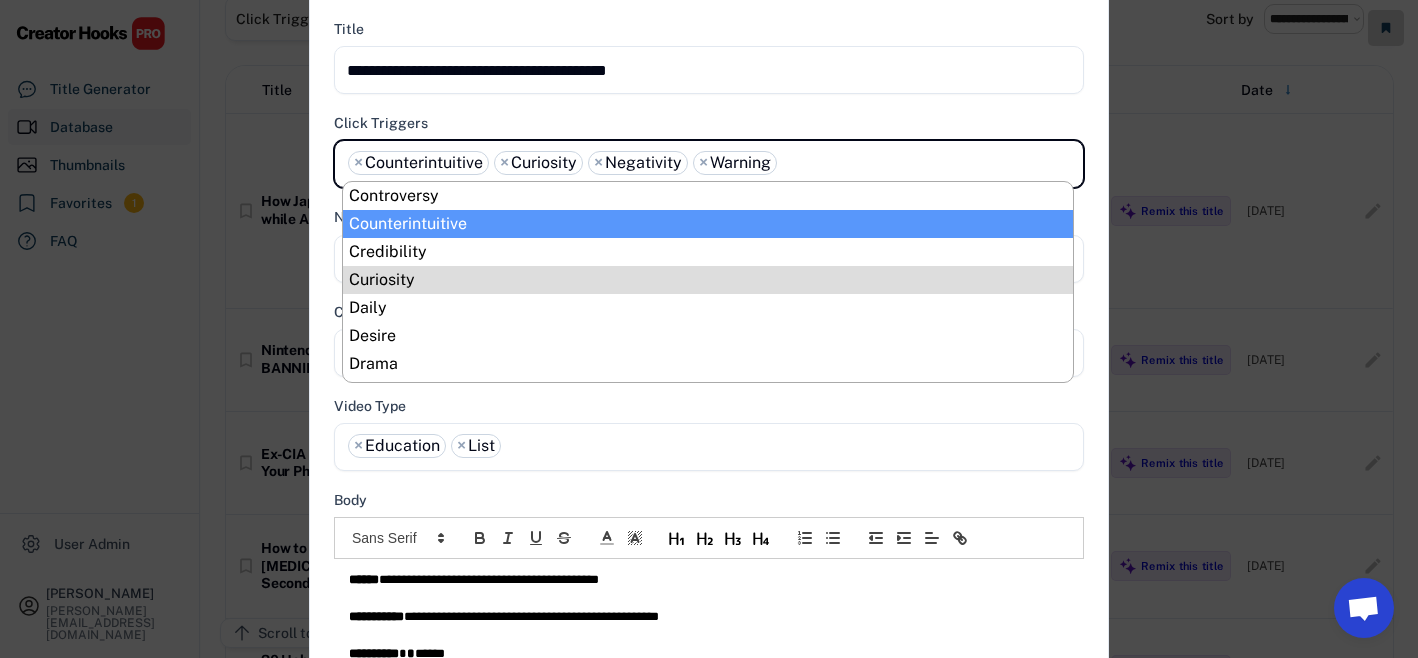 click on "× Counterintuitive × Curiosity × Negativity × Warning" at bounding box center [709, 160] 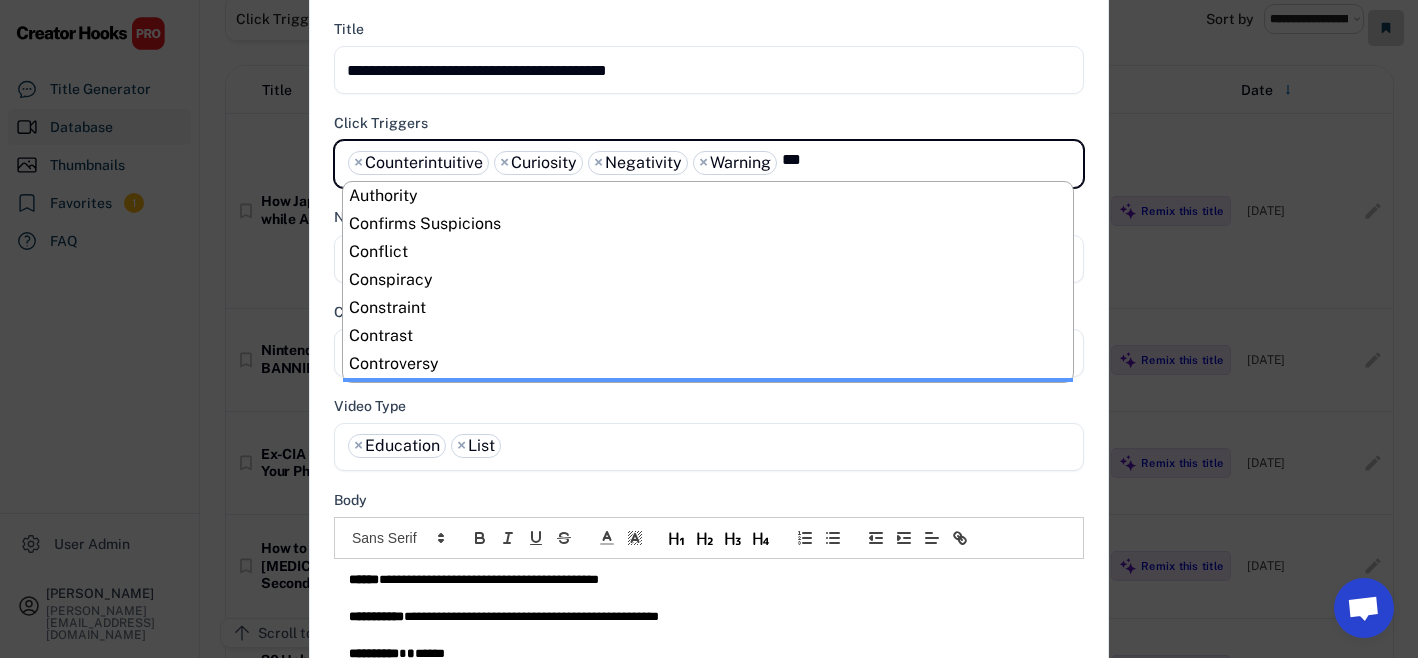 scroll, scrollTop: 0, scrollLeft: 0, axis: both 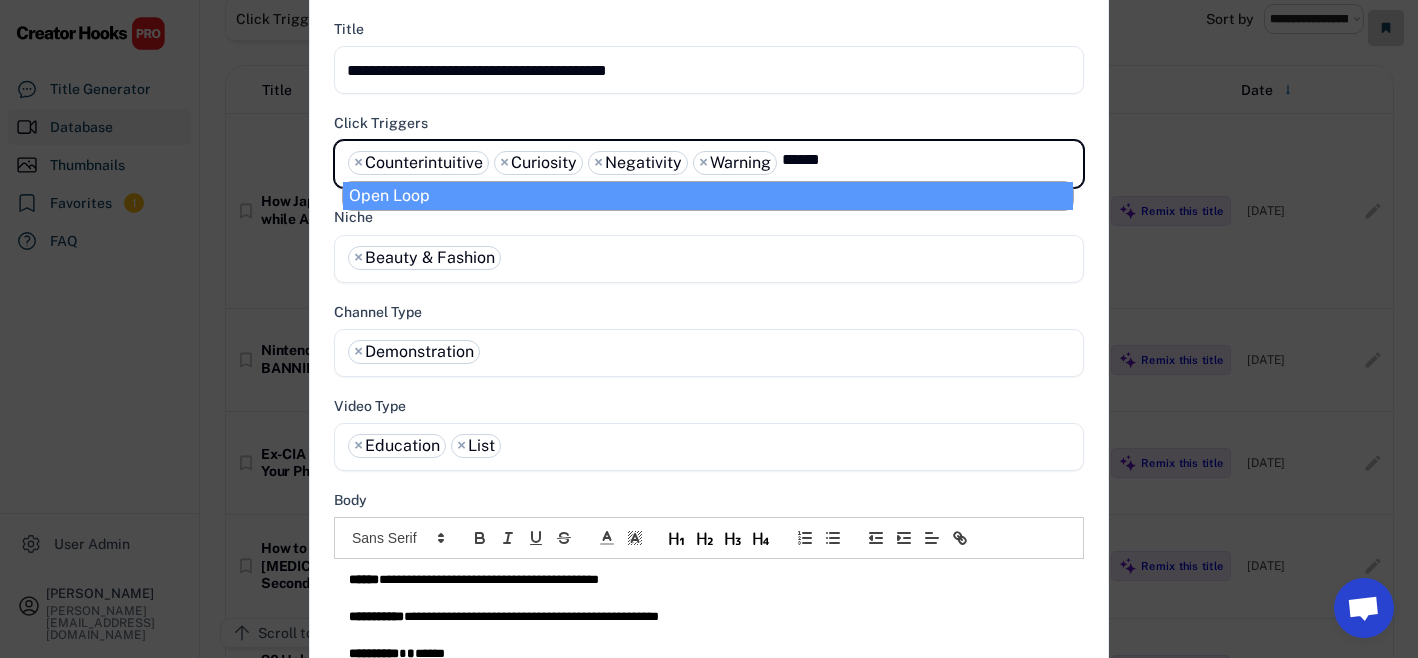type on "******" 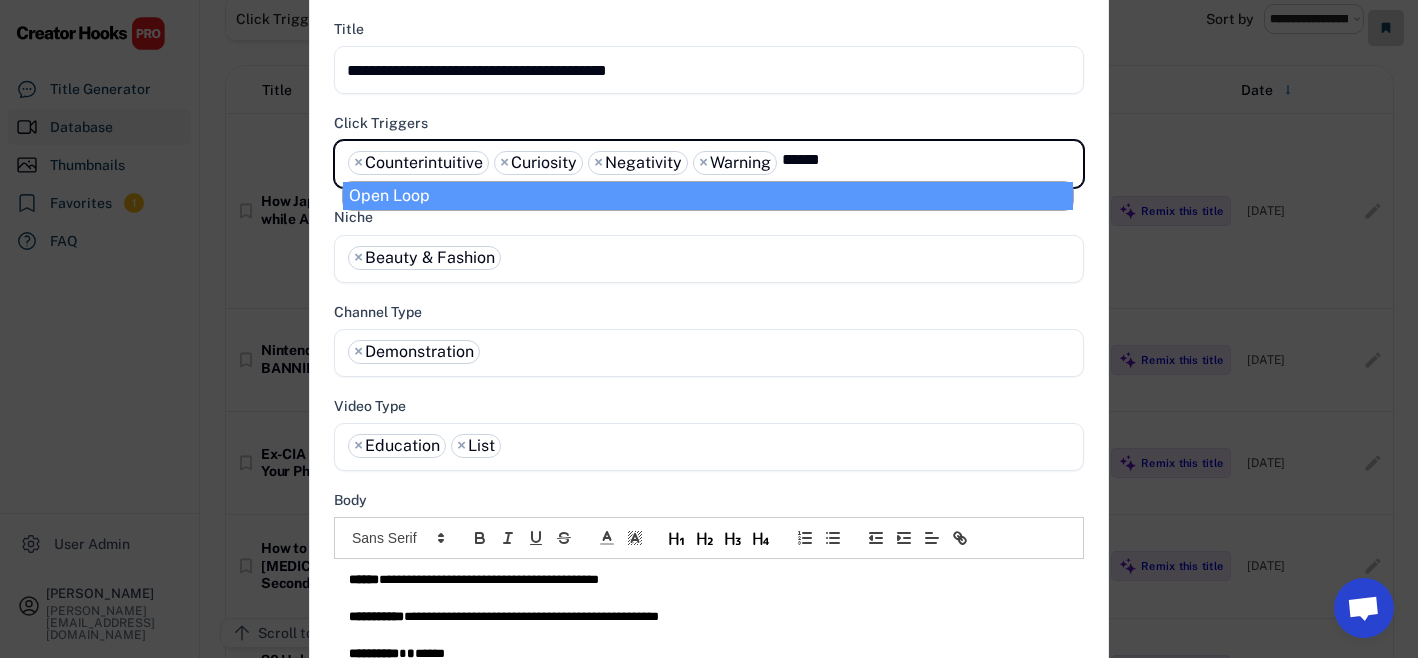 type 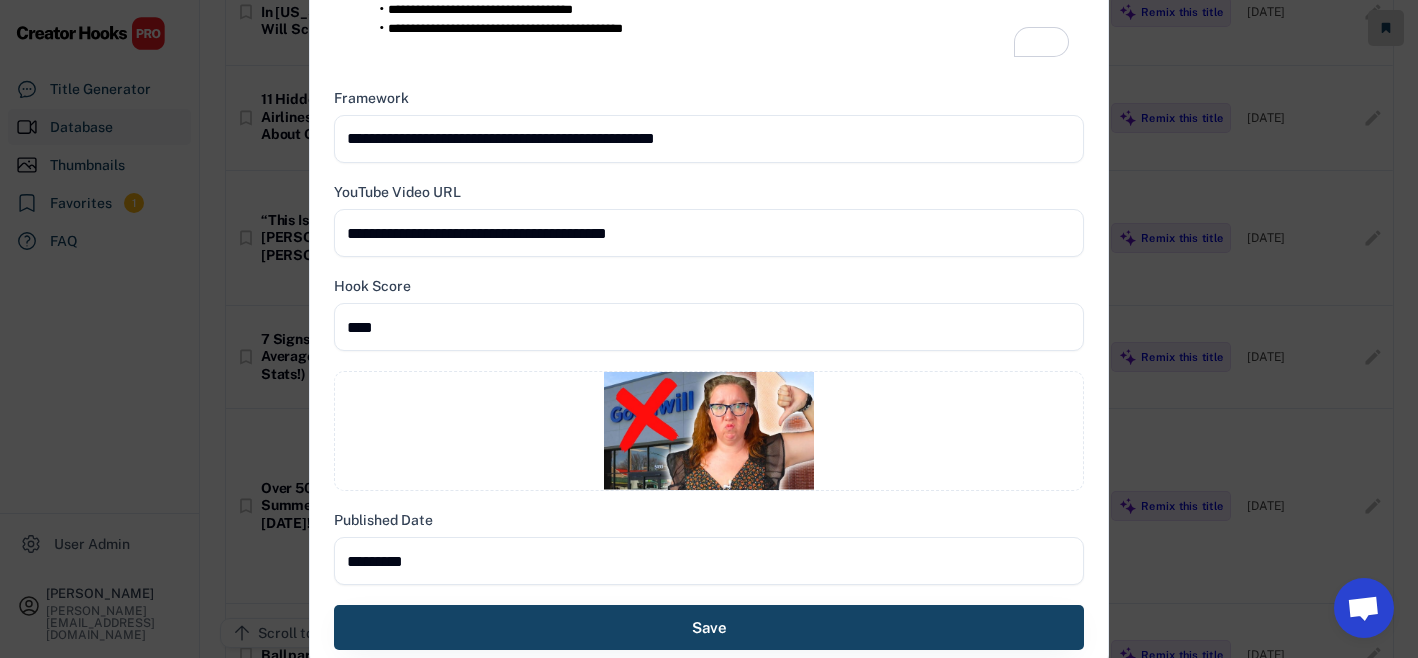 scroll, scrollTop: 1133, scrollLeft: 0, axis: vertical 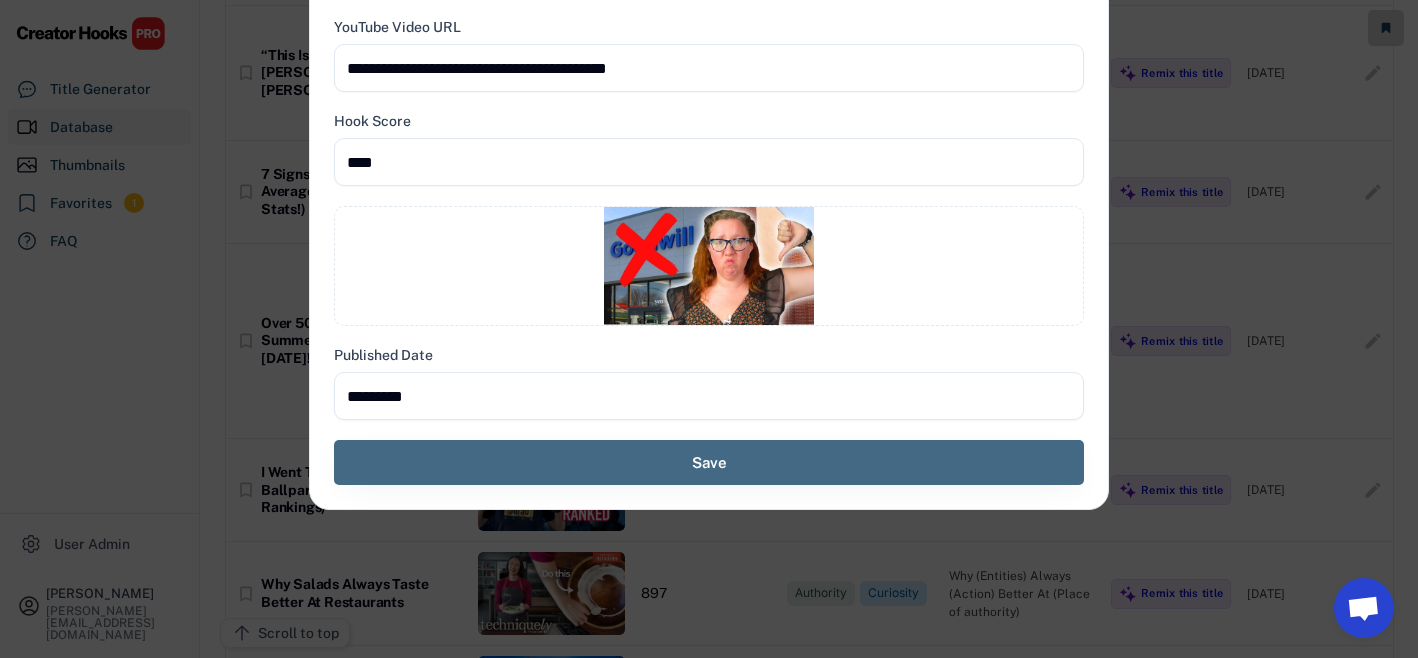click on "Save" at bounding box center (709, 462) 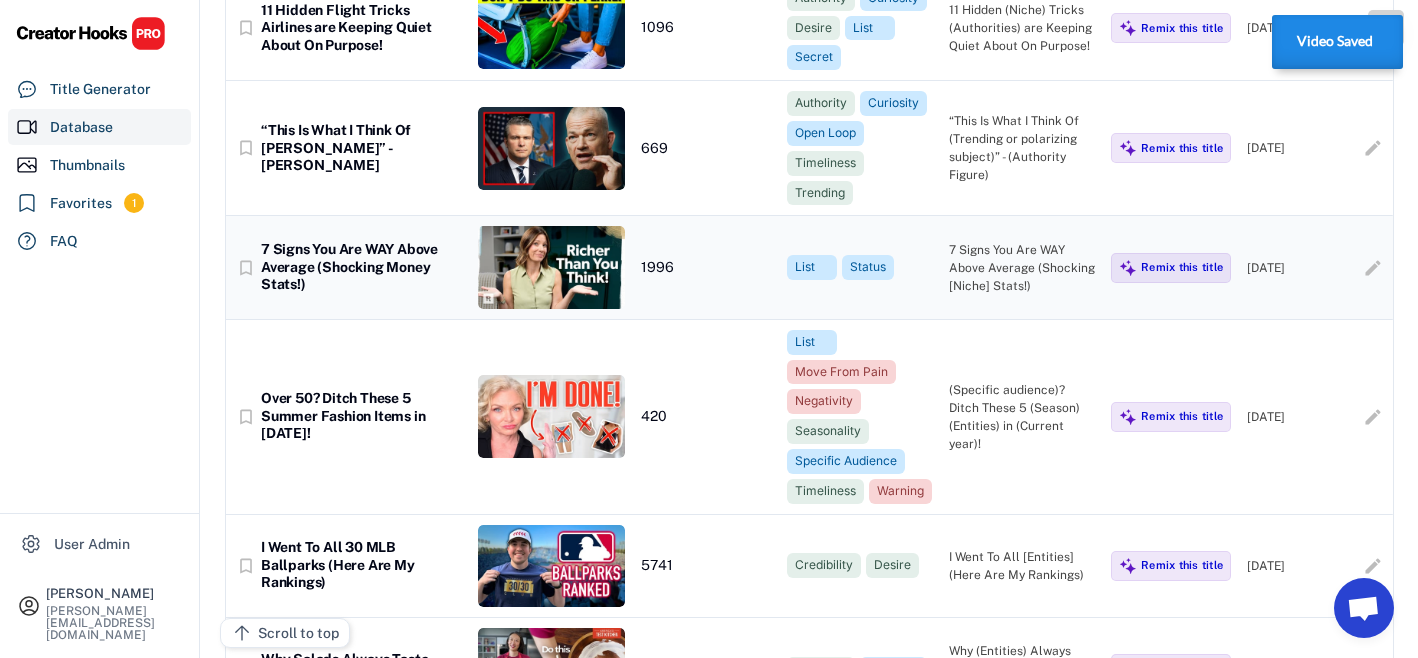 scroll, scrollTop: 0, scrollLeft: 0, axis: both 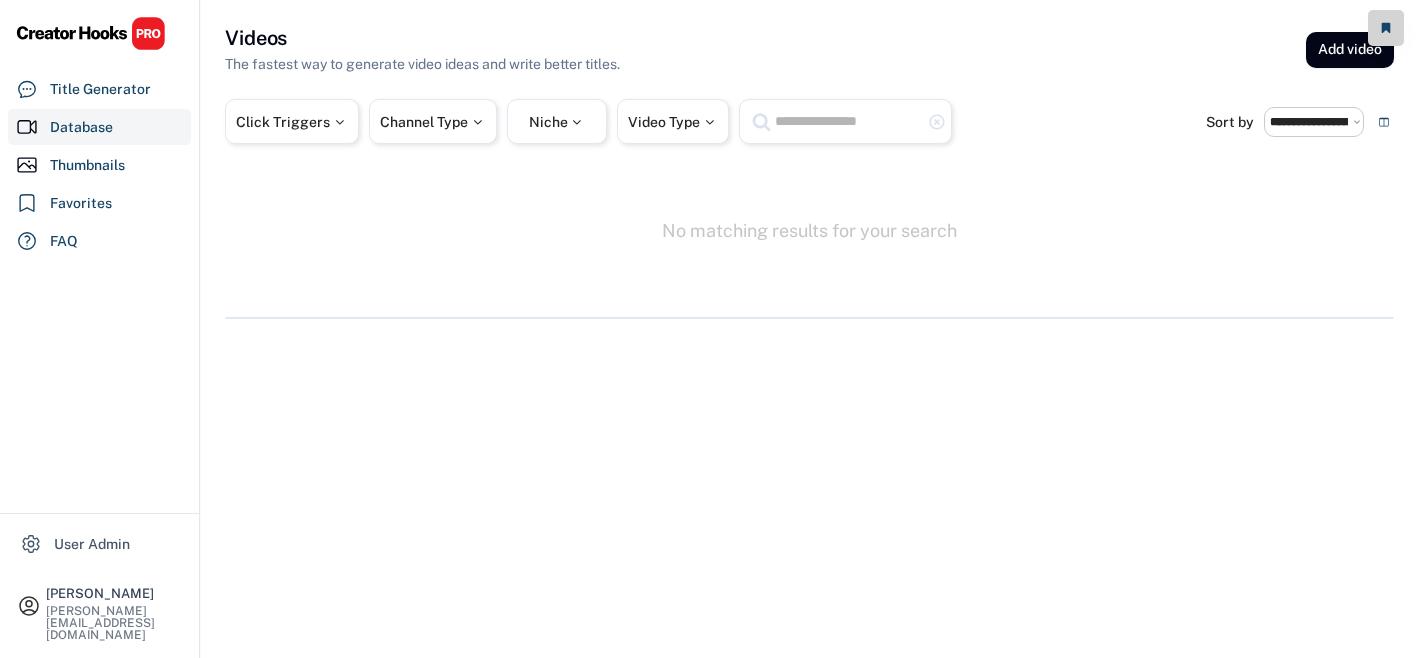 select on "**********" 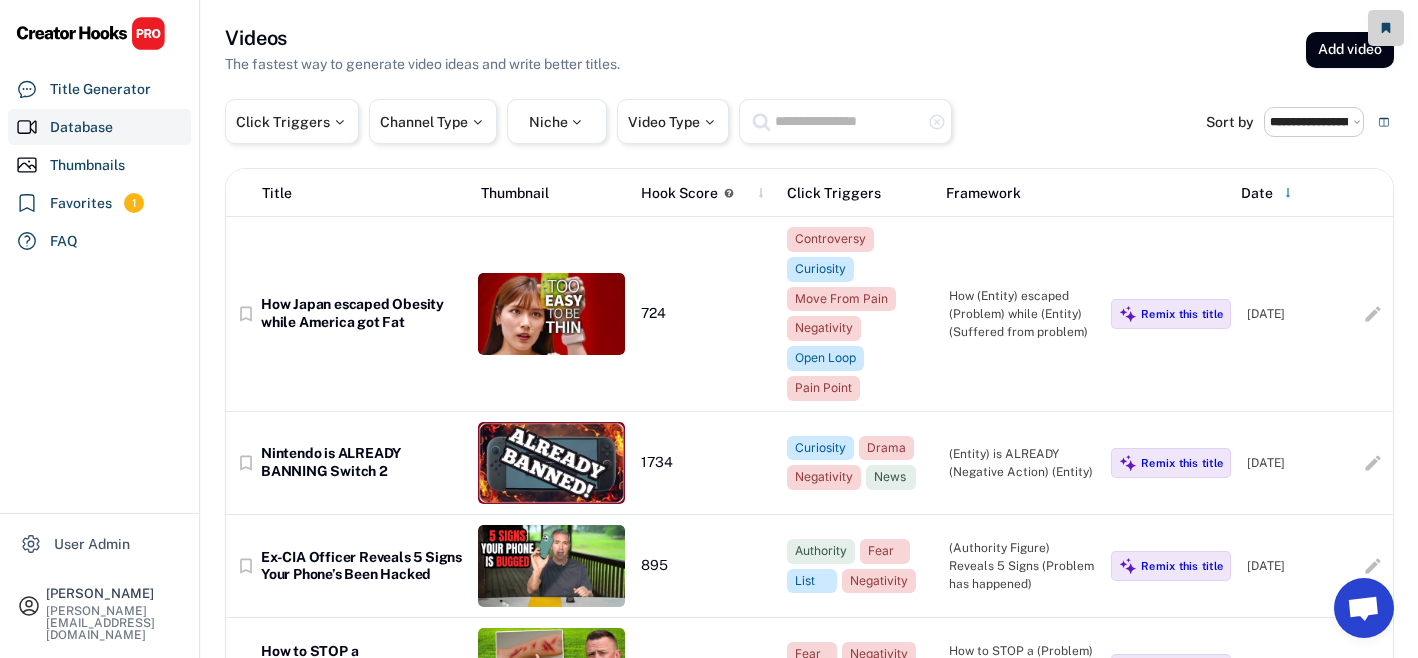 click on "**********" 